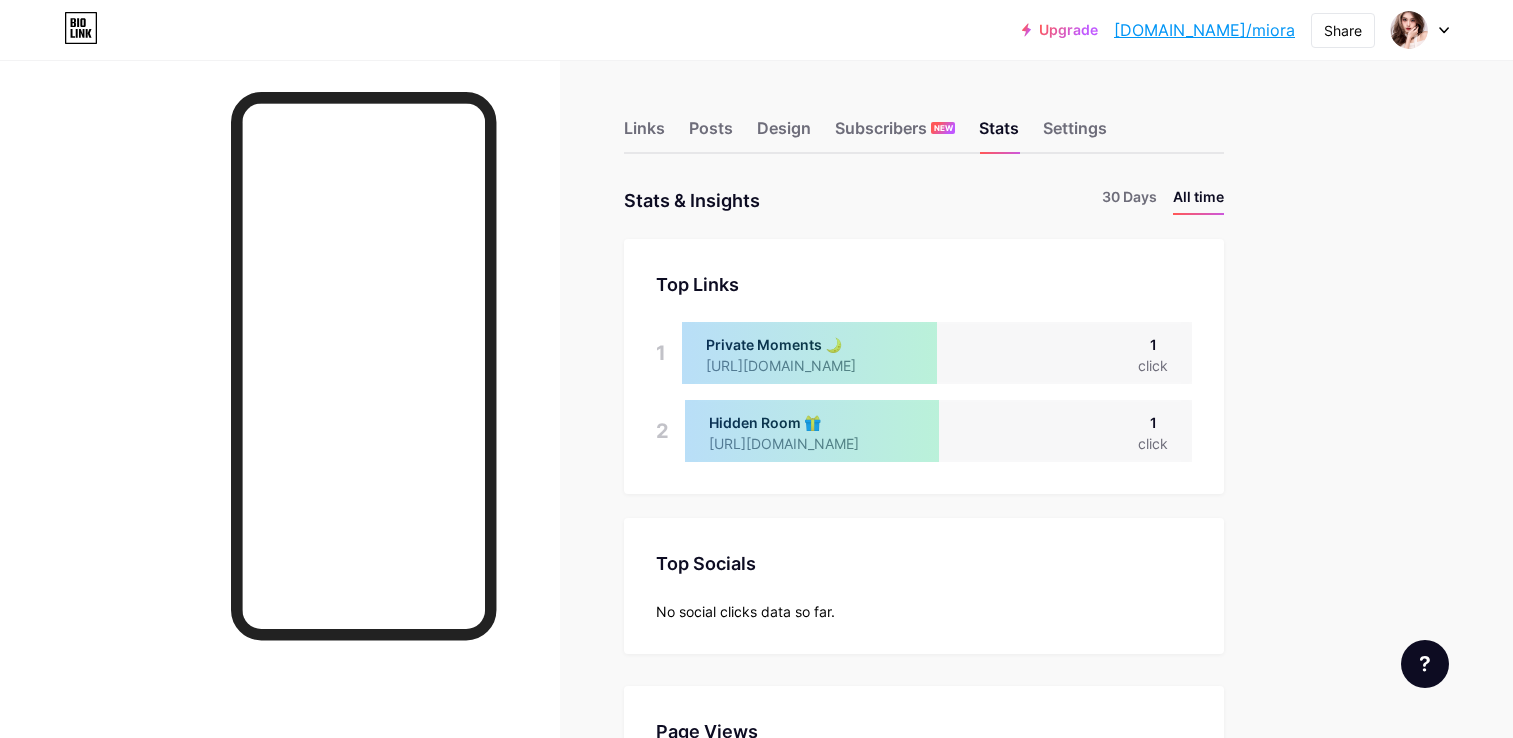 scroll, scrollTop: 0, scrollLeft: 0, axis: both 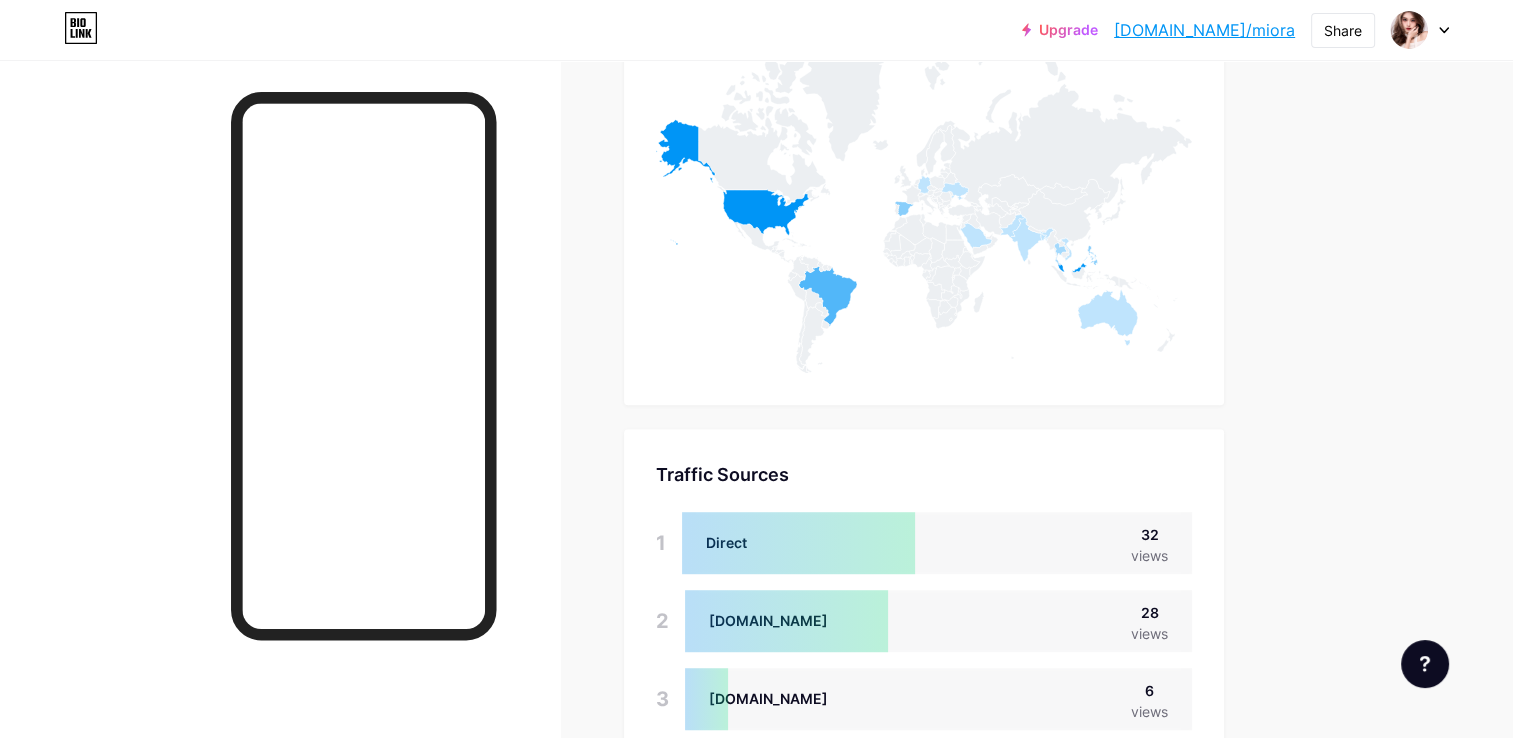 click on "Direct   32   views" at bounding box center (937, 543) 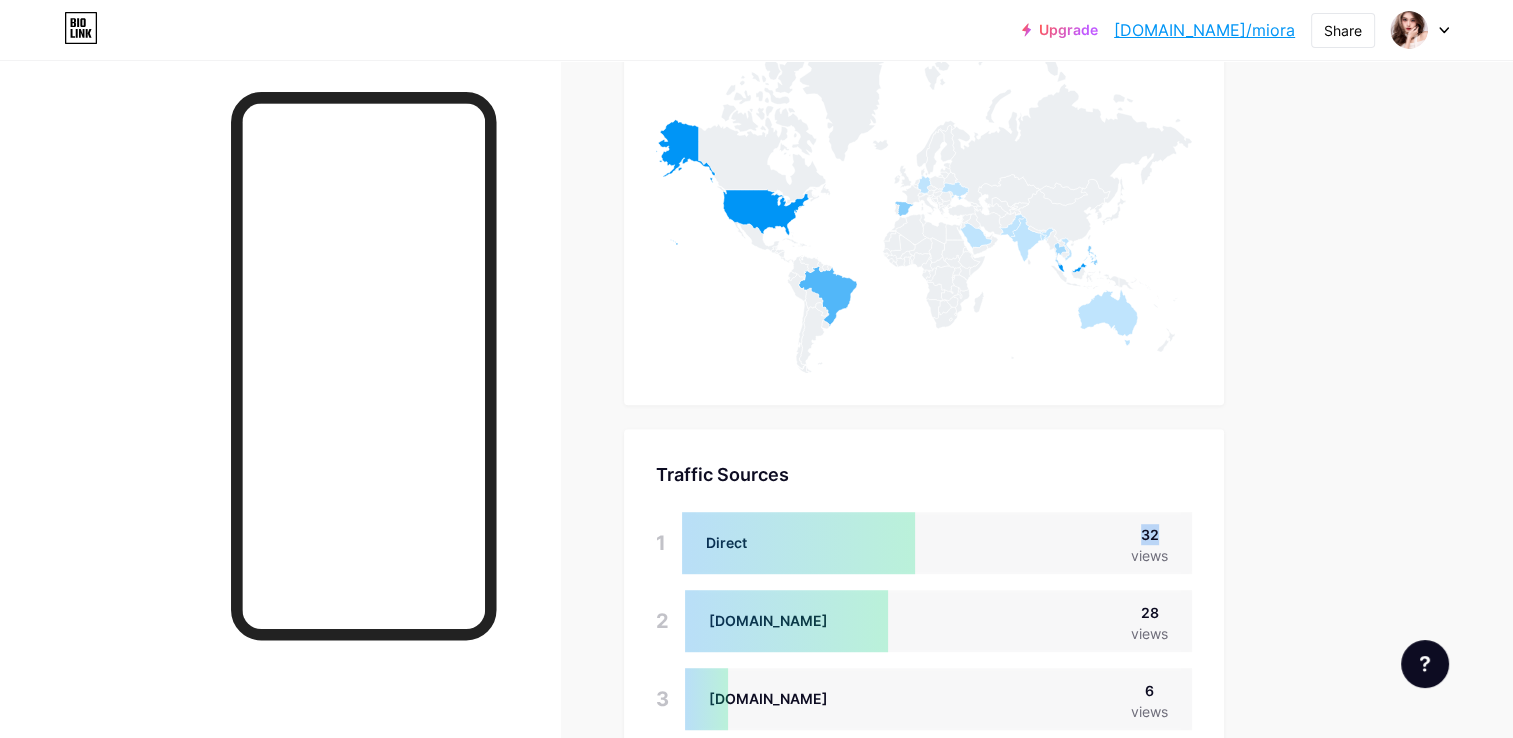 click on "Direct   32   views" at bounding box center (937, 543) 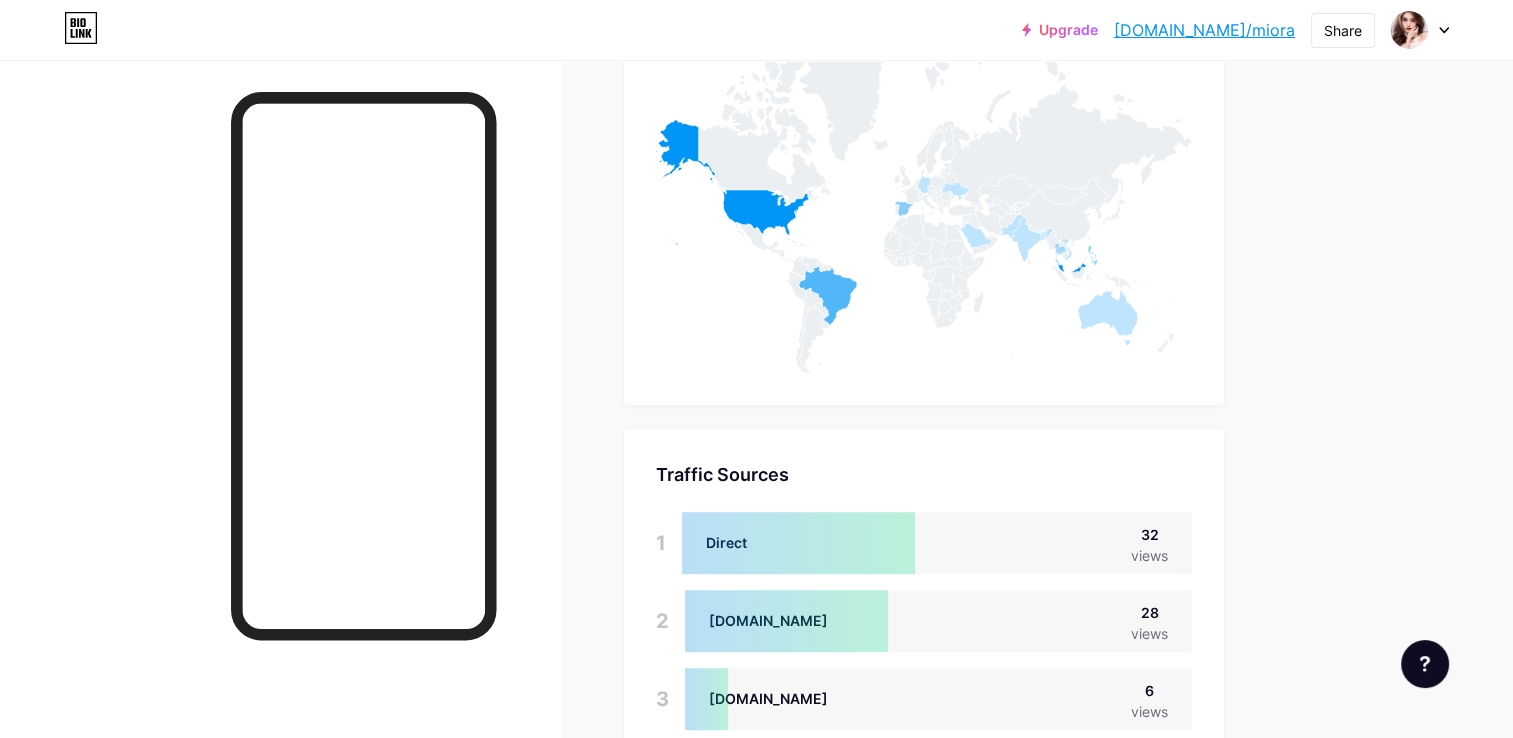 drag, startPoint x: 1108, startPoint y: 528, endPoint x: 1154, endPoint y: 547, distance: 49.76947 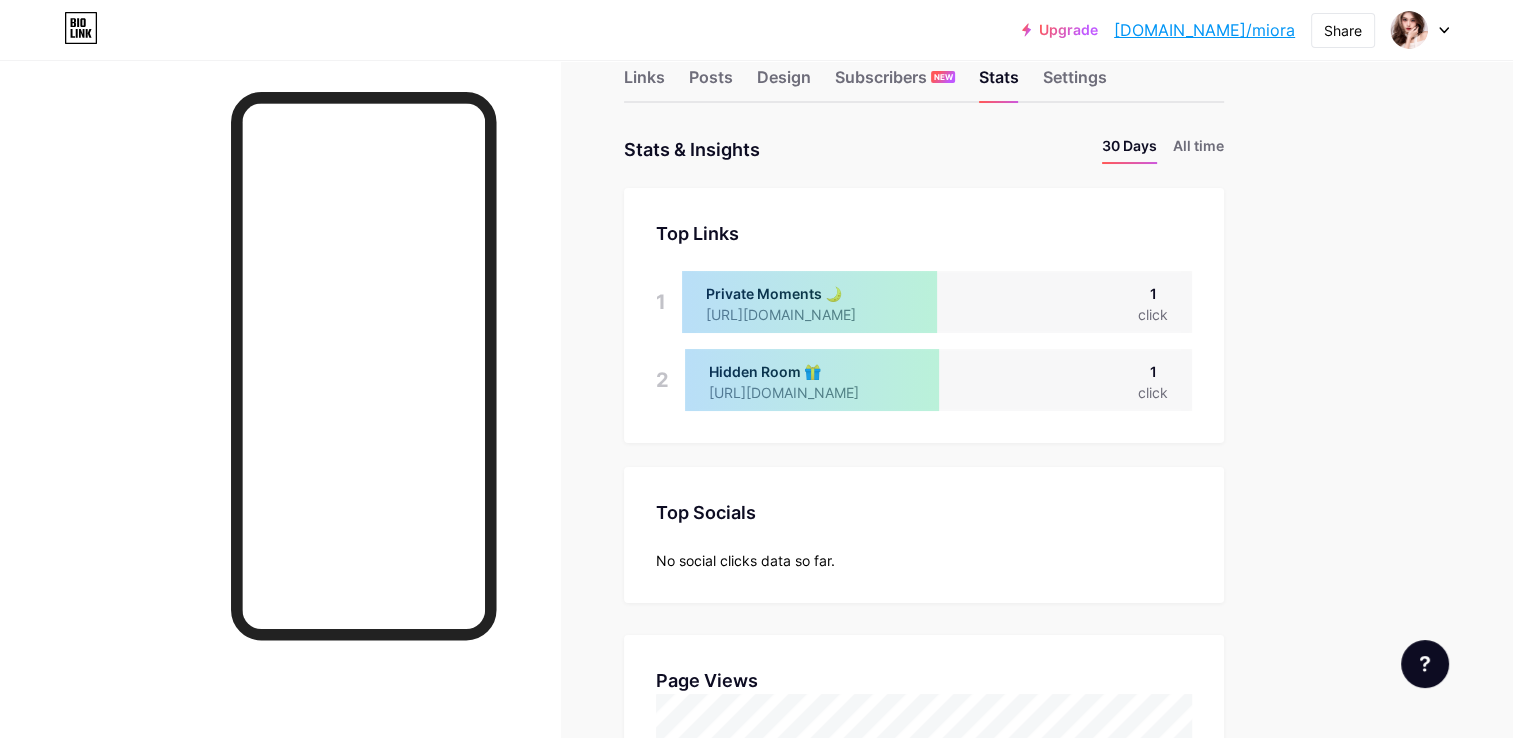 scroll, scrollTop: 0, scrollLeft: 0, axis: both 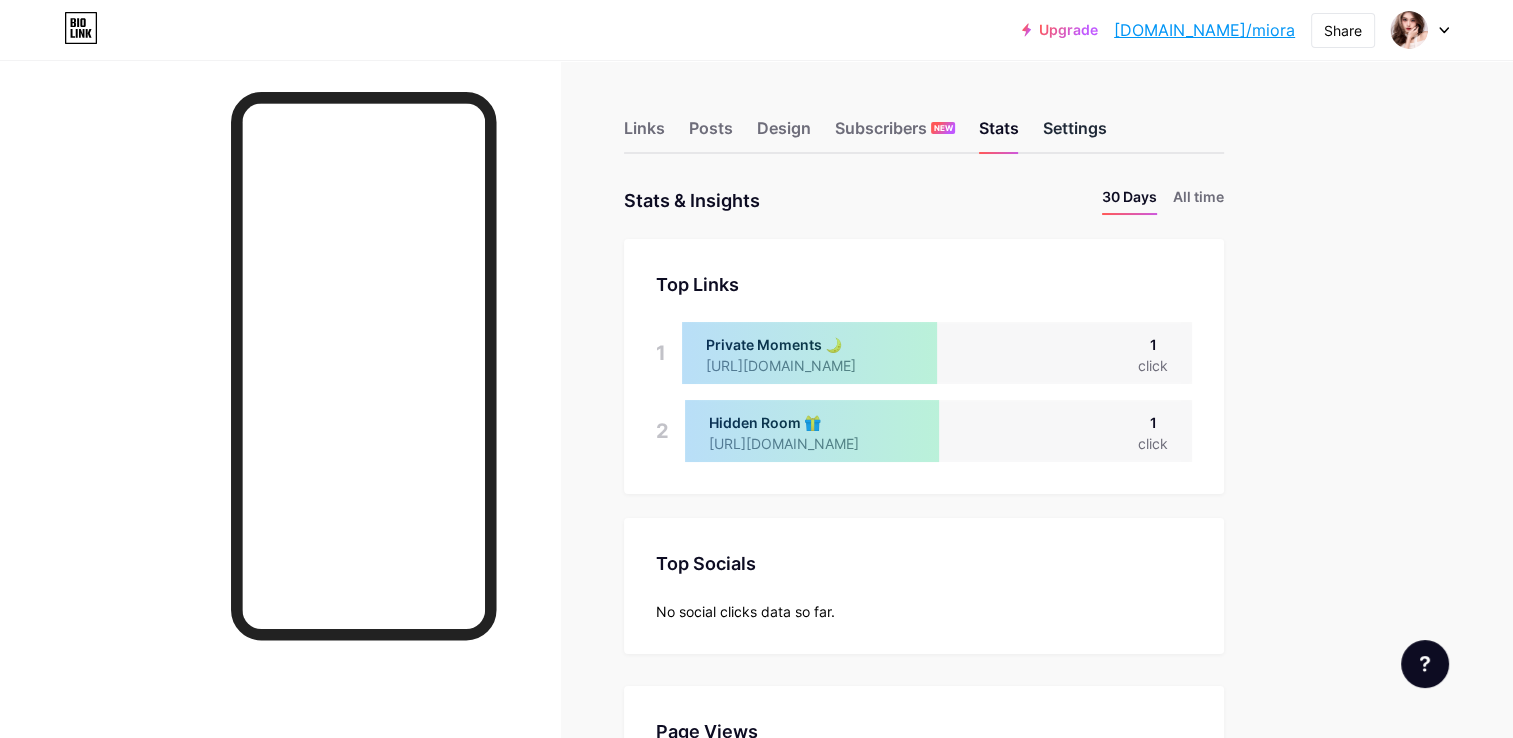 click on "Settings" at bounding box center [1075, 134] 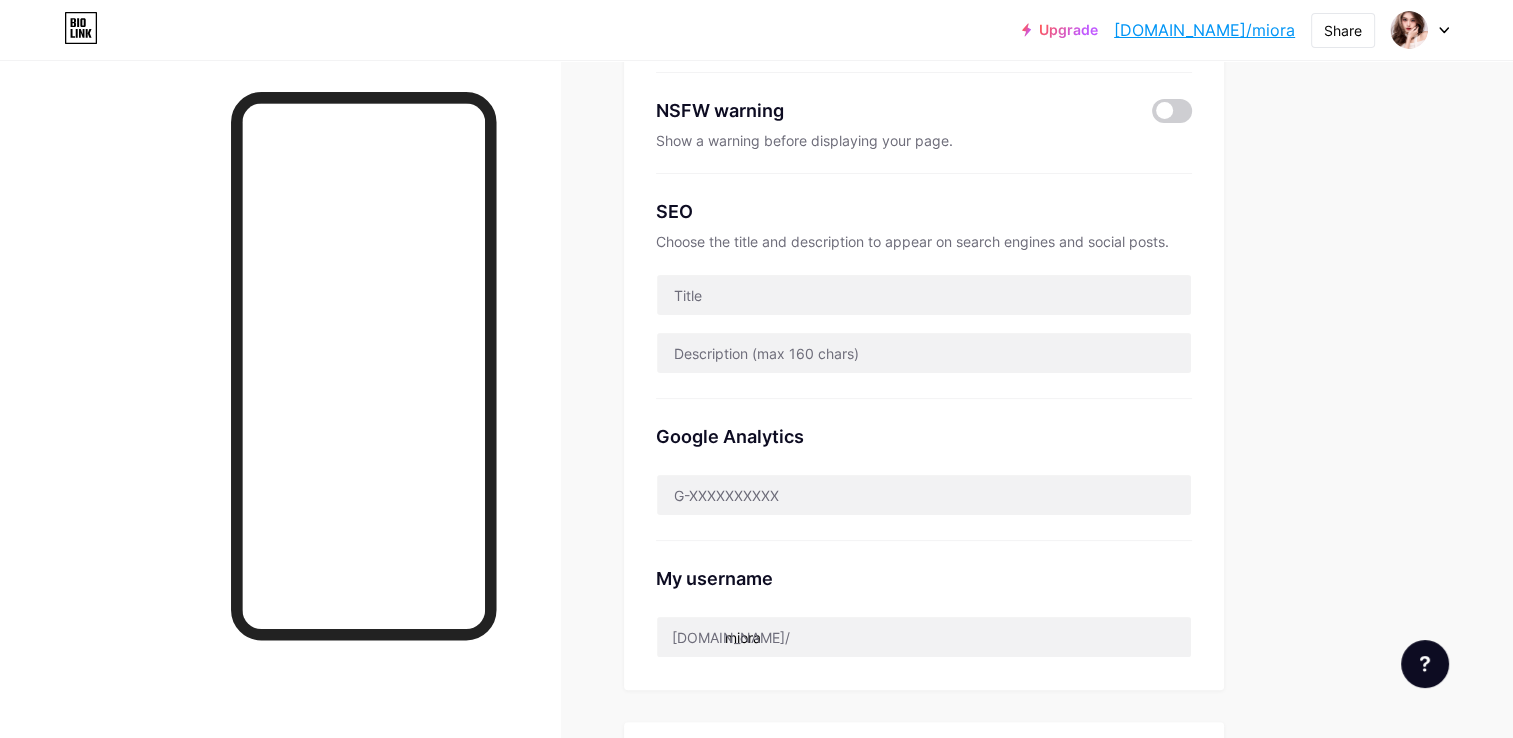 scroll, scrollTop: 300, scrollLeft: 0, axis: vertical 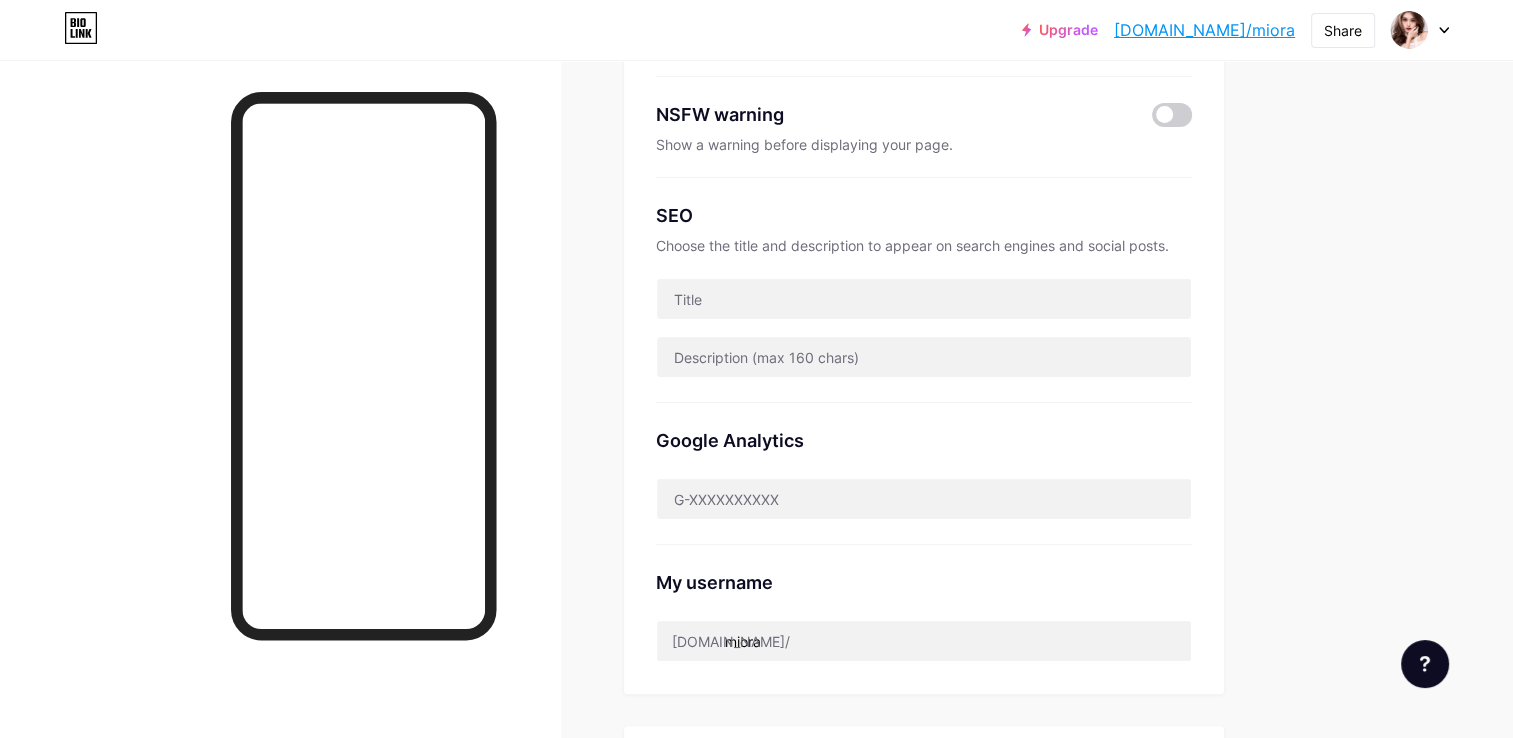 click on "Choose the title and description to appear on search engines and social posts." at bounding box center [924, 245] 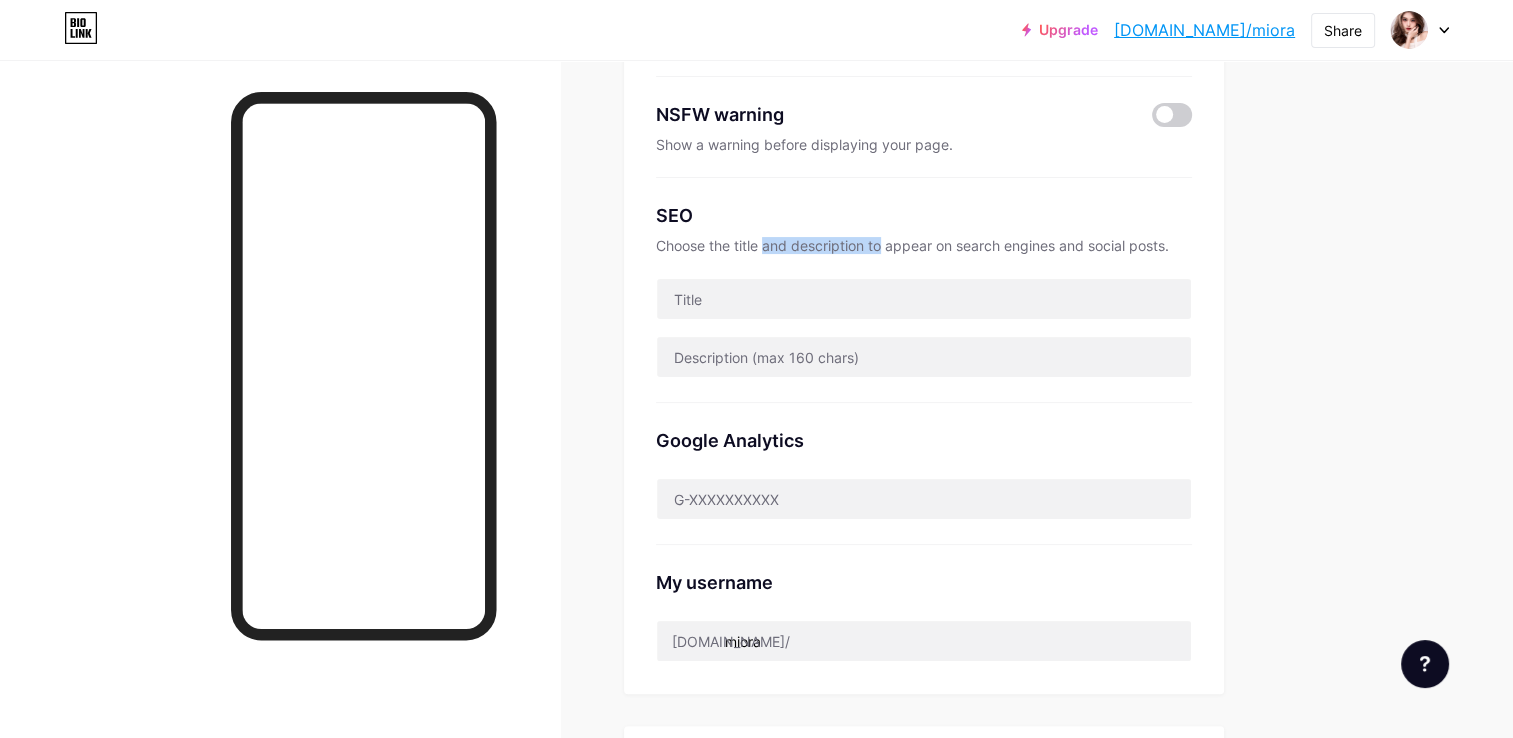 drag, startPoint x: 764, startPoint y: 241, endPoint x: 881, endPoint y: 247, distance: 117.15375 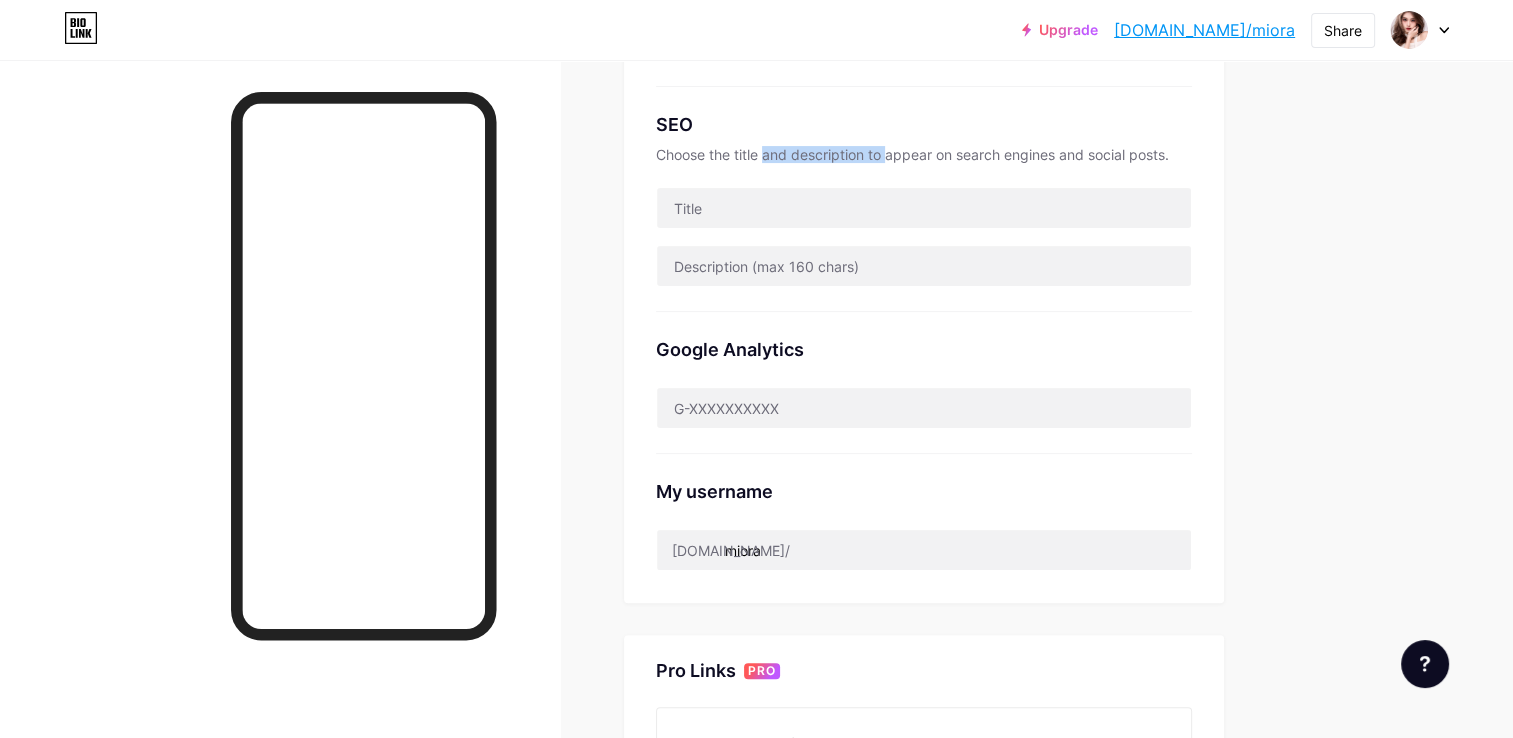 scroll, scrollTop: 500, scrollLeft: 0, axis: vertical 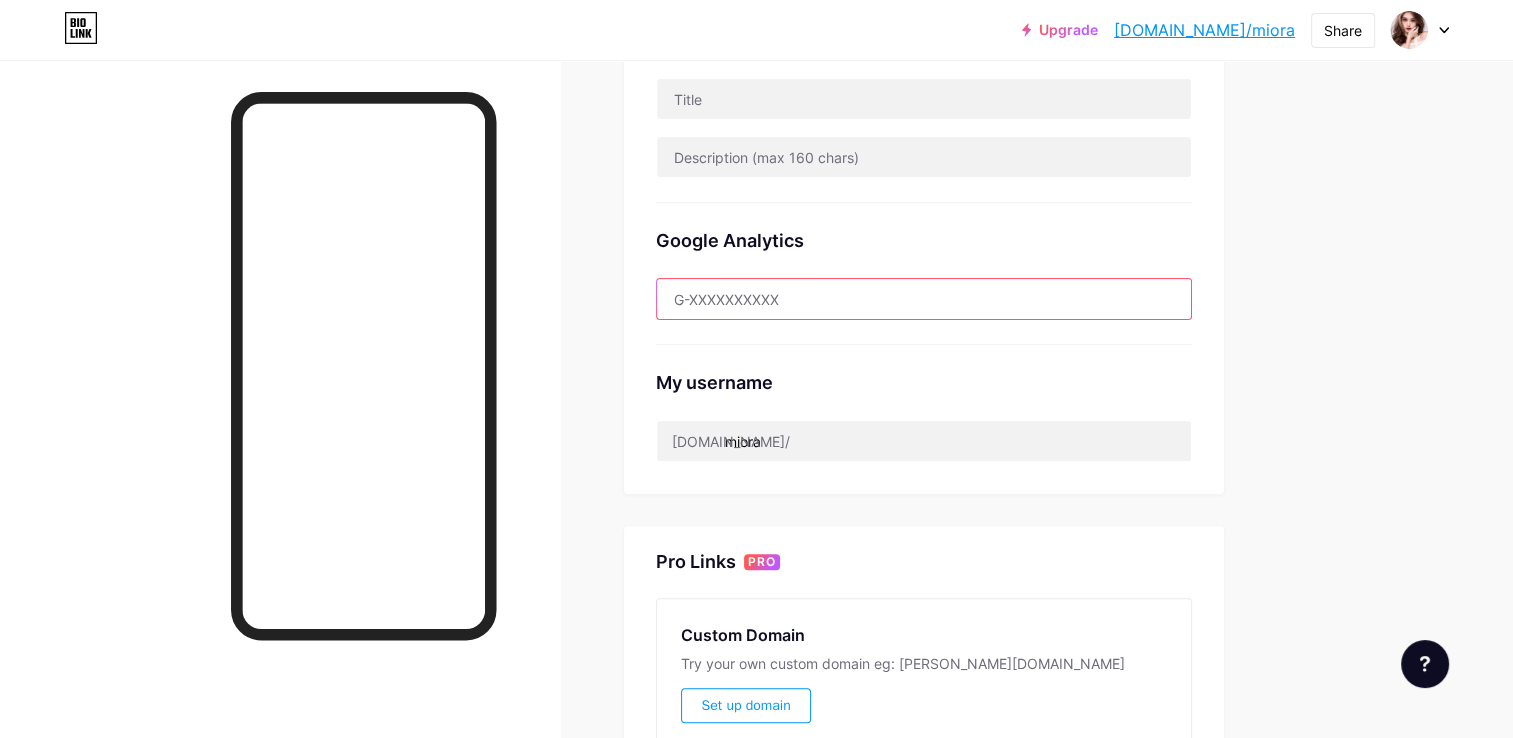 click at bounding box center (924, 299) 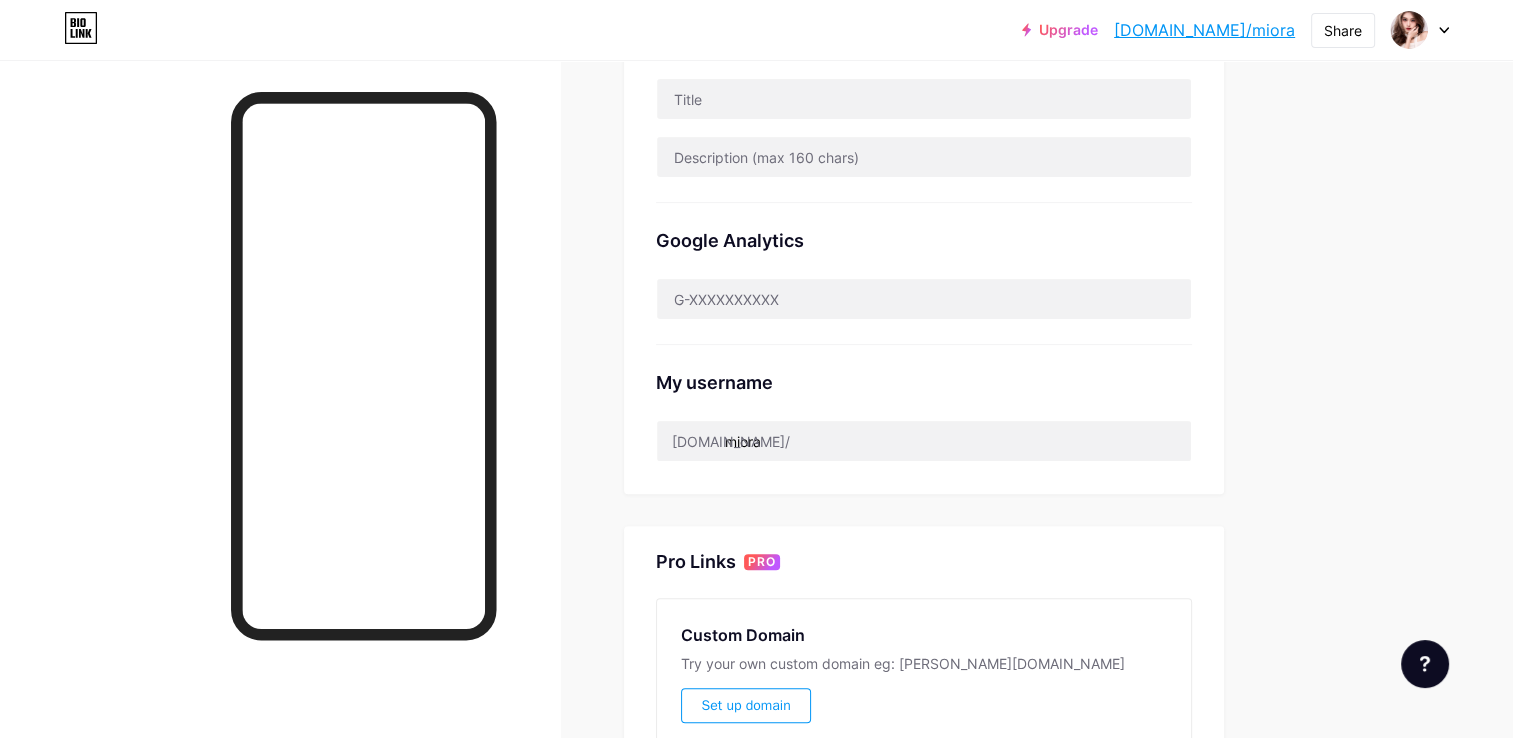 click on "Google Analytics" at bounding box center (924, 240) 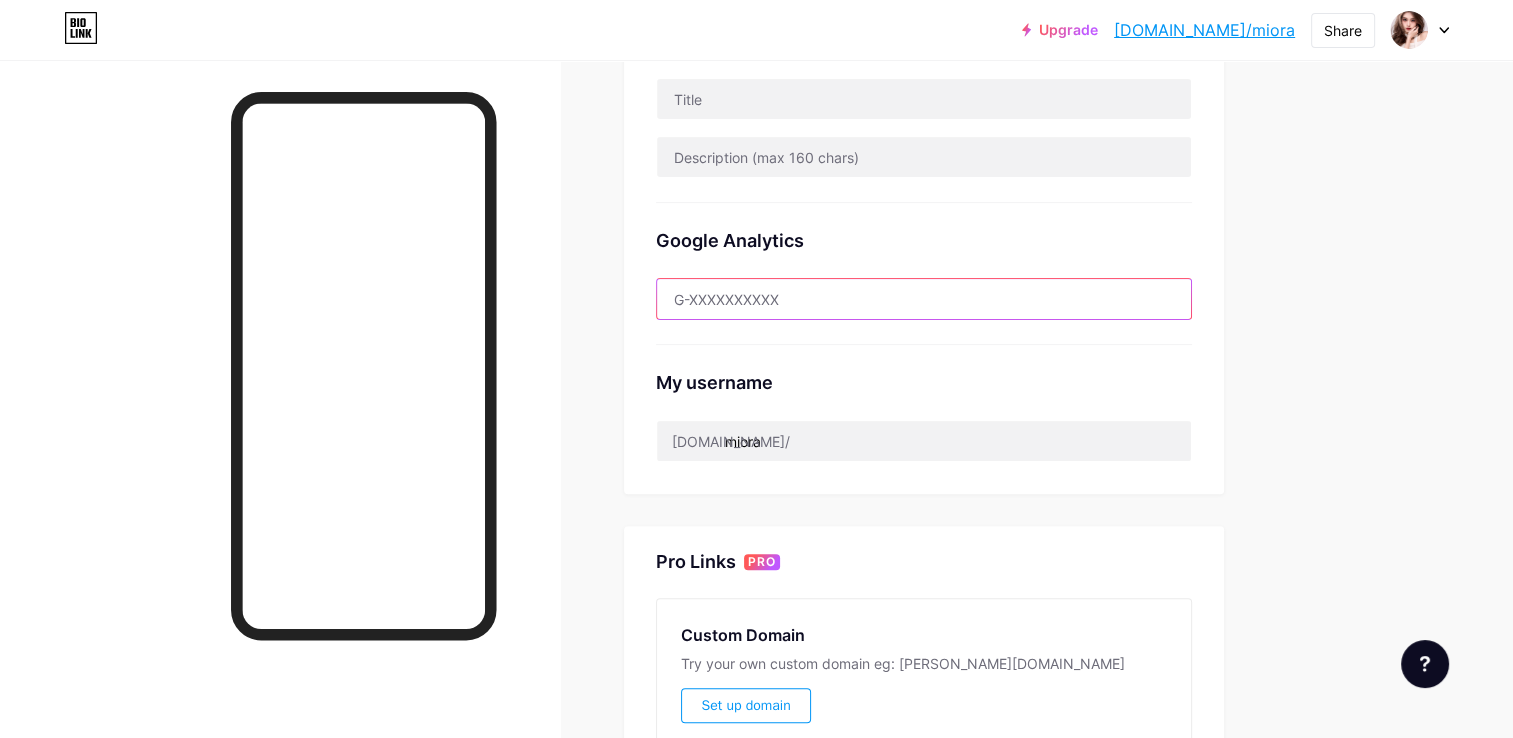 click at bounding box center [924, 299] 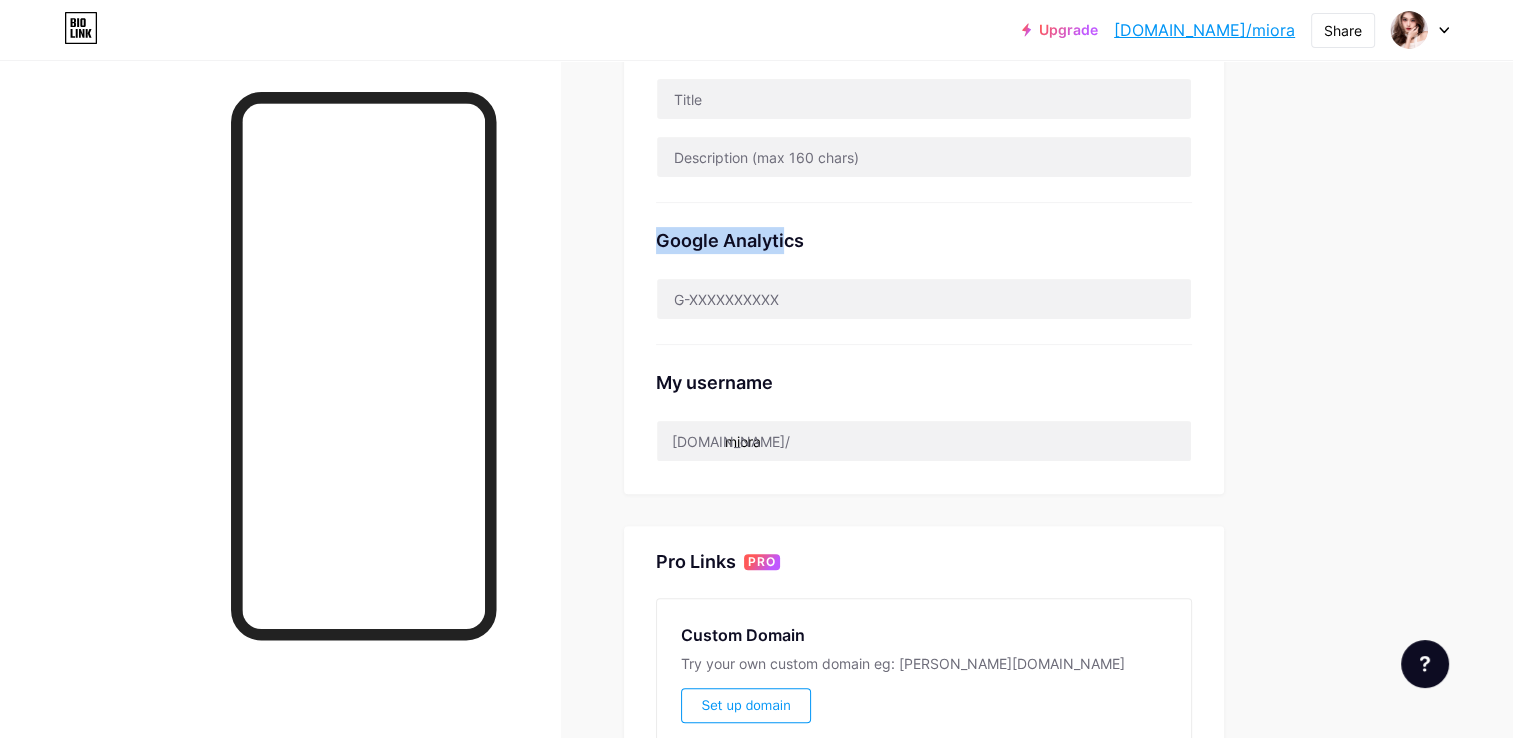 drag, startPoint x: 648, startPoint y: 231, endPoint x: 783, endPoint y: 238, distance: 135.18137 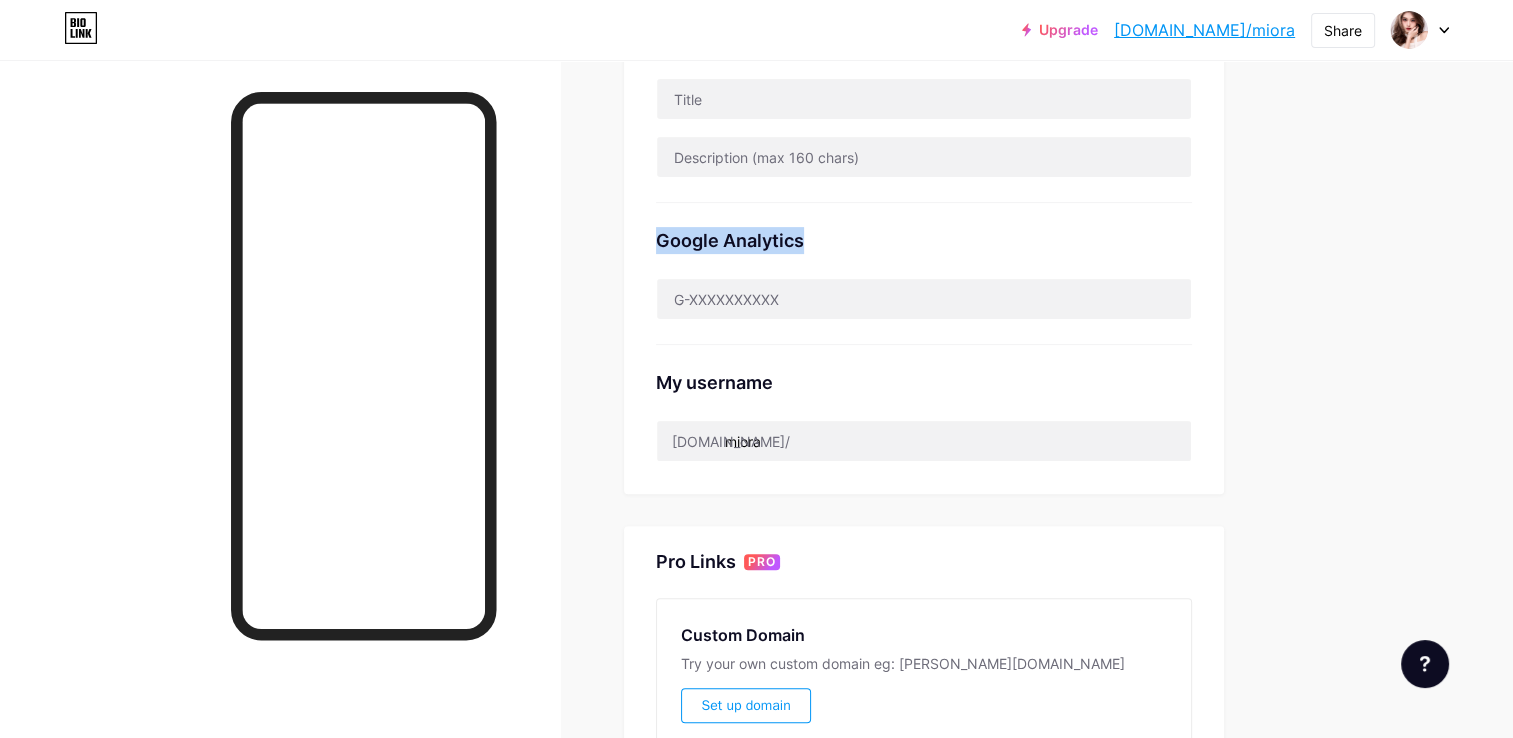 drag, startPoint x: 843, startPoint y: 235, endPoint x: 641, endPoint y: 225, distance: 202.24738 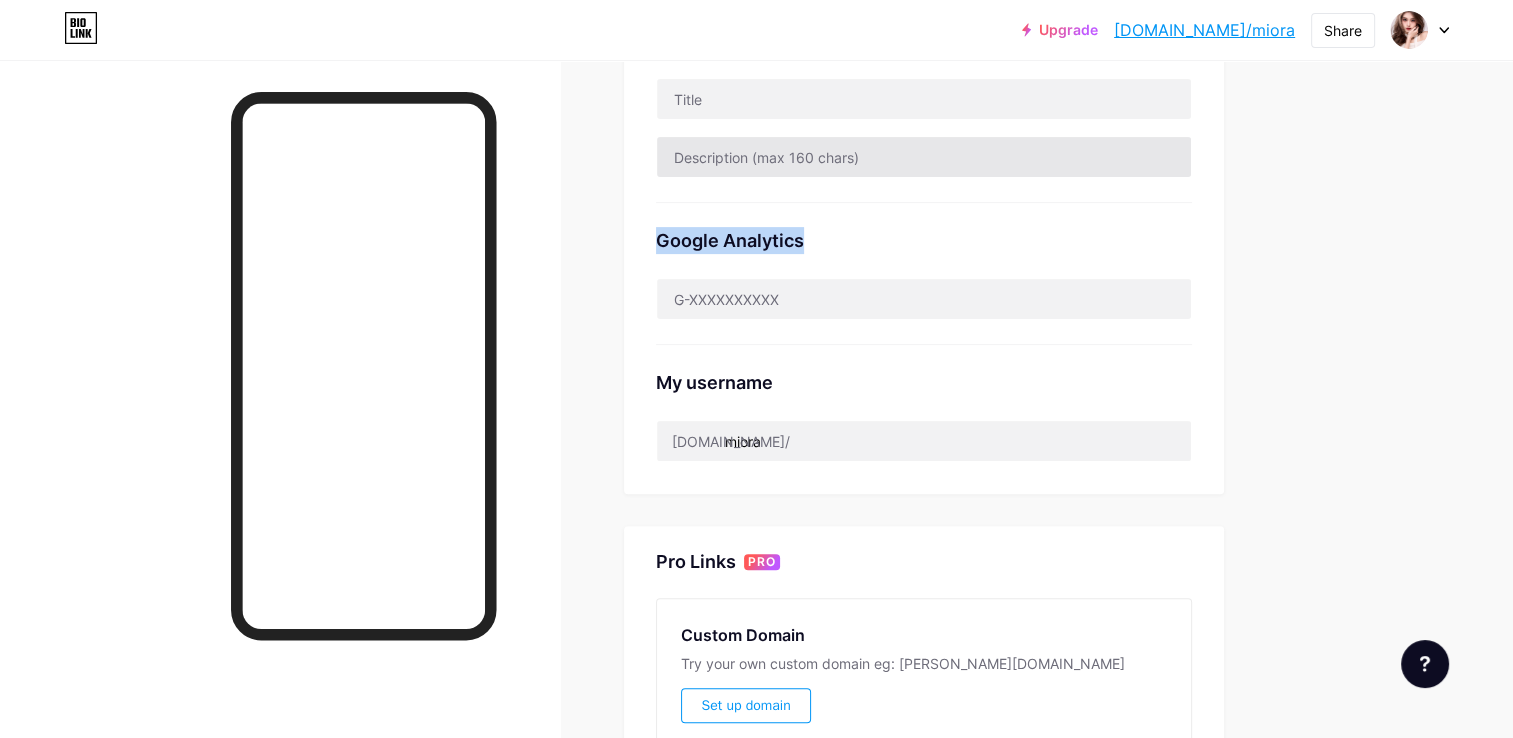 copy on "Google Analytics" 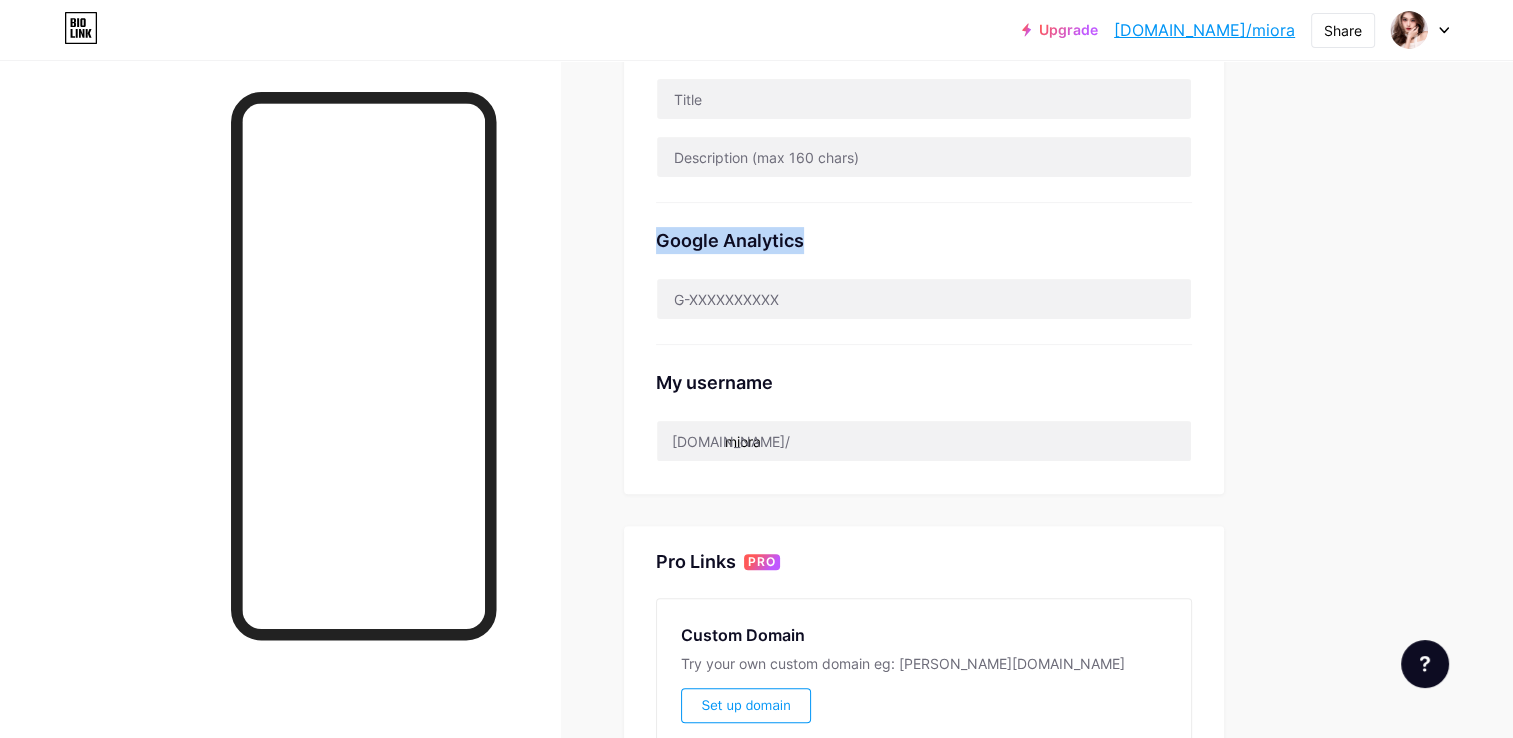click on "Google Analytics" at bounding box center [924, 274] 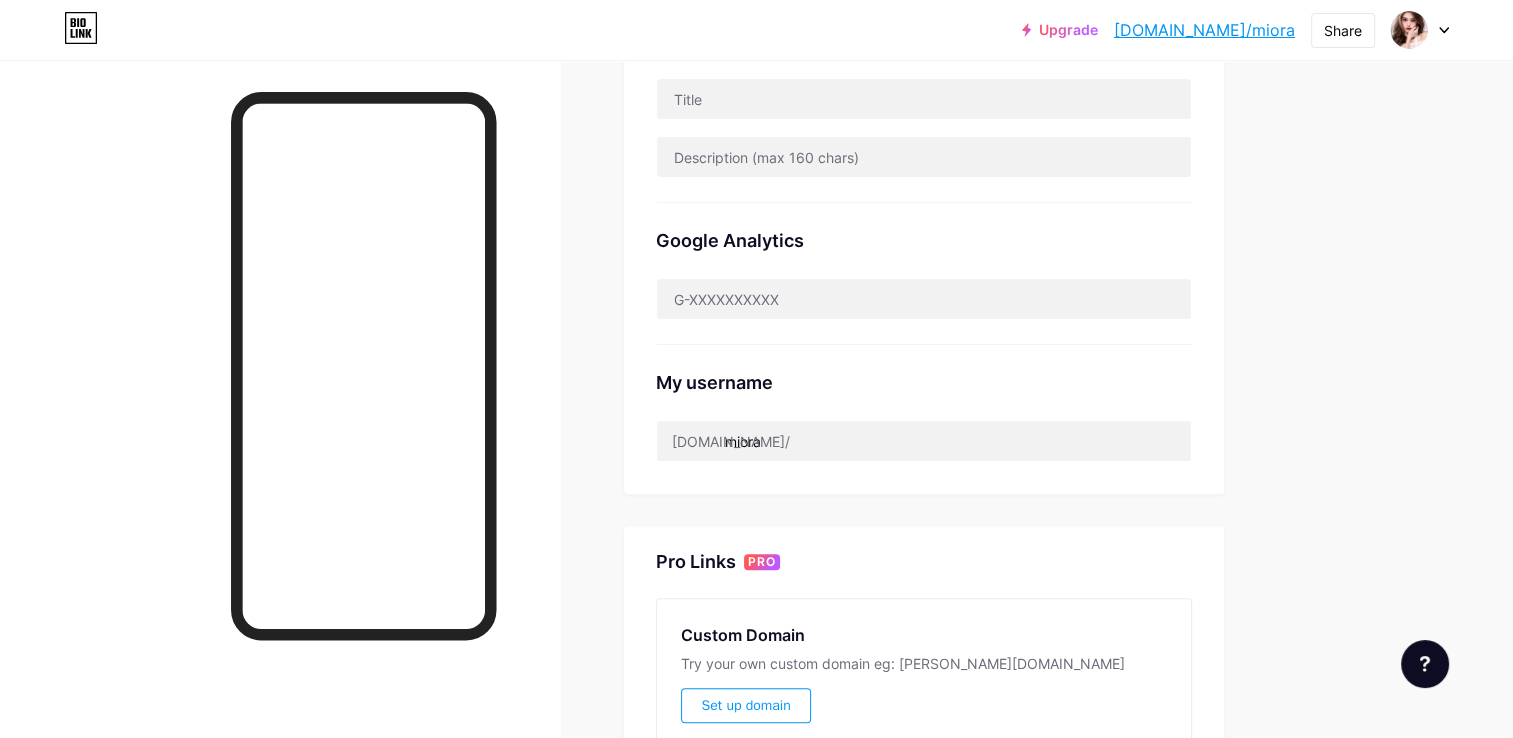 click on "Google Analytics" at bounding box center [924, 274] 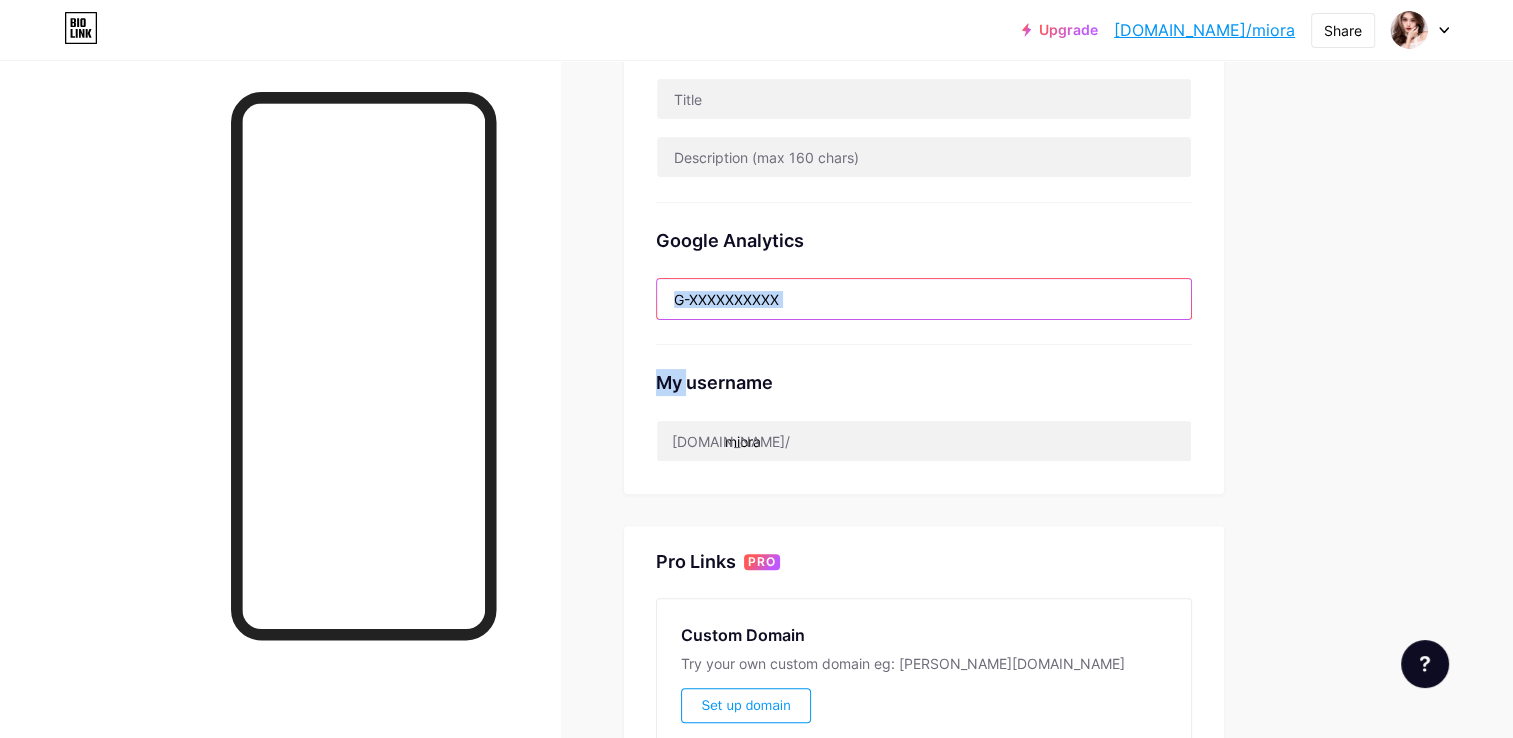drag, startPoint x: 800, startPoint y: 274, endPoint x: 772, endPoint y: 288, distance: 31.304953 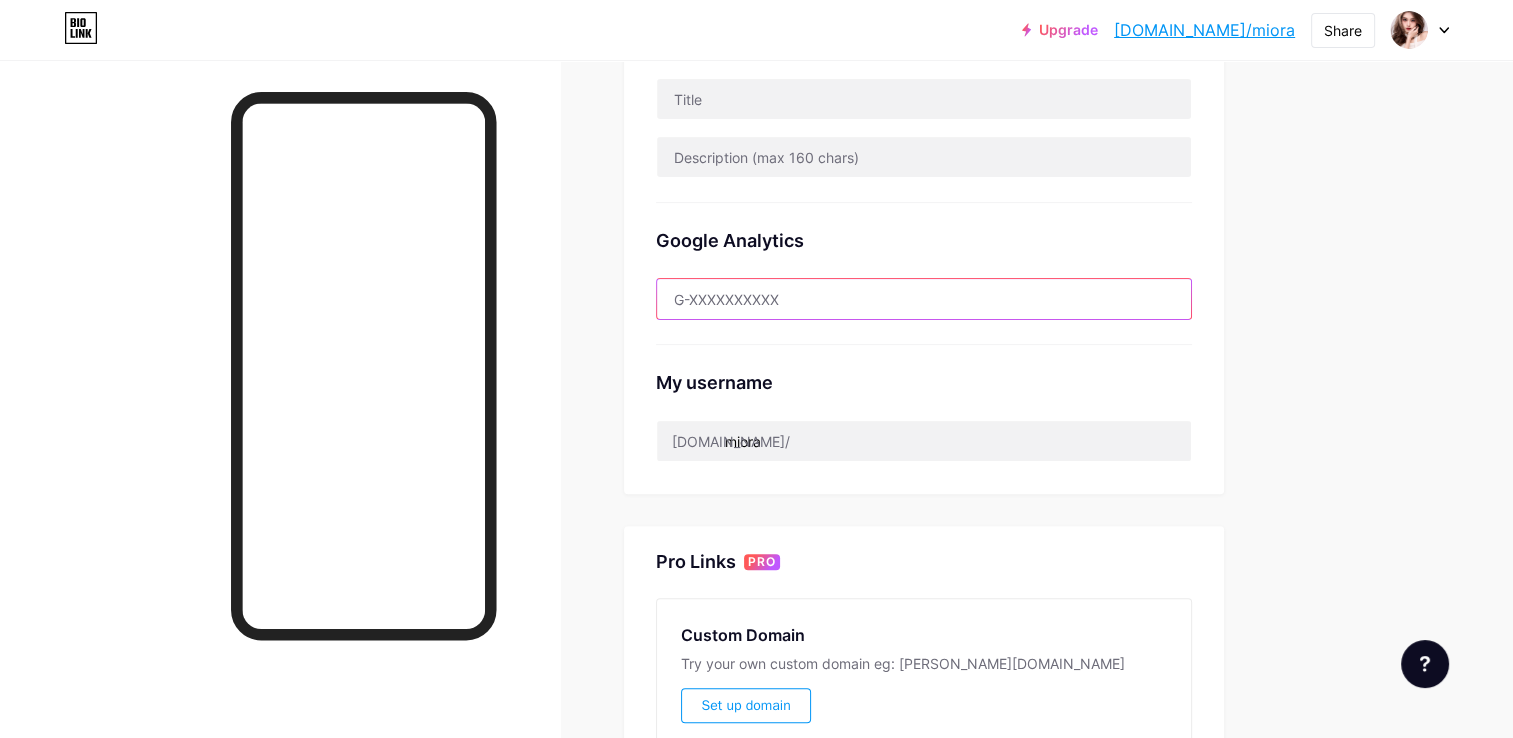 click at bounding box center (924, 299) 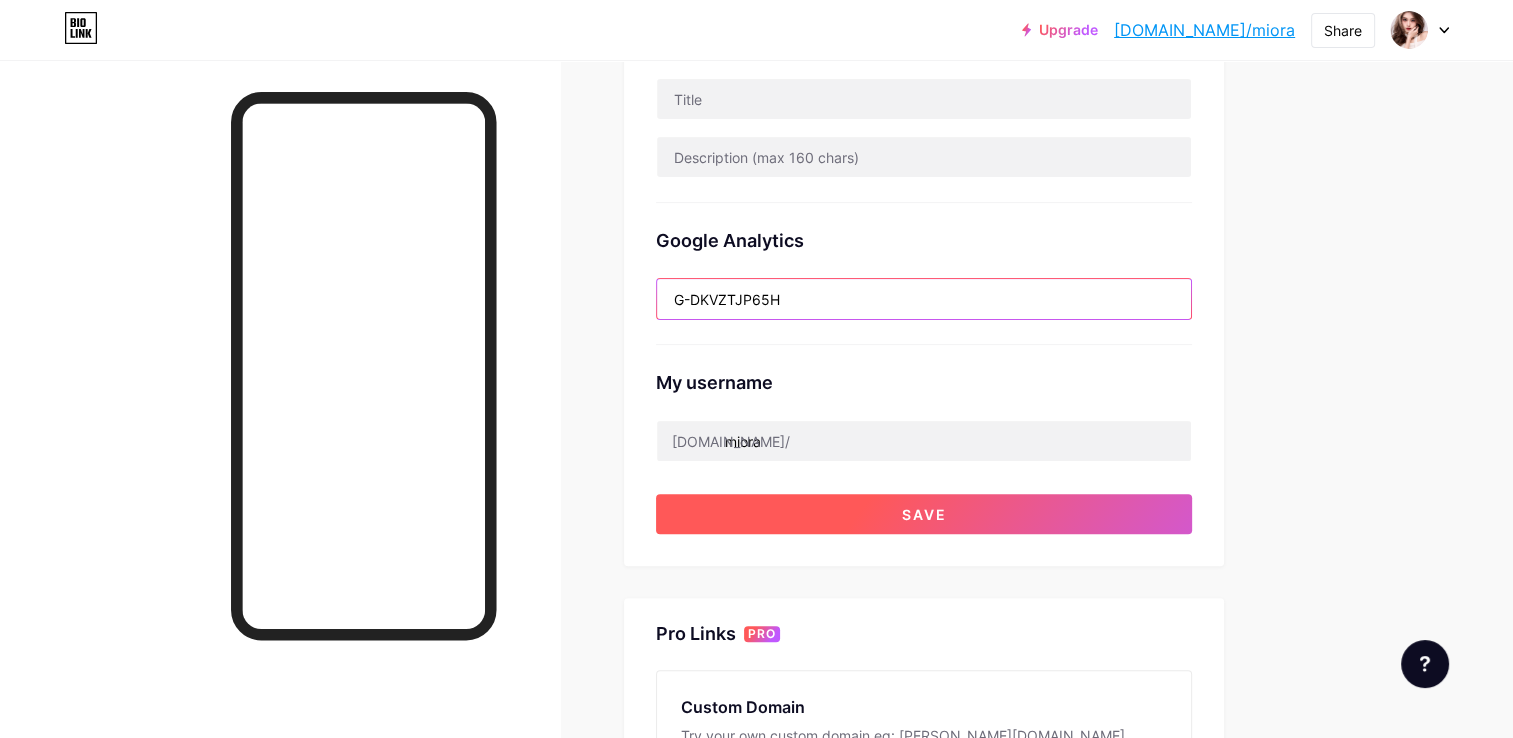 type on "G-DKVZTJP65H" 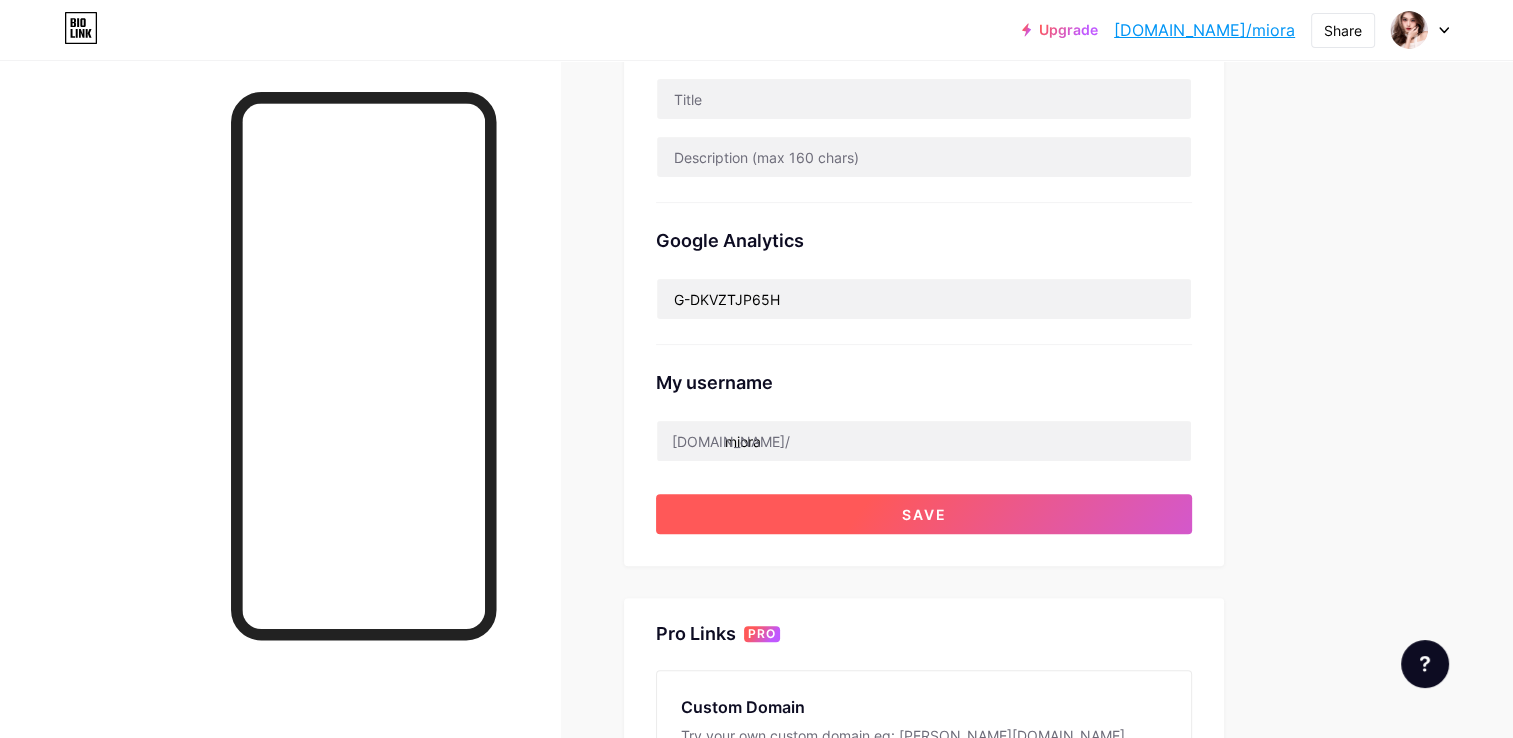click on "Save" at bounding box center [924, 514] 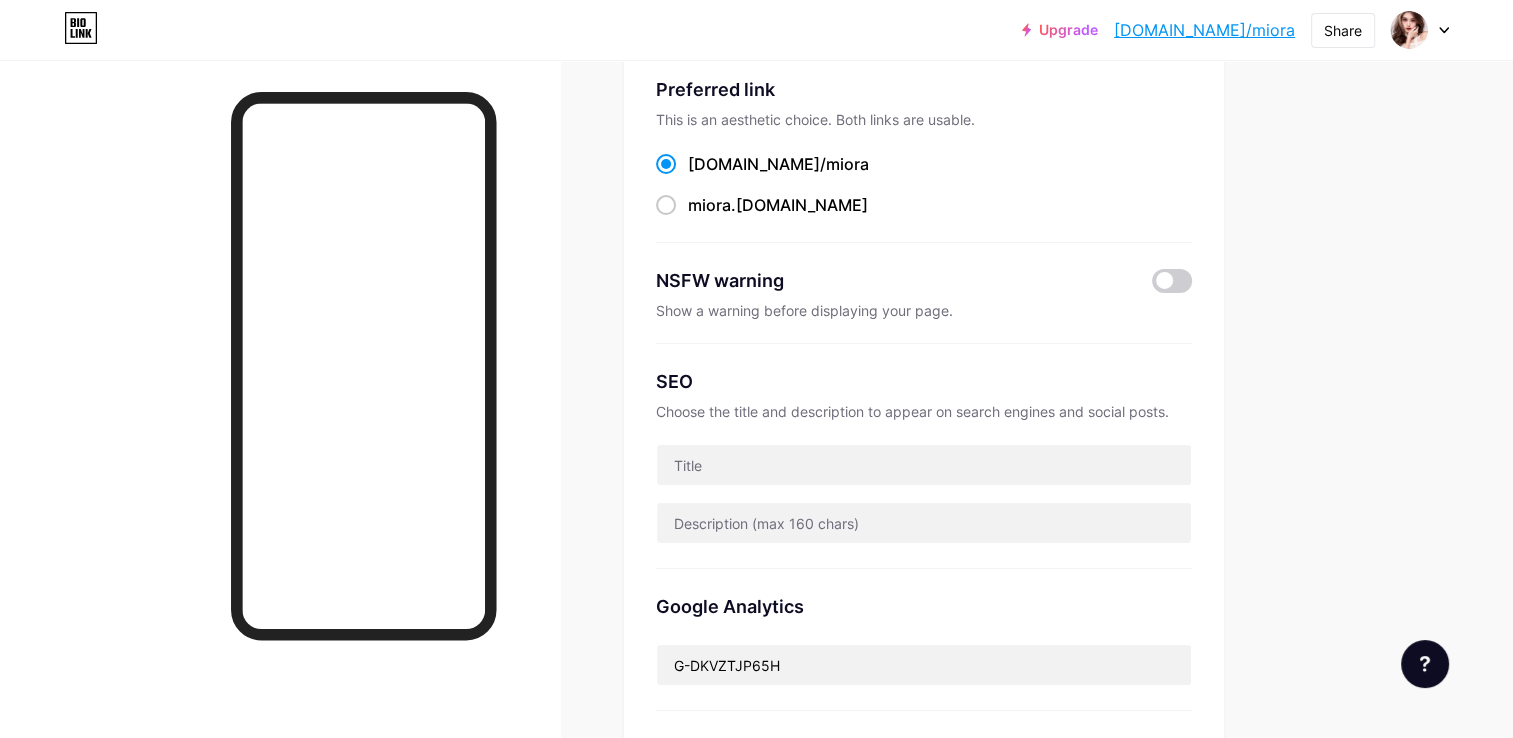 scroll, scrollTop: 100, scrollLeft: 0, axis: vertical 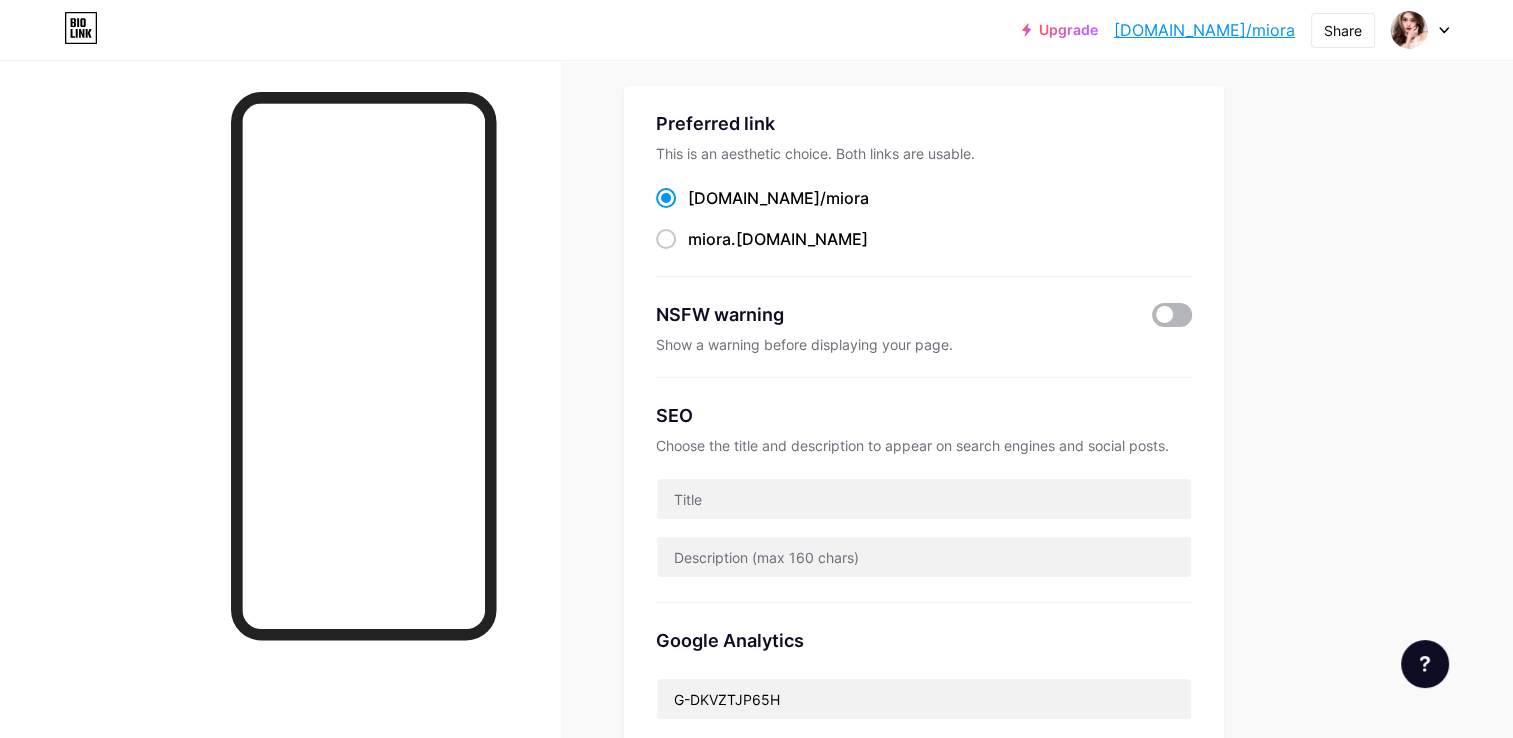 click at bounding box center (1172, 315) 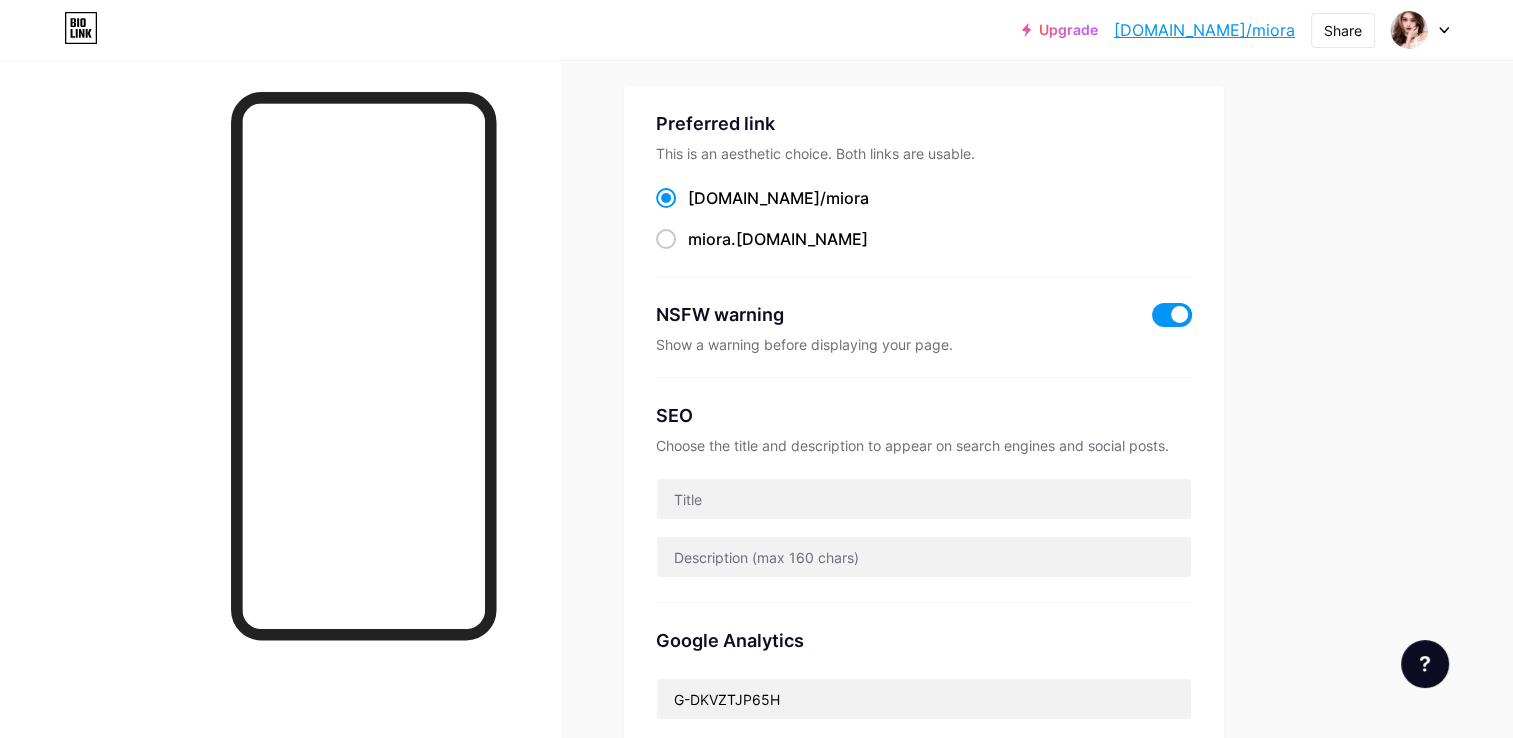 click at bounding box center (1172, 315) 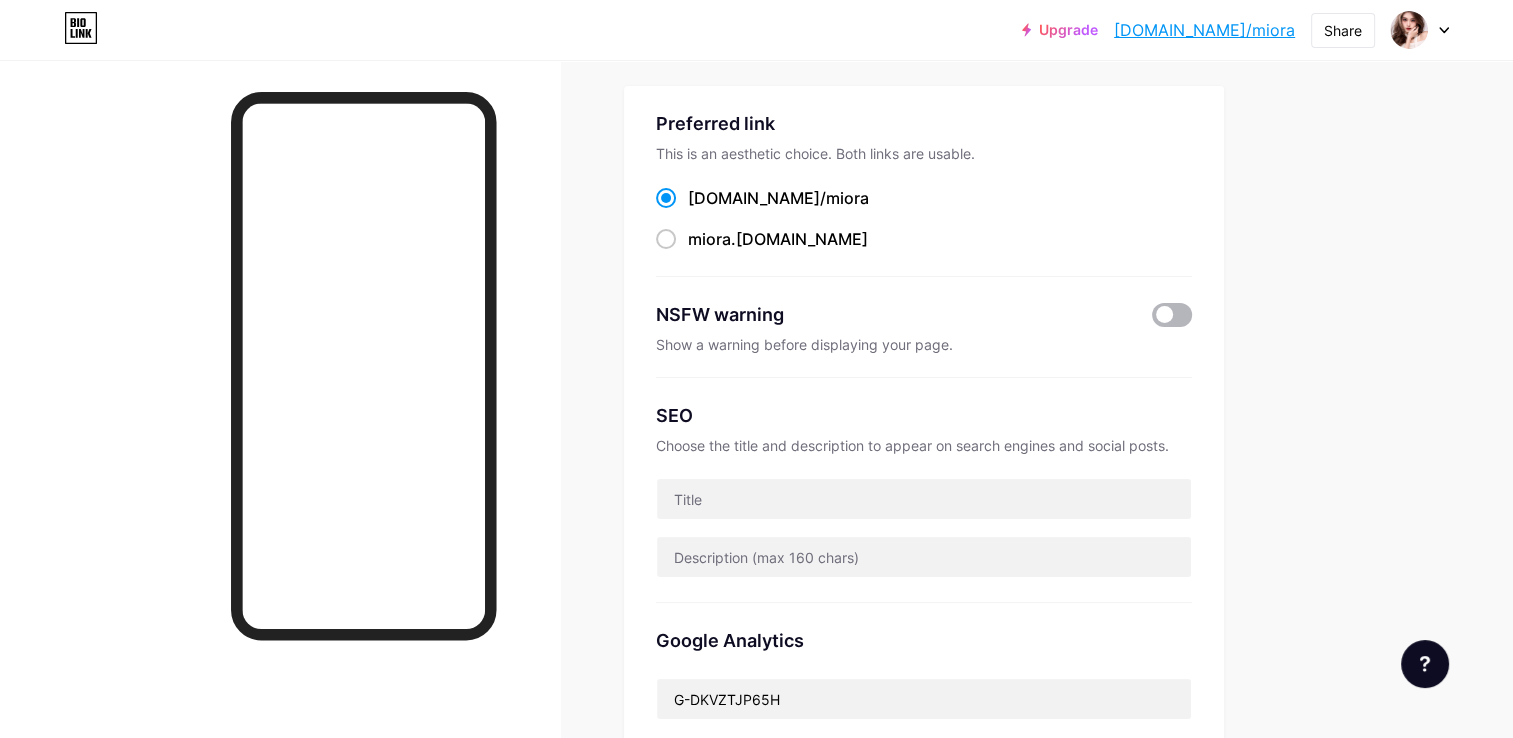 click at bounding box center [1172, 315] 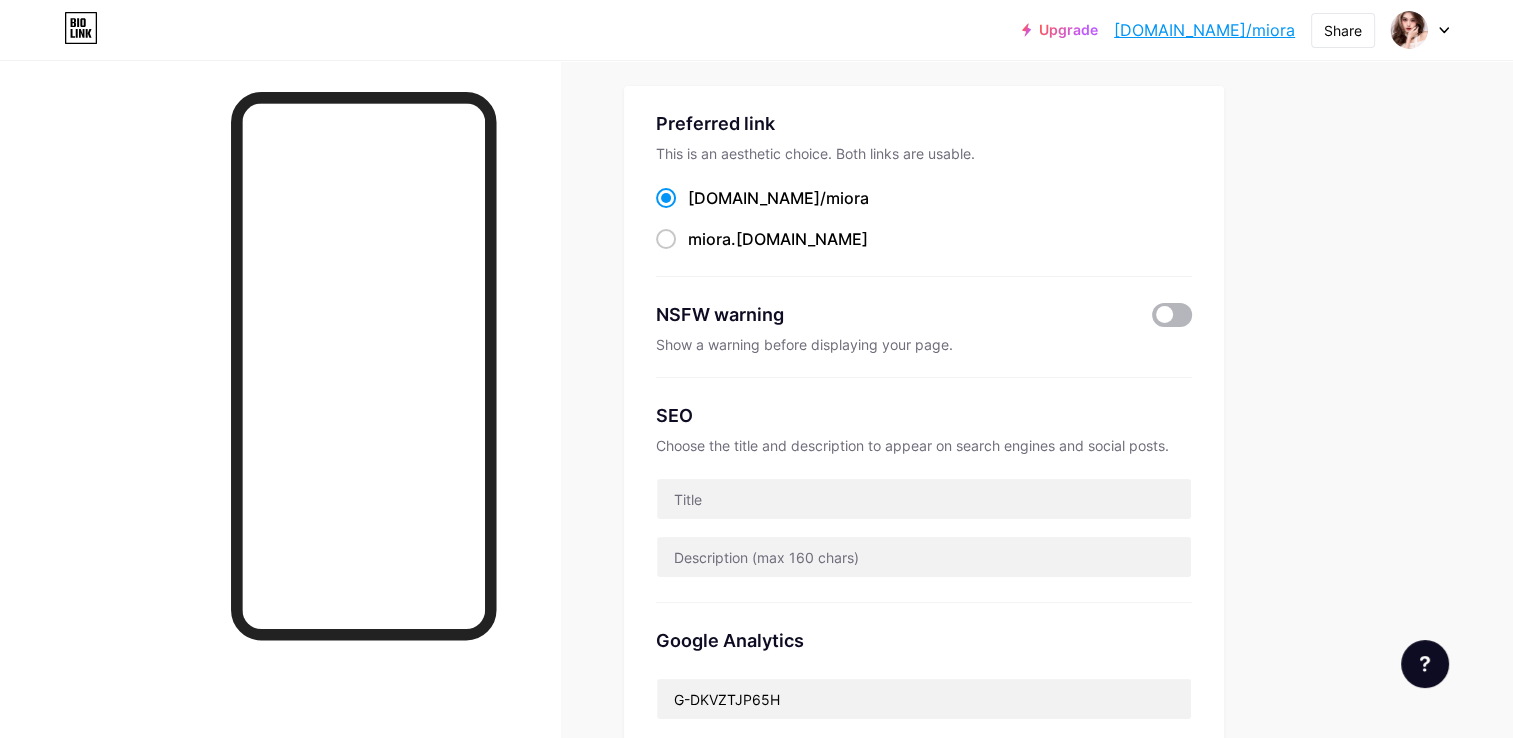 click at bounding box center [1152, 320] 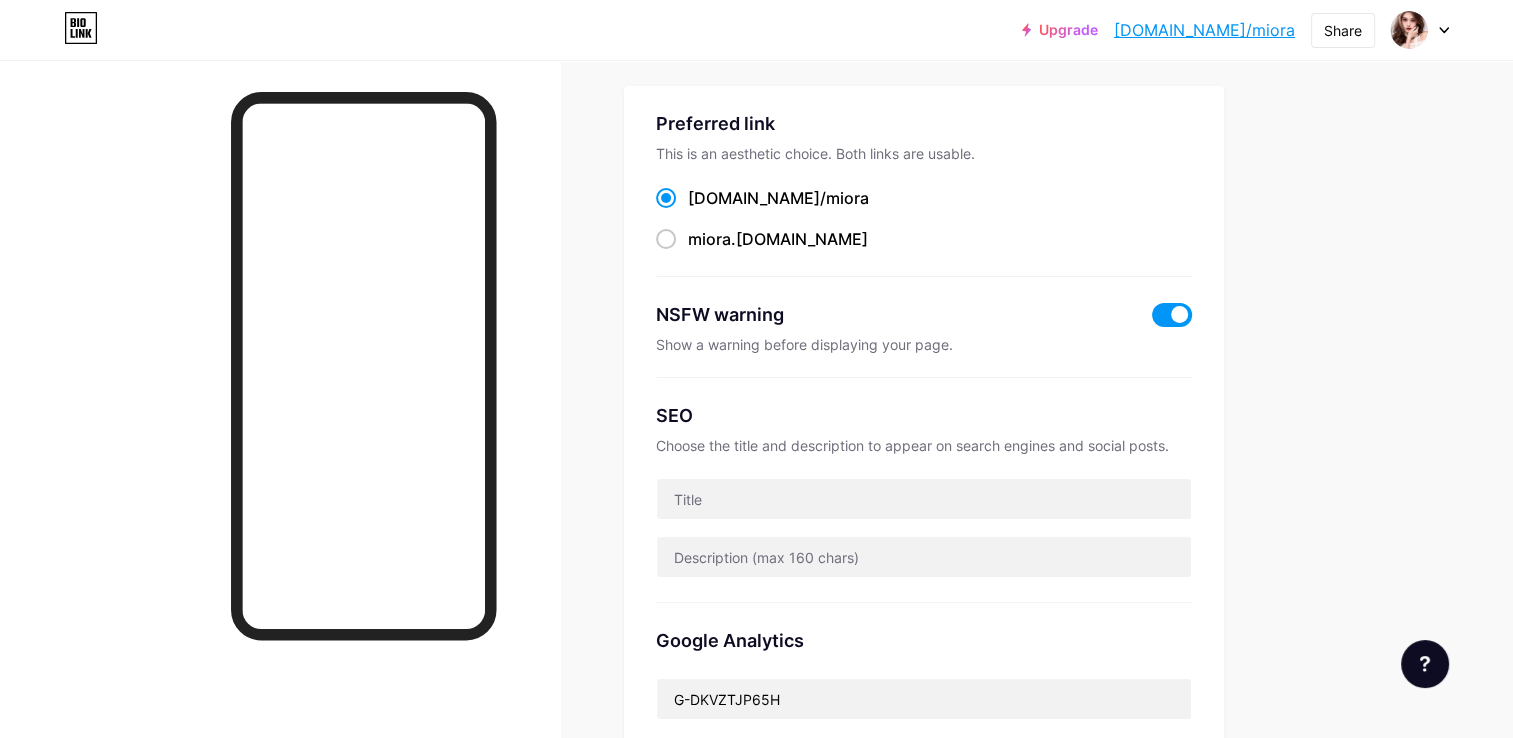 click at bounding box center (1172, 315) 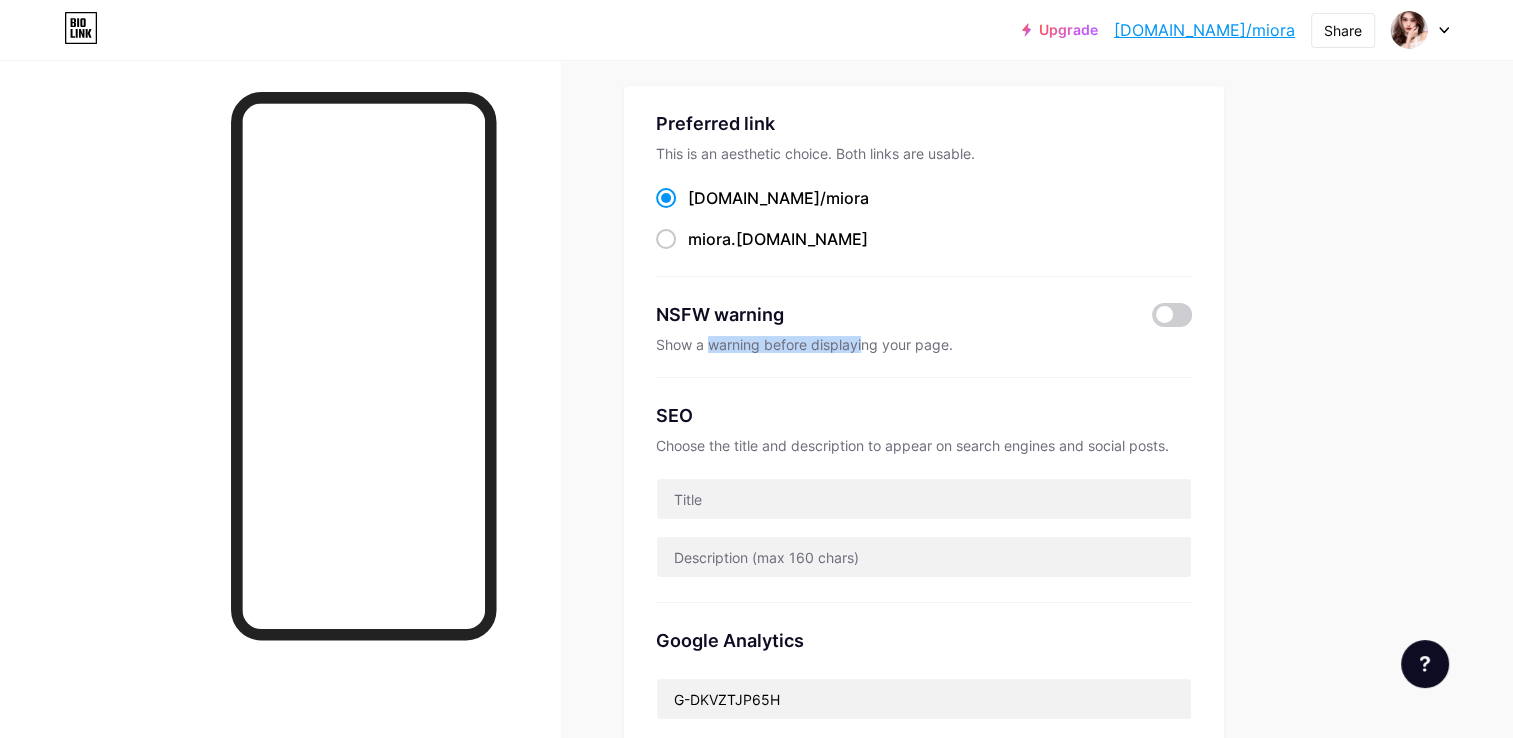 drag, startPoint x: 712, startPoint y: 349, endPoint x: 867, endPoint y: 349, distance: 155 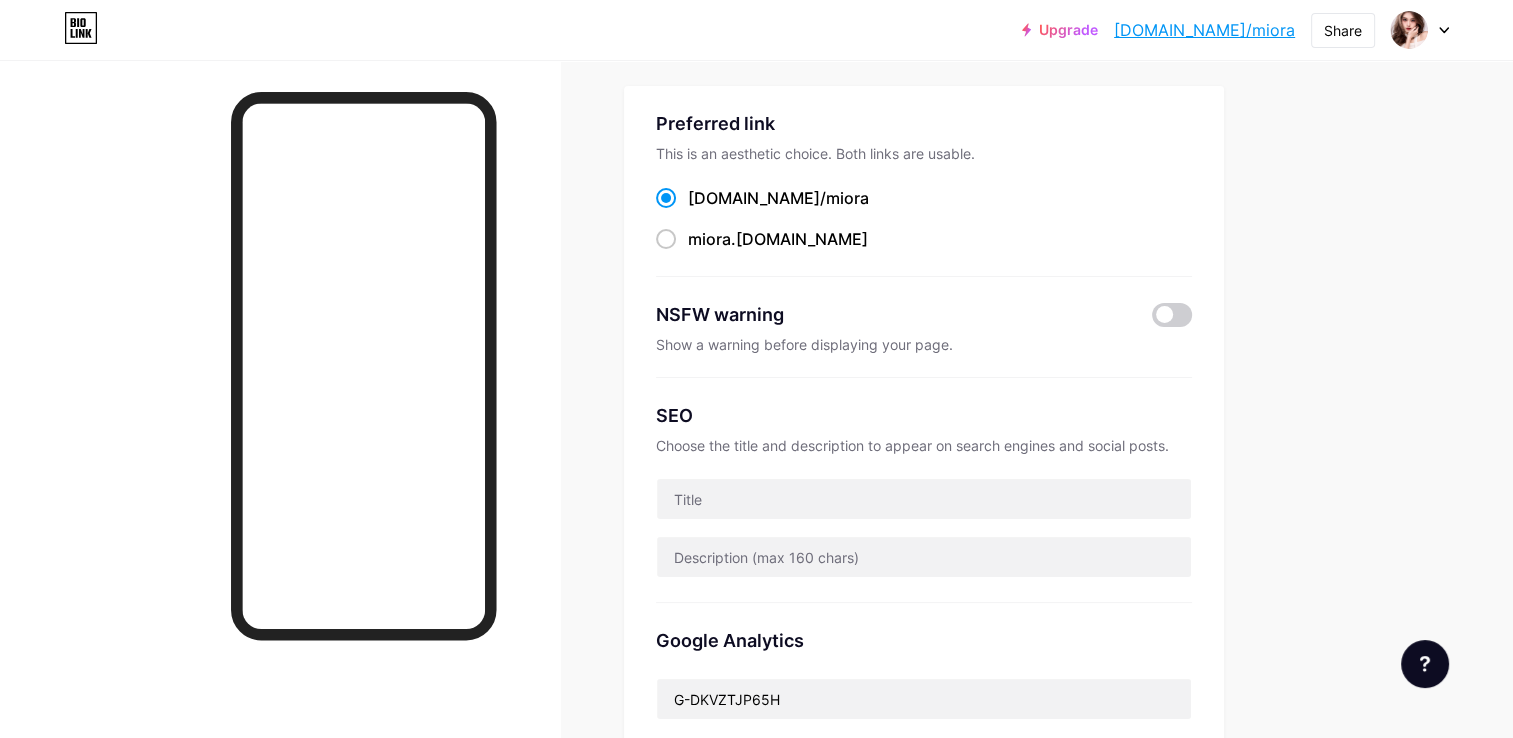 click on "NSFW warning       Show a warning before displaying your page." at bounding box center [924, 327] 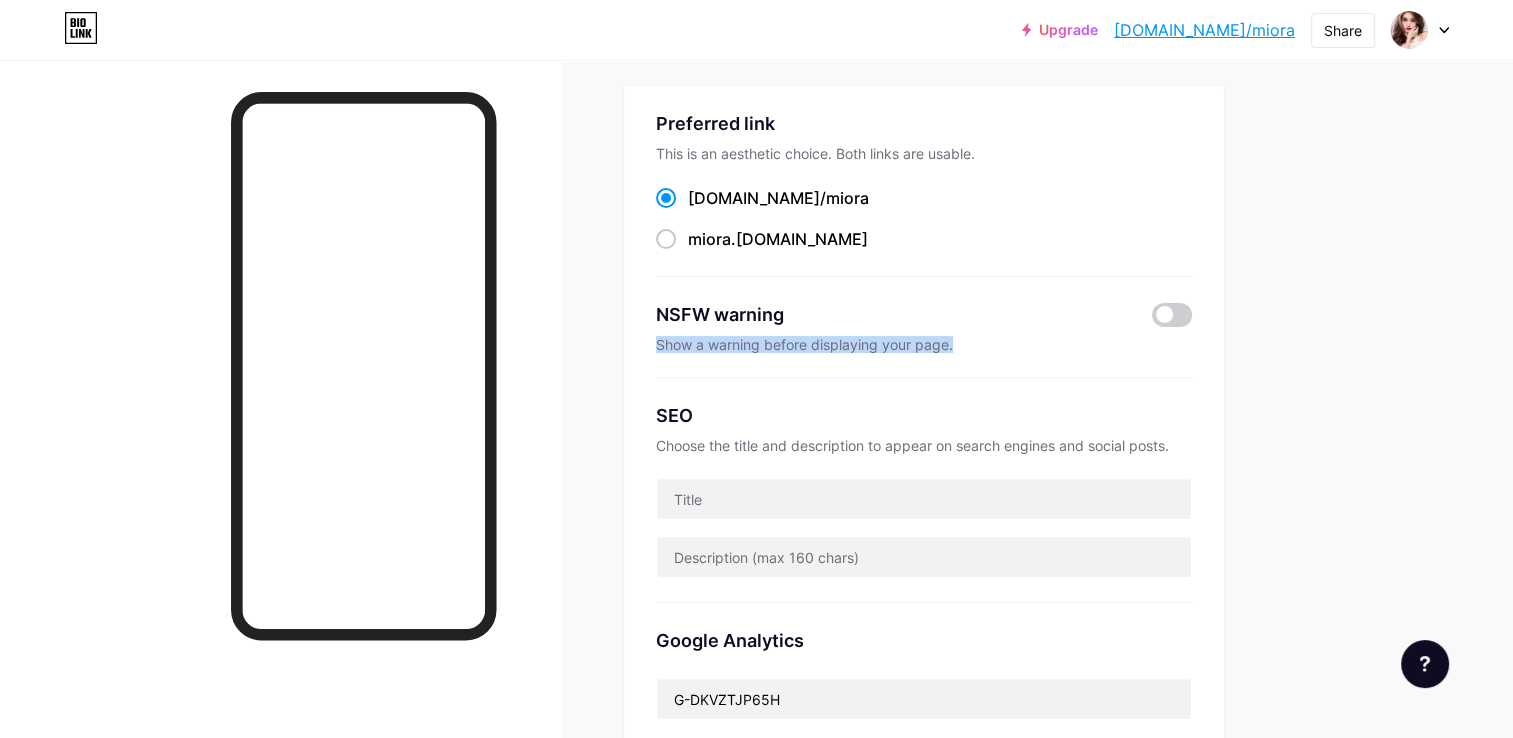 drag, startPoint x: 653, startPoint y: 346, endPoint x: 984, endPoint y: 356, distance: 331.15103 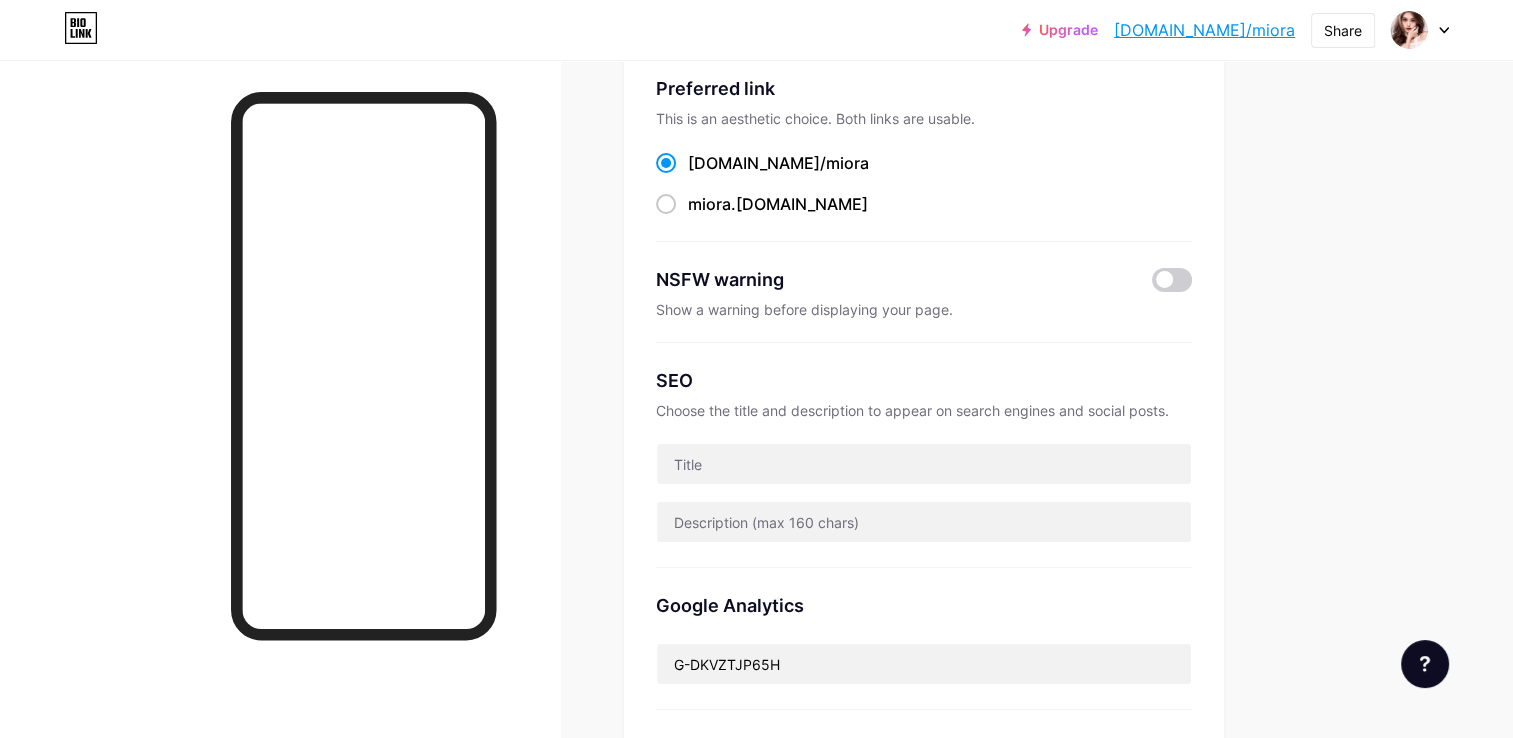 scroll, scrollTop: 123, scrollLeft: 0, axis: vertical 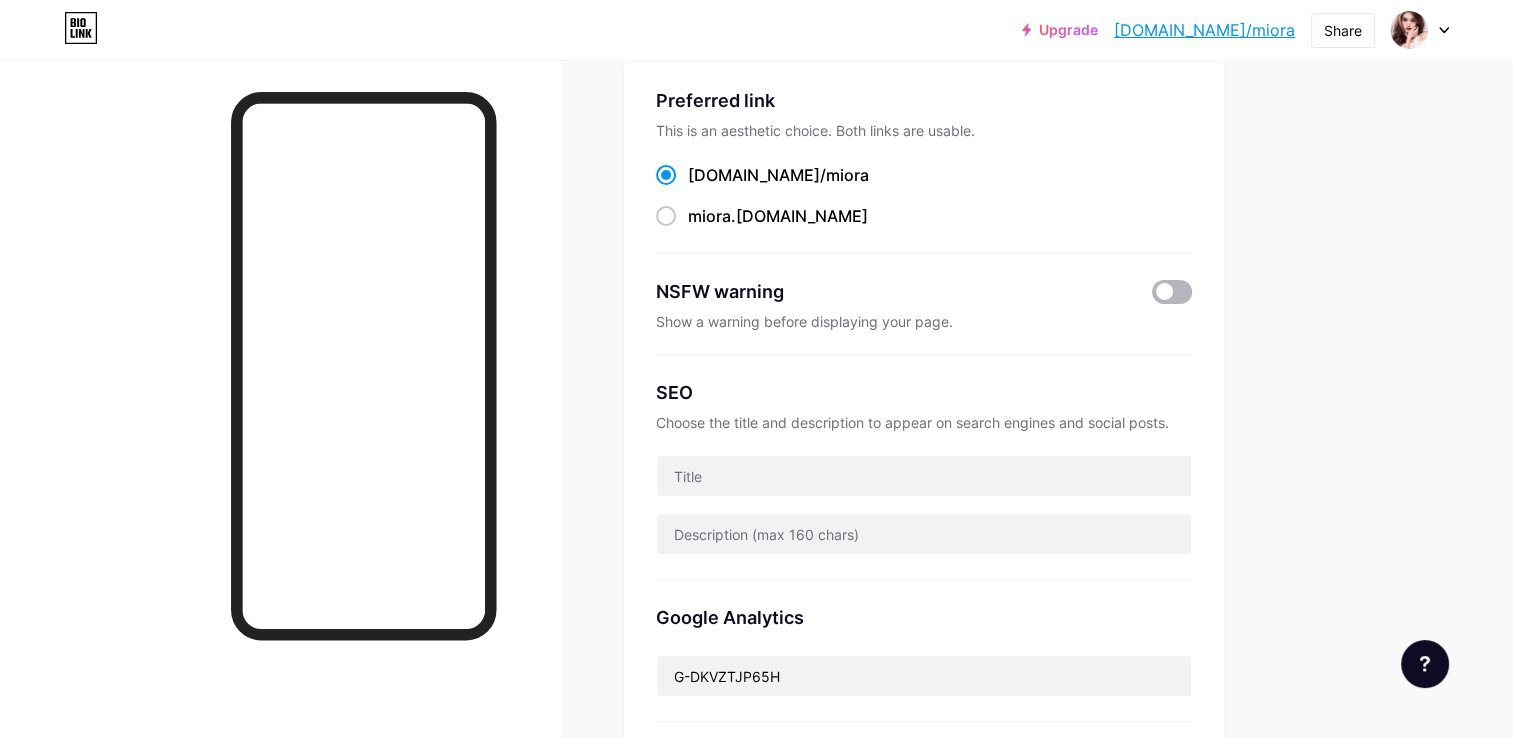 click at bounding box center (1172, 292) 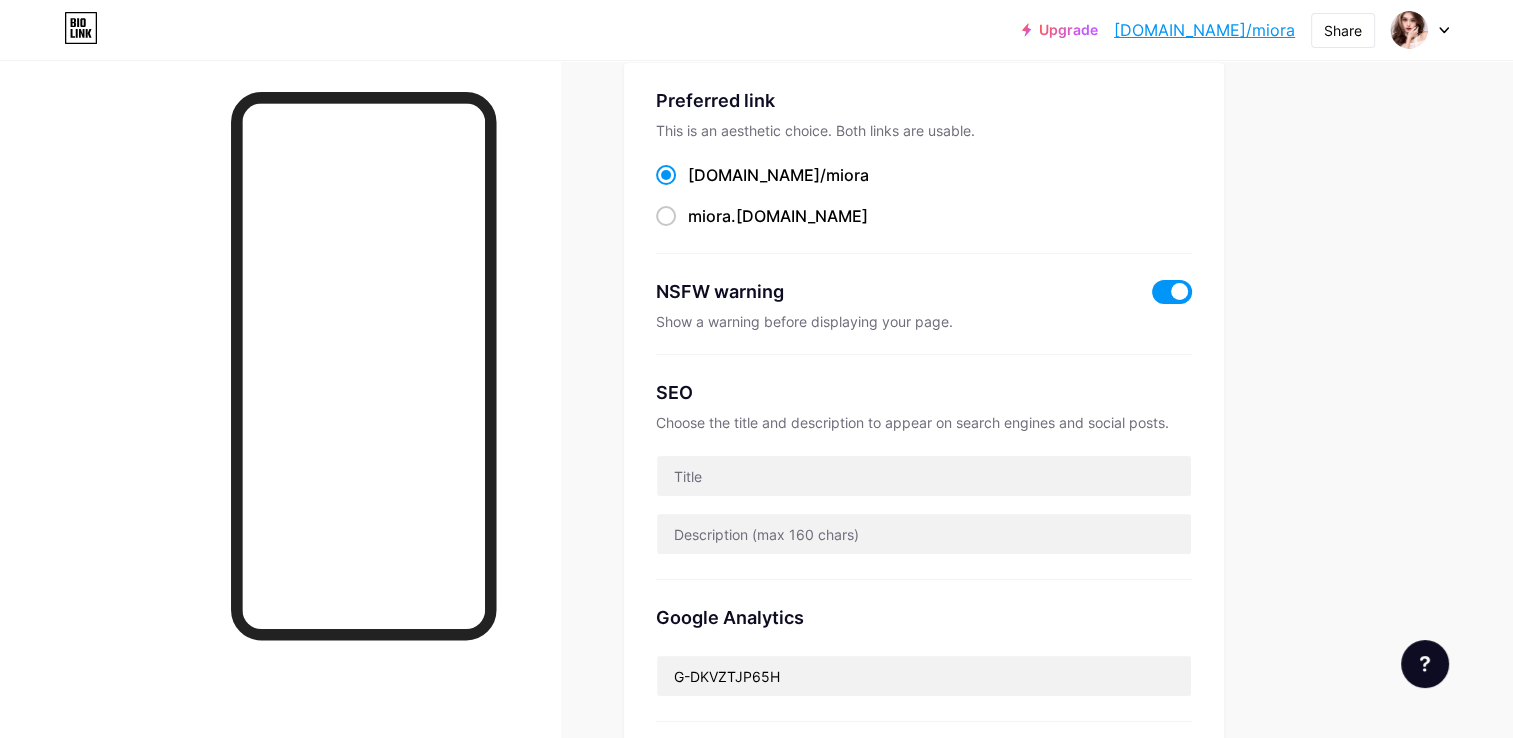 scroll, scrollTop: 0, scrollLeft: 0, axis: both 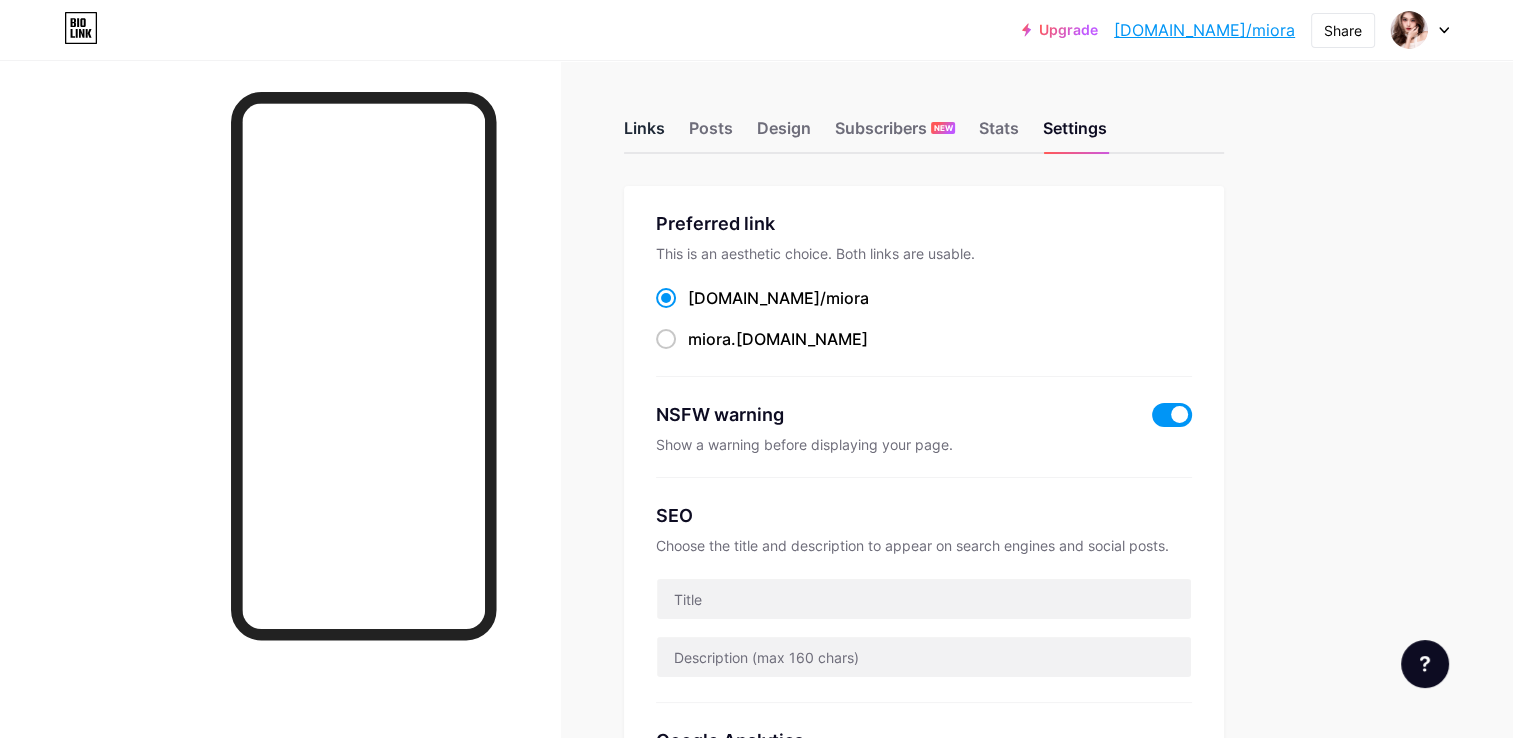 click on "Links" at bounding box center [644, 134] 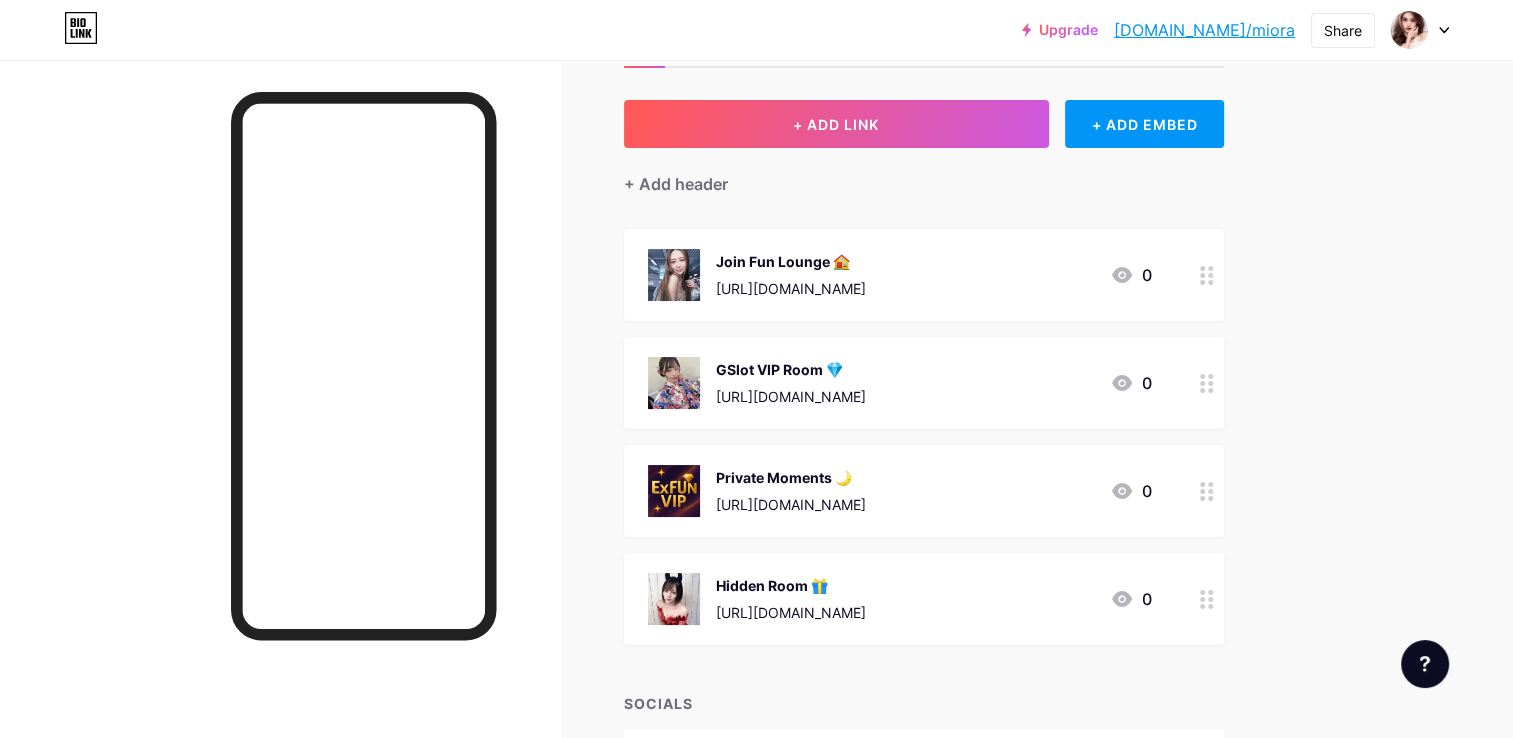 scroll, scrollTop: 0, scrollLeft: 0, axis: both 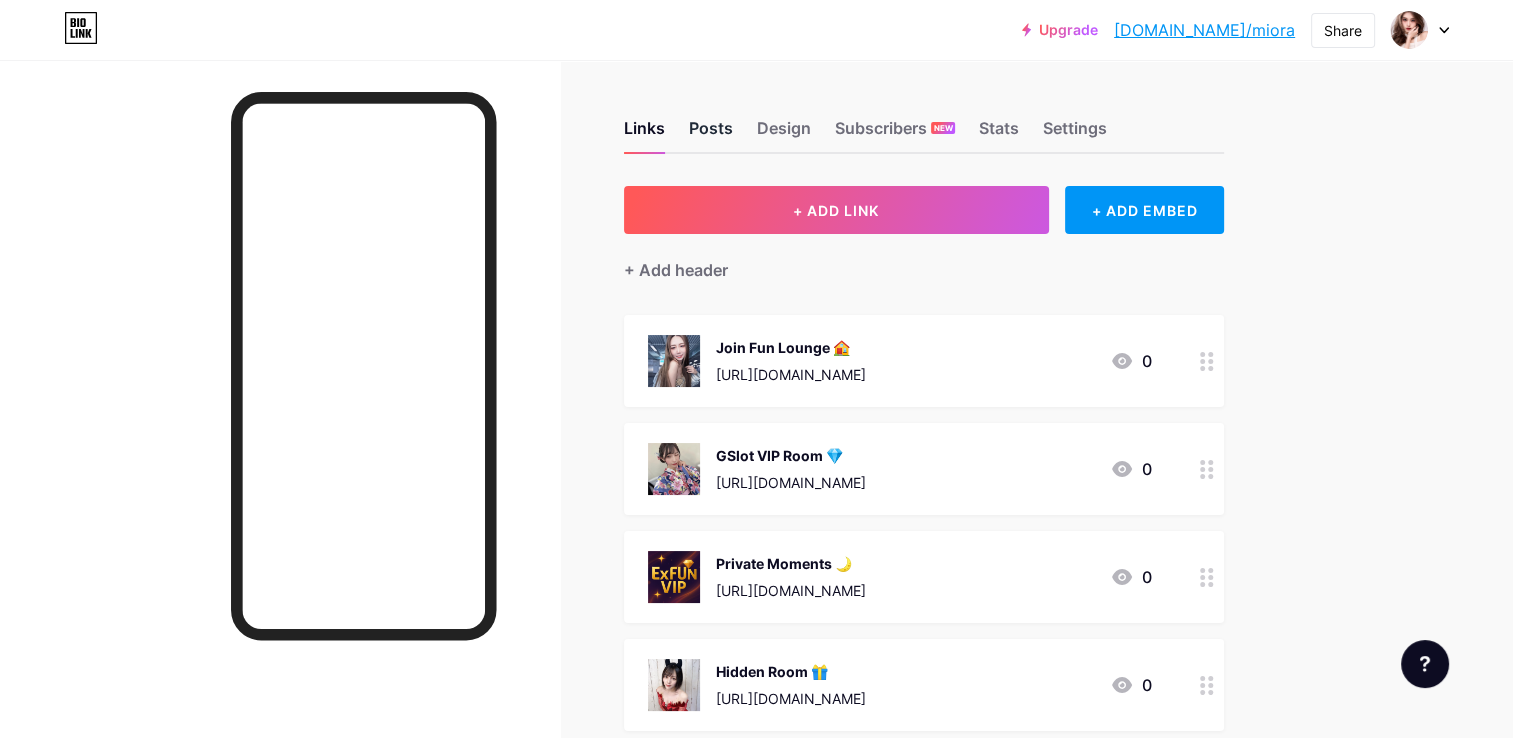 click on "Posts" at bounding box center [711, 134] 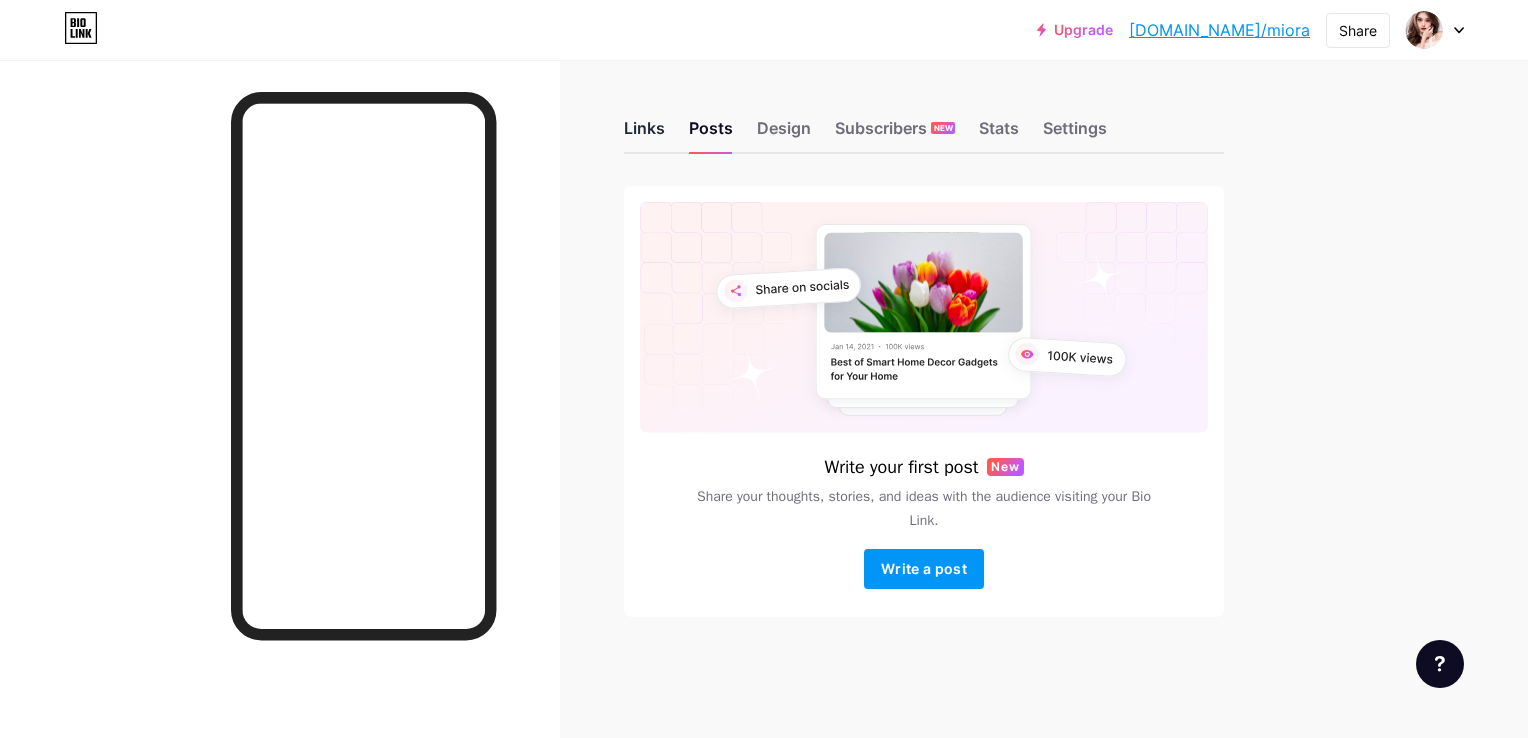 click on "Links" at bounding box center (644, 134) 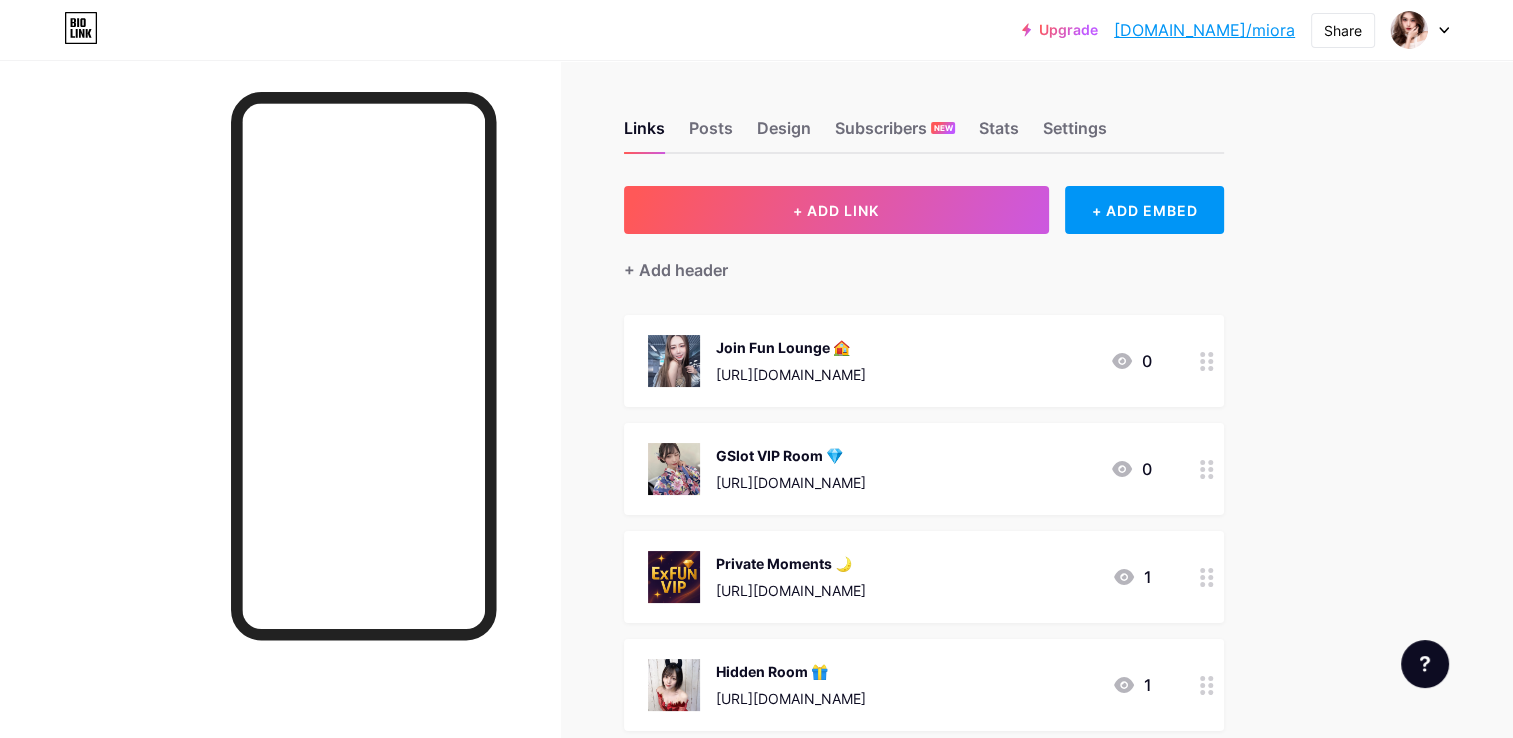 click on "Join Fun Lounge 🏠
[URL][DOMAIN_NAME]
0" at bounding box center (900, 361) 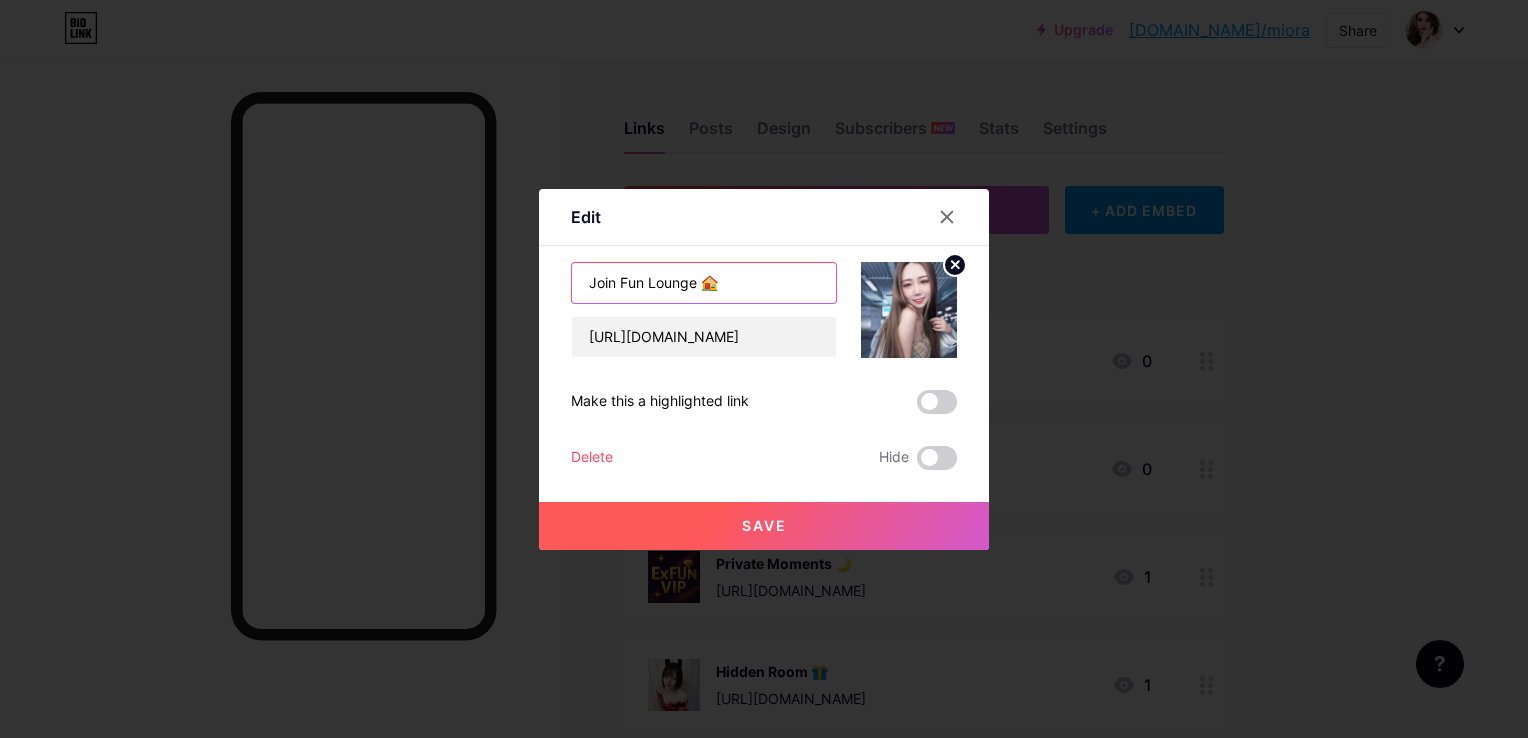 click on "Join Fun Lounge 🏠" at bounding box center (704, 283) 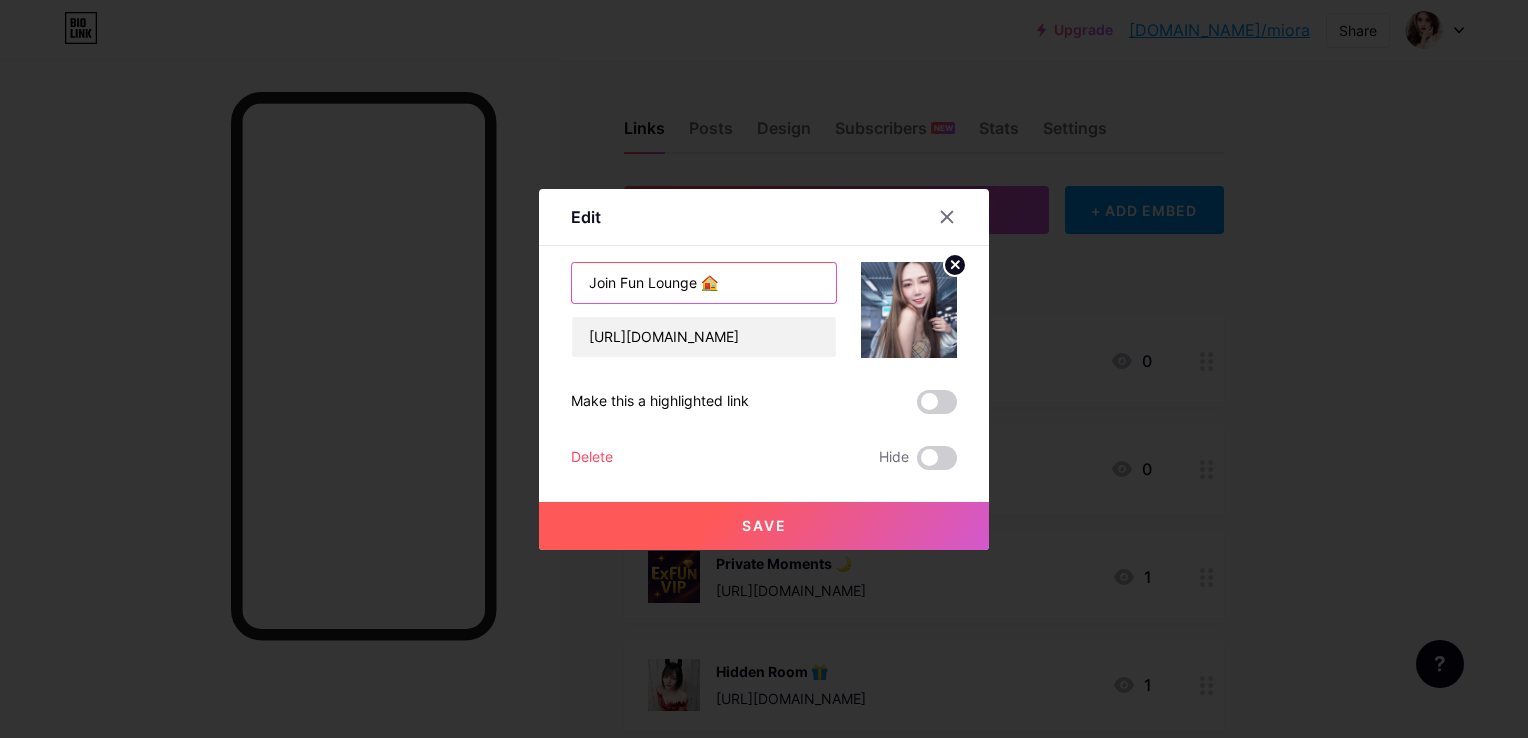 click on "Join Fun Lounge 🏠" at bounding box center [704, 283] 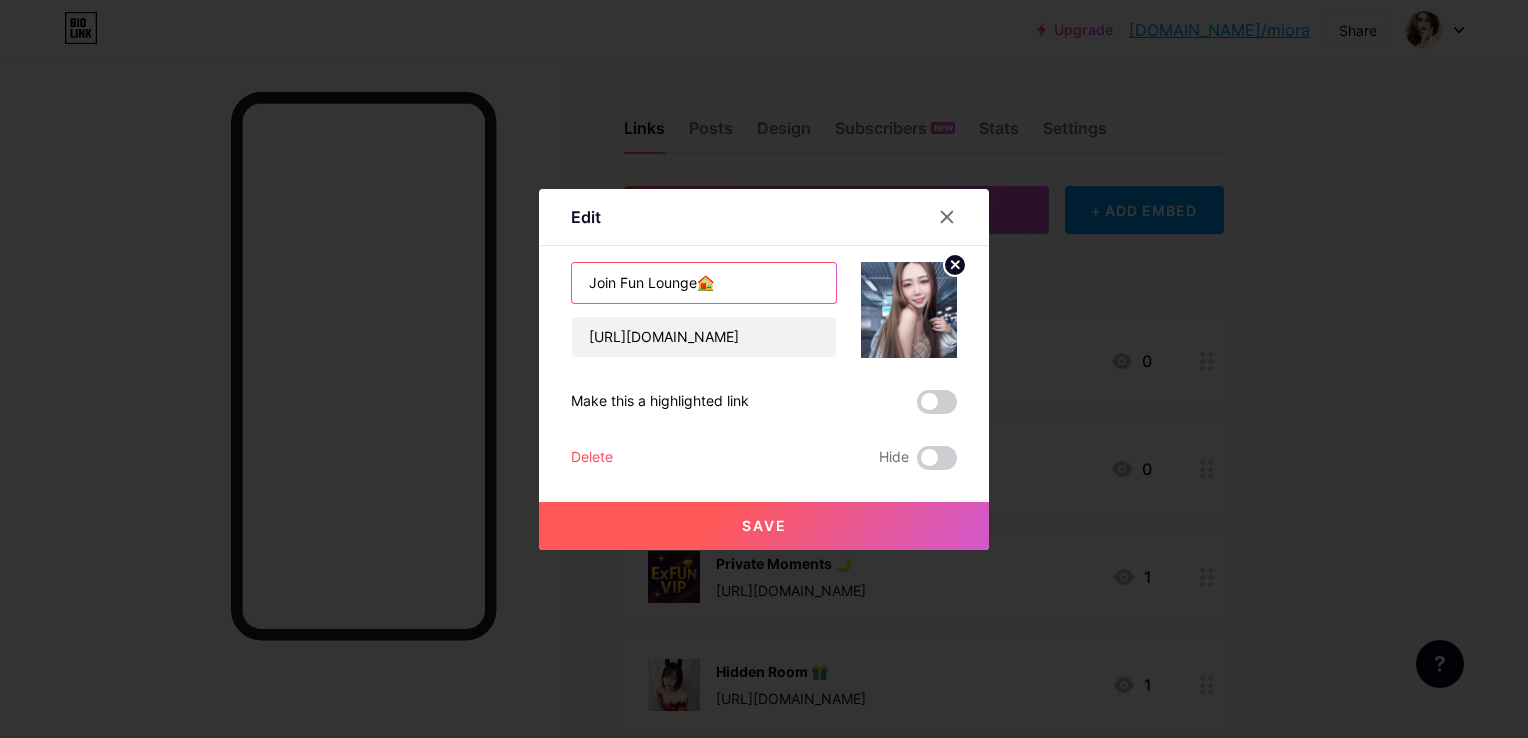 type on "Join Fun Lounge🏠" 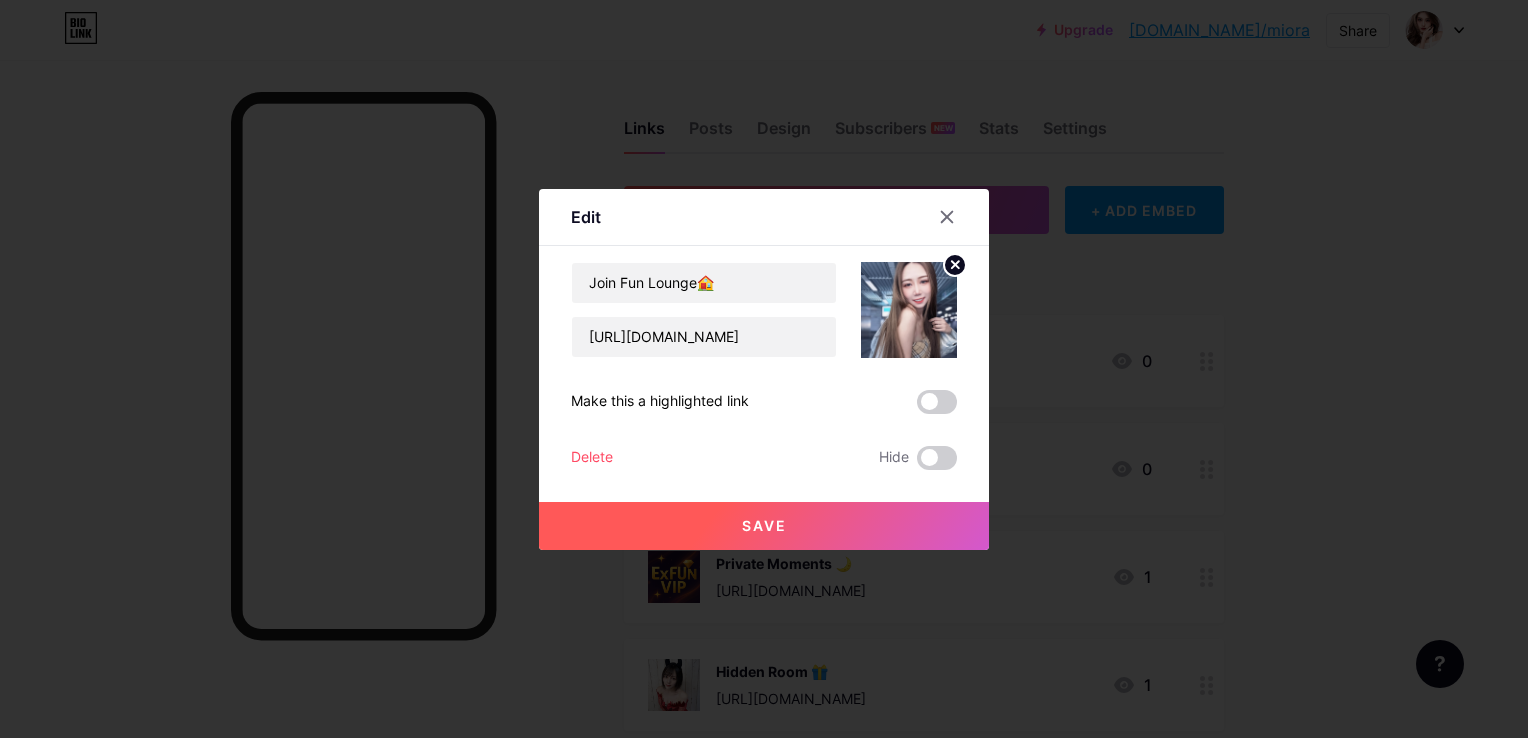 click at bounding box center (764, 369) 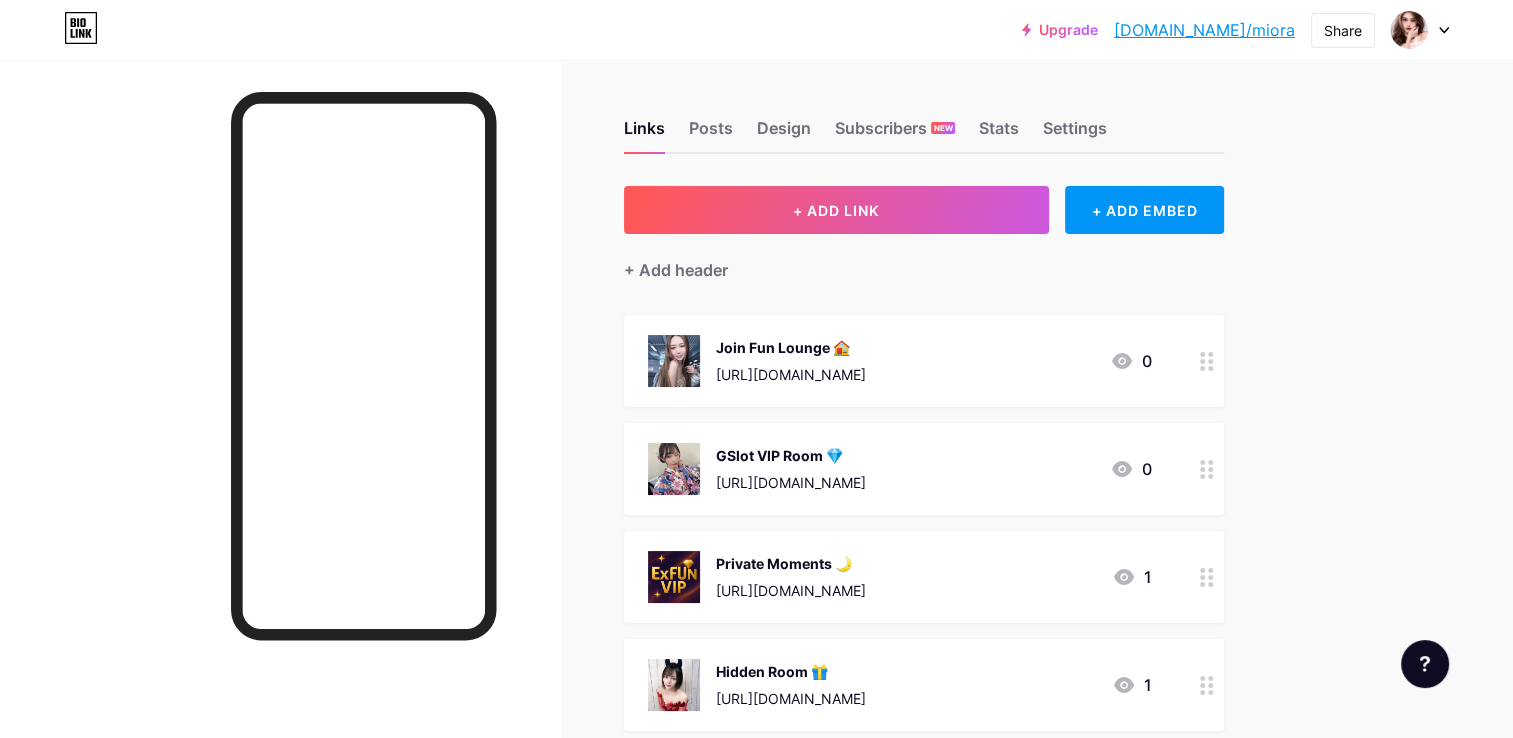 click on "Join Fun Lounge 🏠
[URL][DOMAIN_NAME]
0" at bounding box center (900, 361) 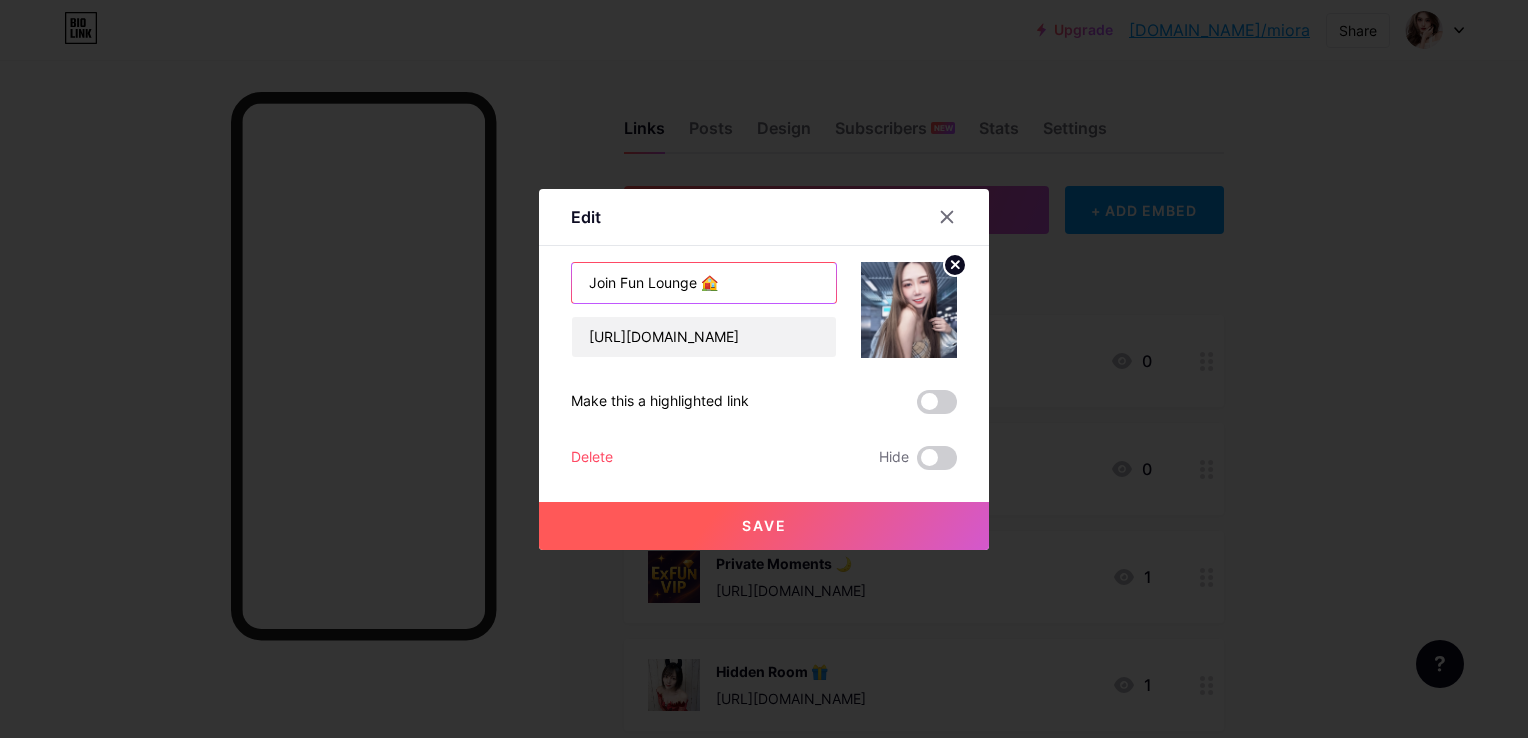 click on "Join Fun Lounge 🏠" at bounding box center [704, 283] 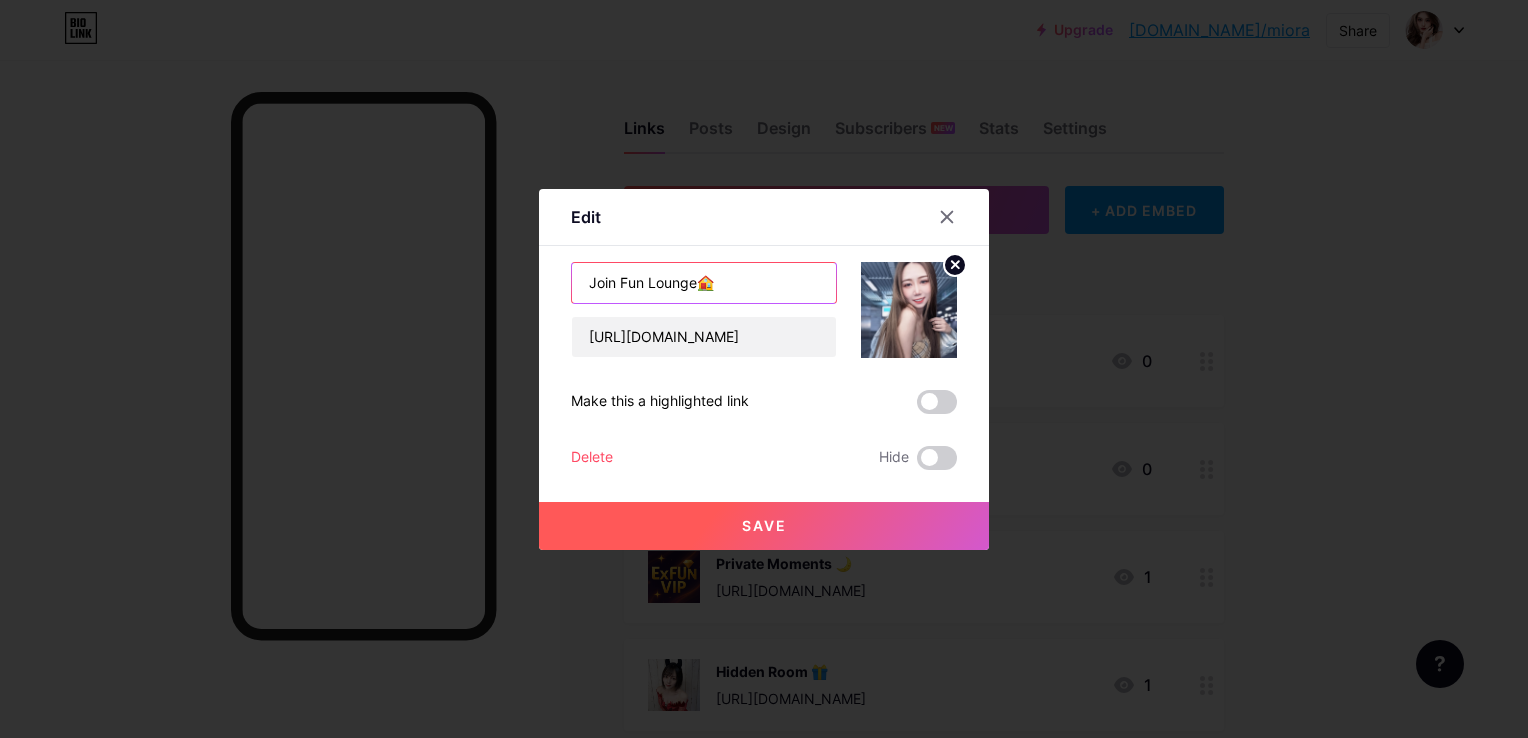 click on "Join Fun Lounge🏠" at bounding box center (704, 283) 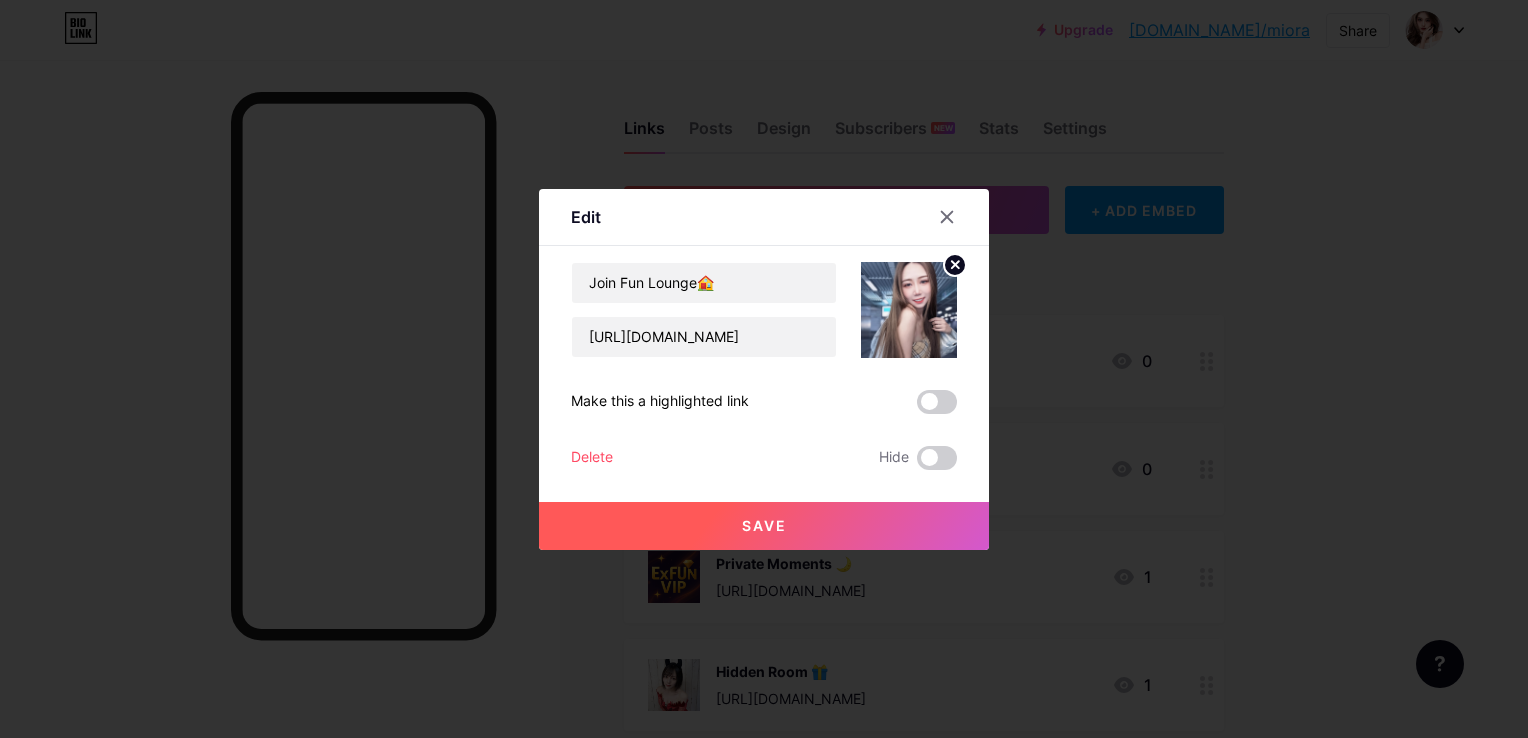 click at bounding box center [764, 369] 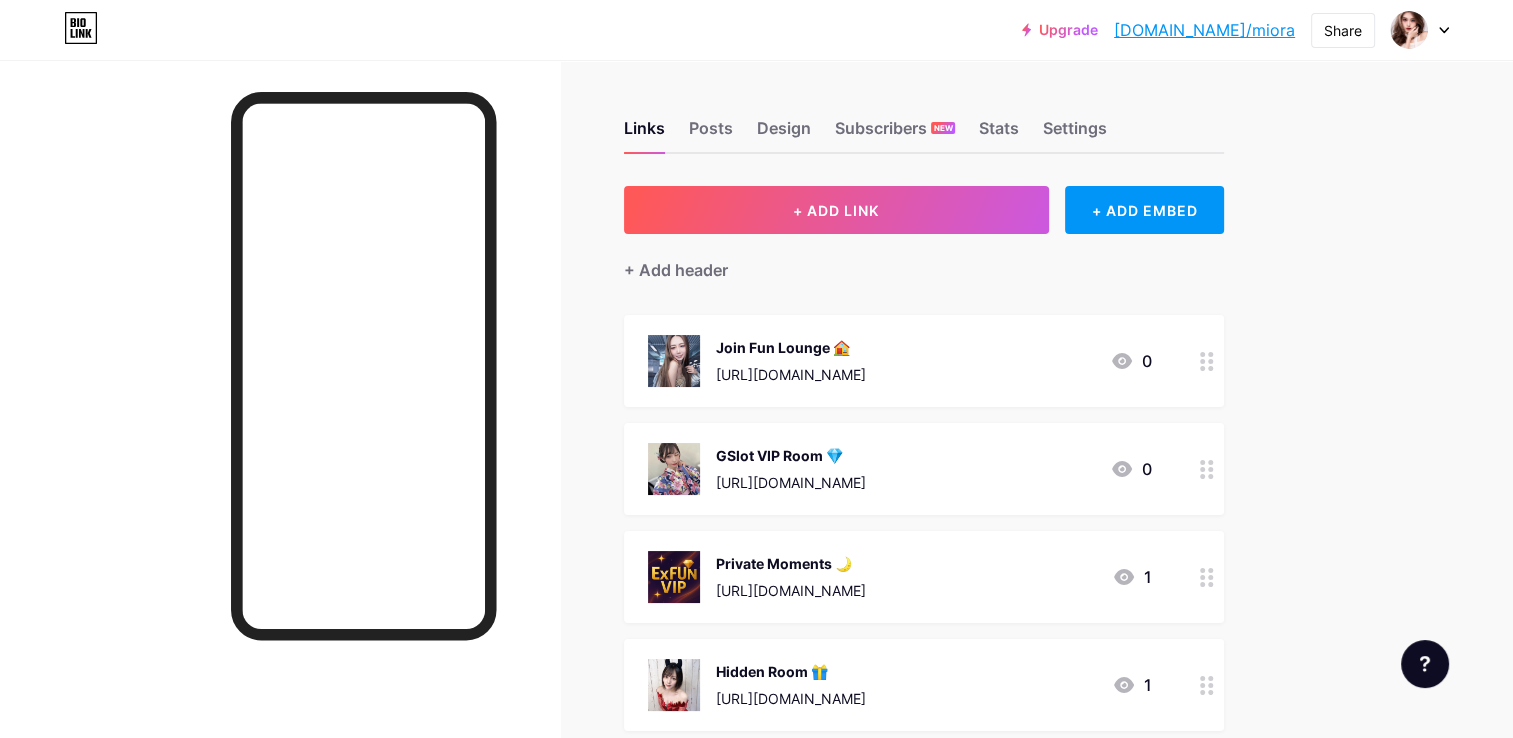 click on "GSlot VIP Room 💎
[URL][DOMAIN_NAME]
0" at bounding box center (900, 469) 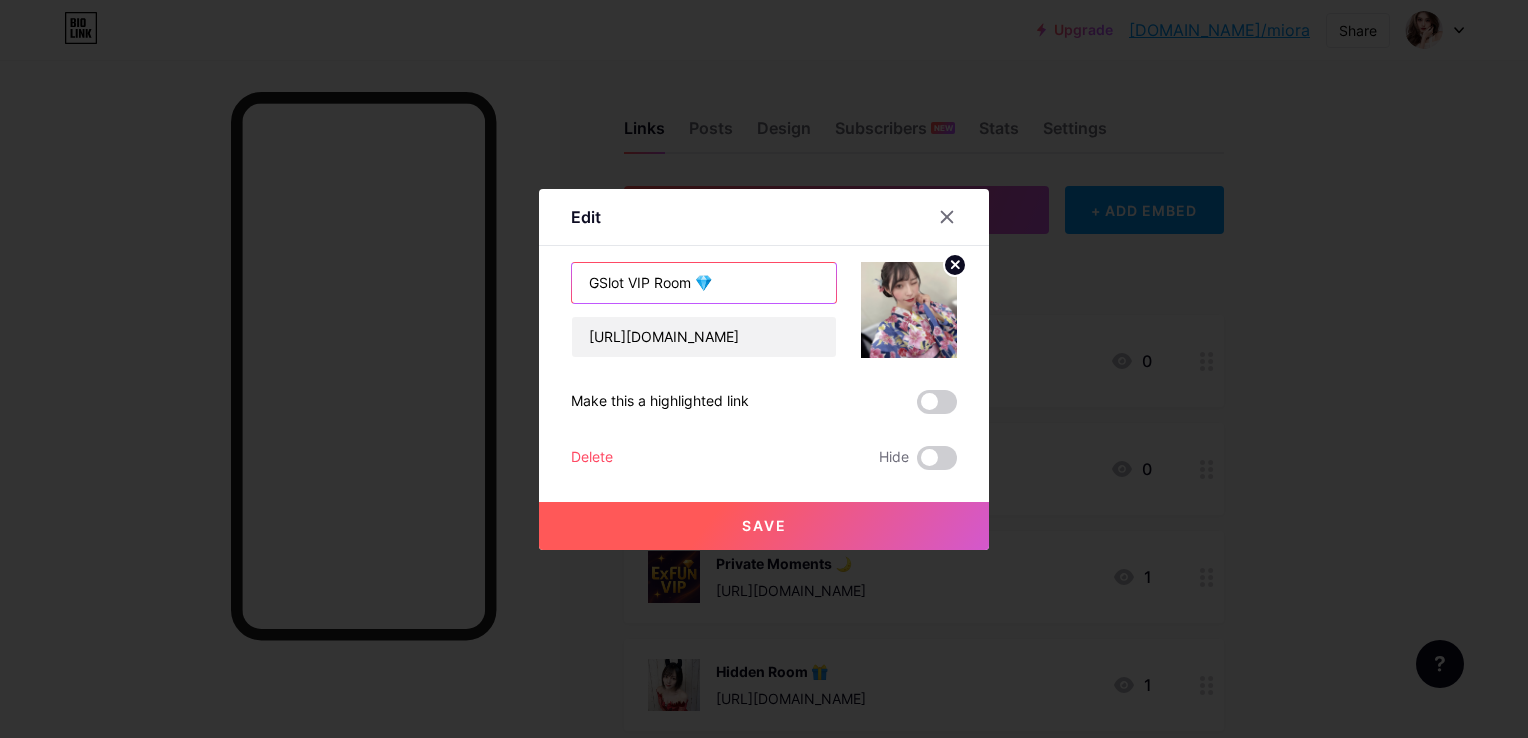 click on "GSlot VIP Room 💎" at bounding box center (704, 283) 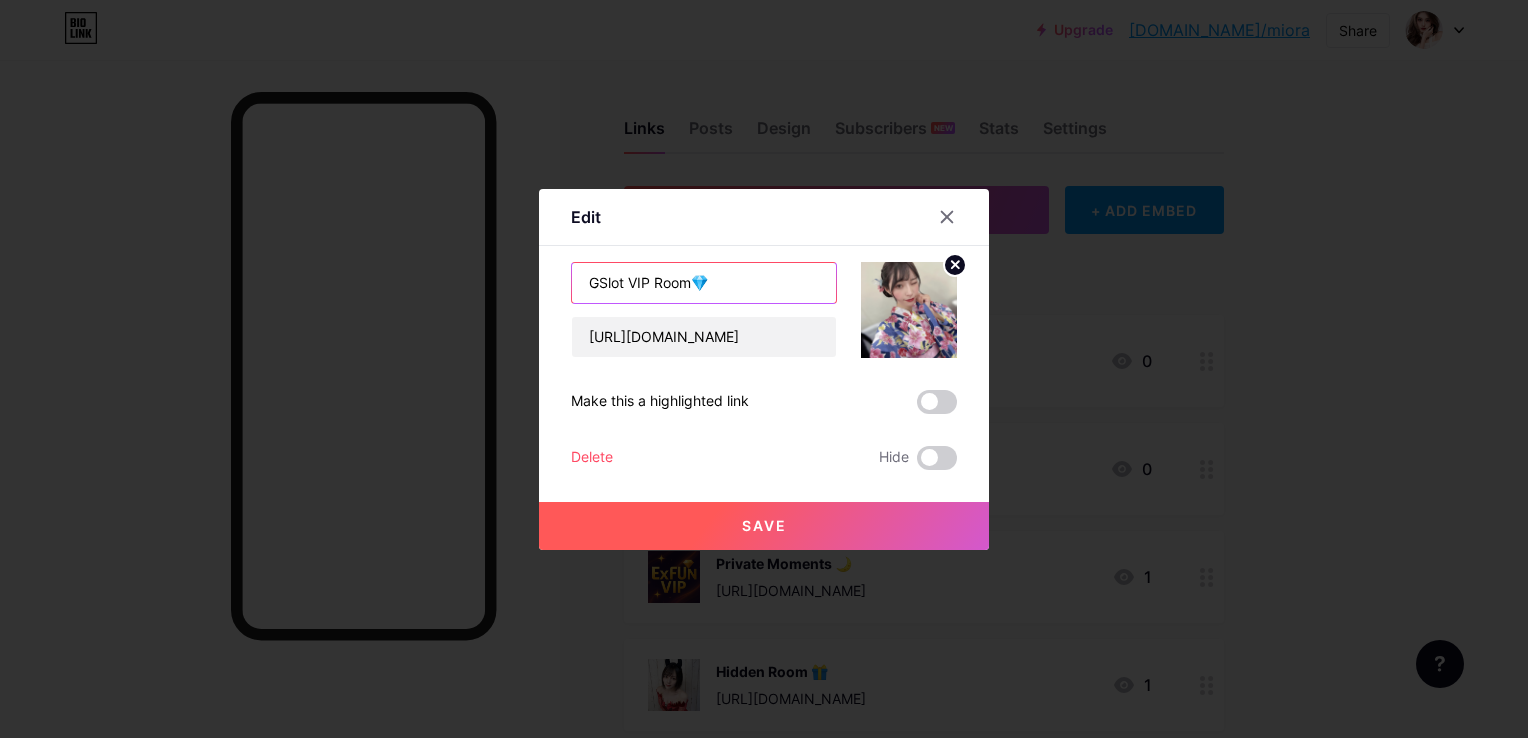 click on "GSlot VIP Room💎" at bounding box center (704, 283) 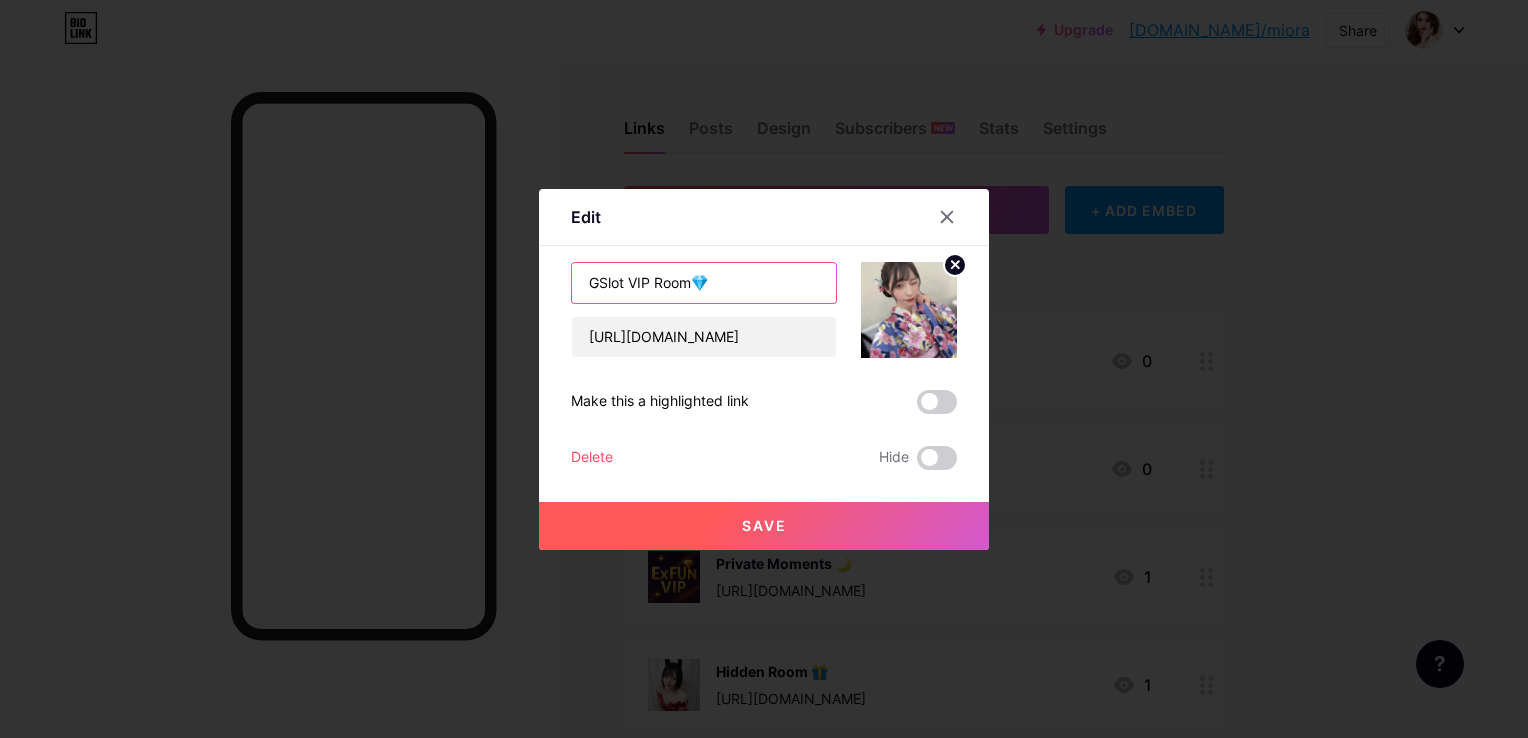 type on "GSlot VIP Room💎" 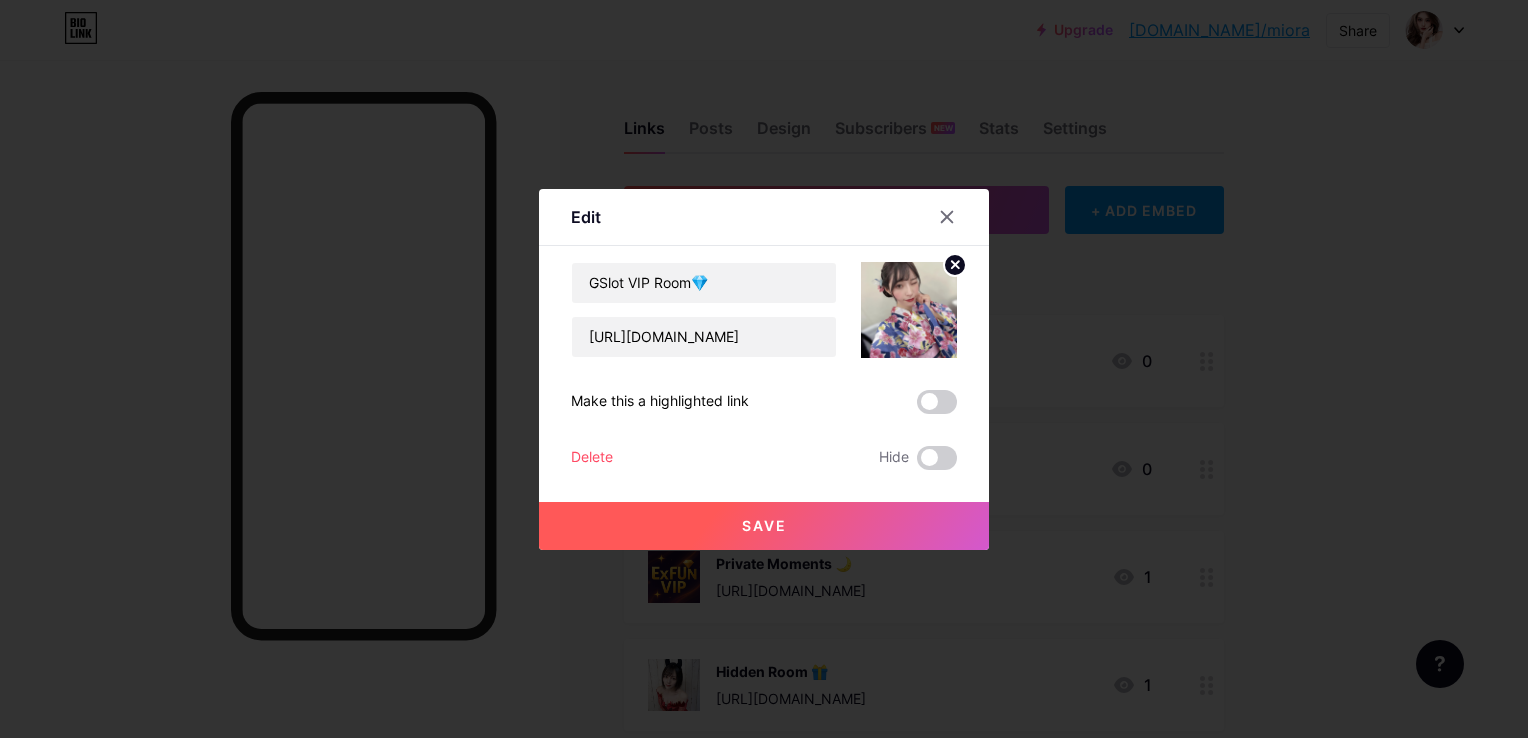 click on "Save" at bounding box center (764, 525) 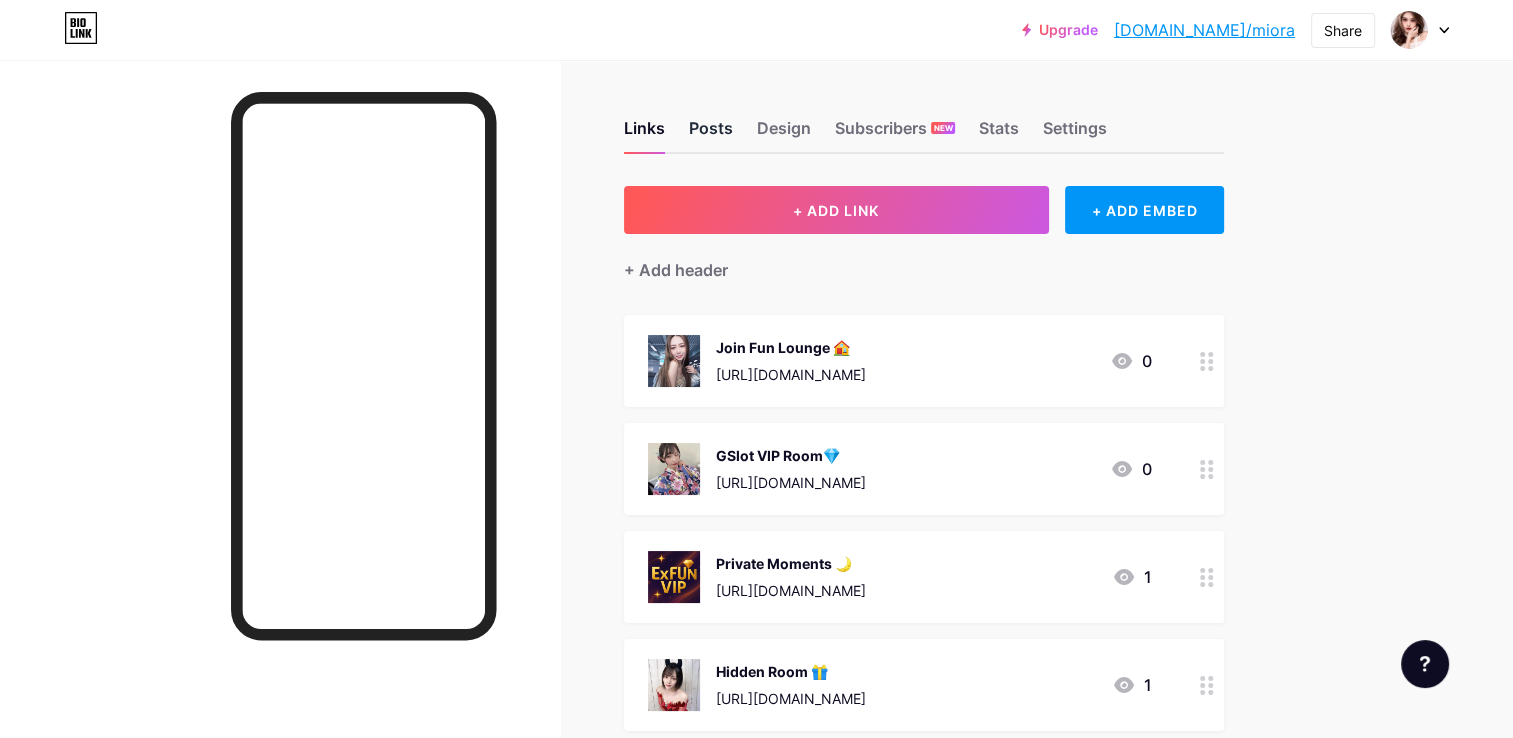 click on "Posts" at bounding box center [711, 134] 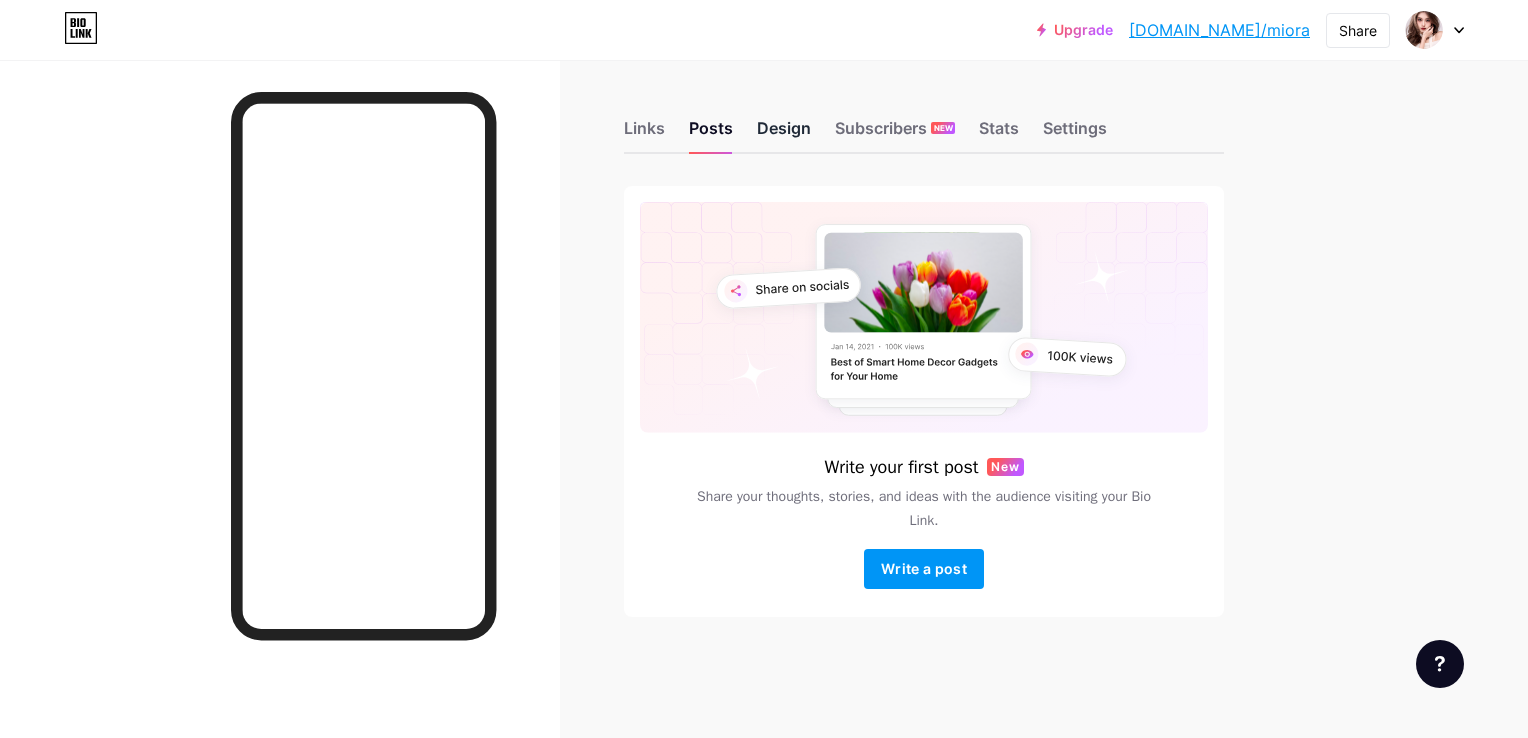click on "Design" at bounding box center [784, 134] 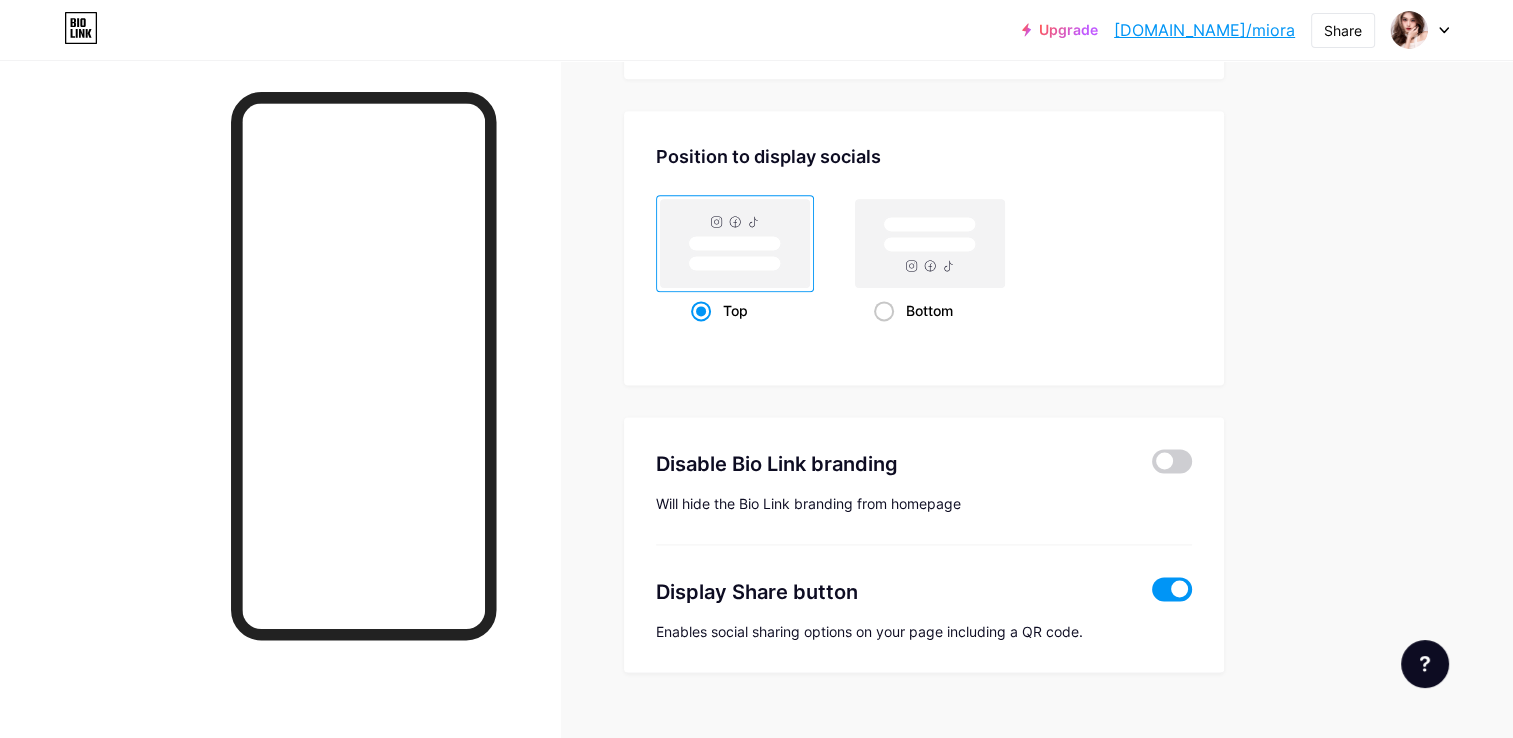 scroll, scrollTop: 2651, scrollLeft: 0, axis: vertical 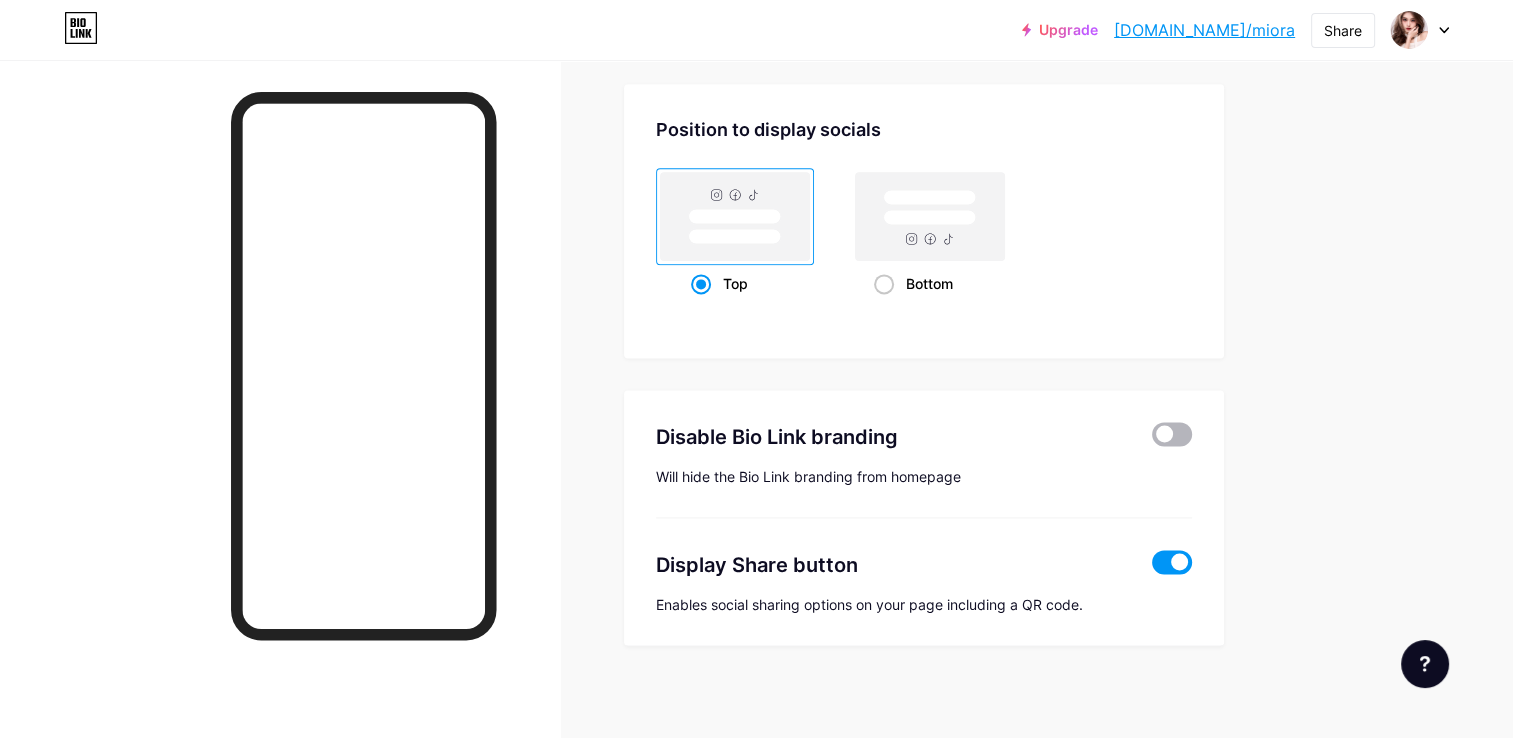 click at bounding box center [1172, 434] 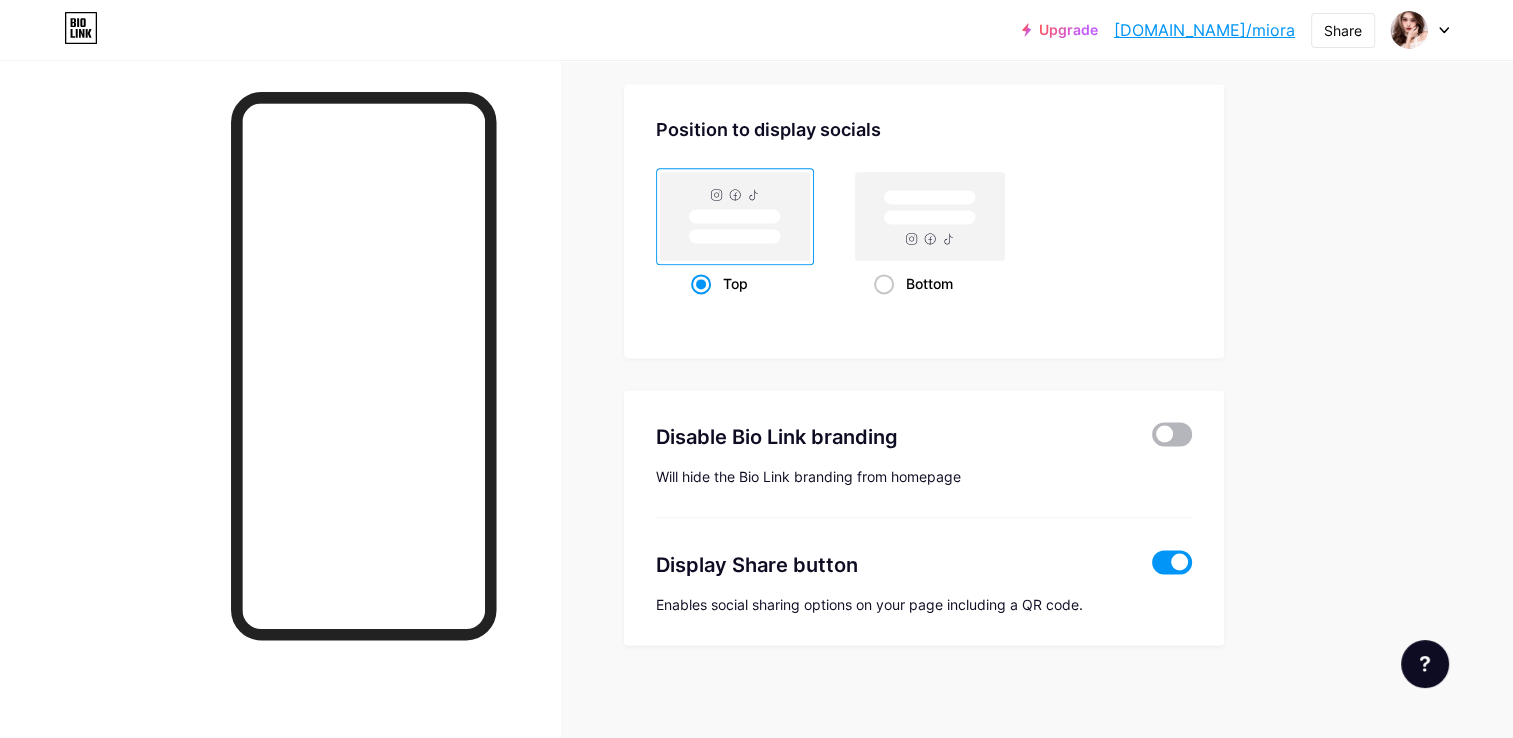 click at bounding box center (1152, 439) 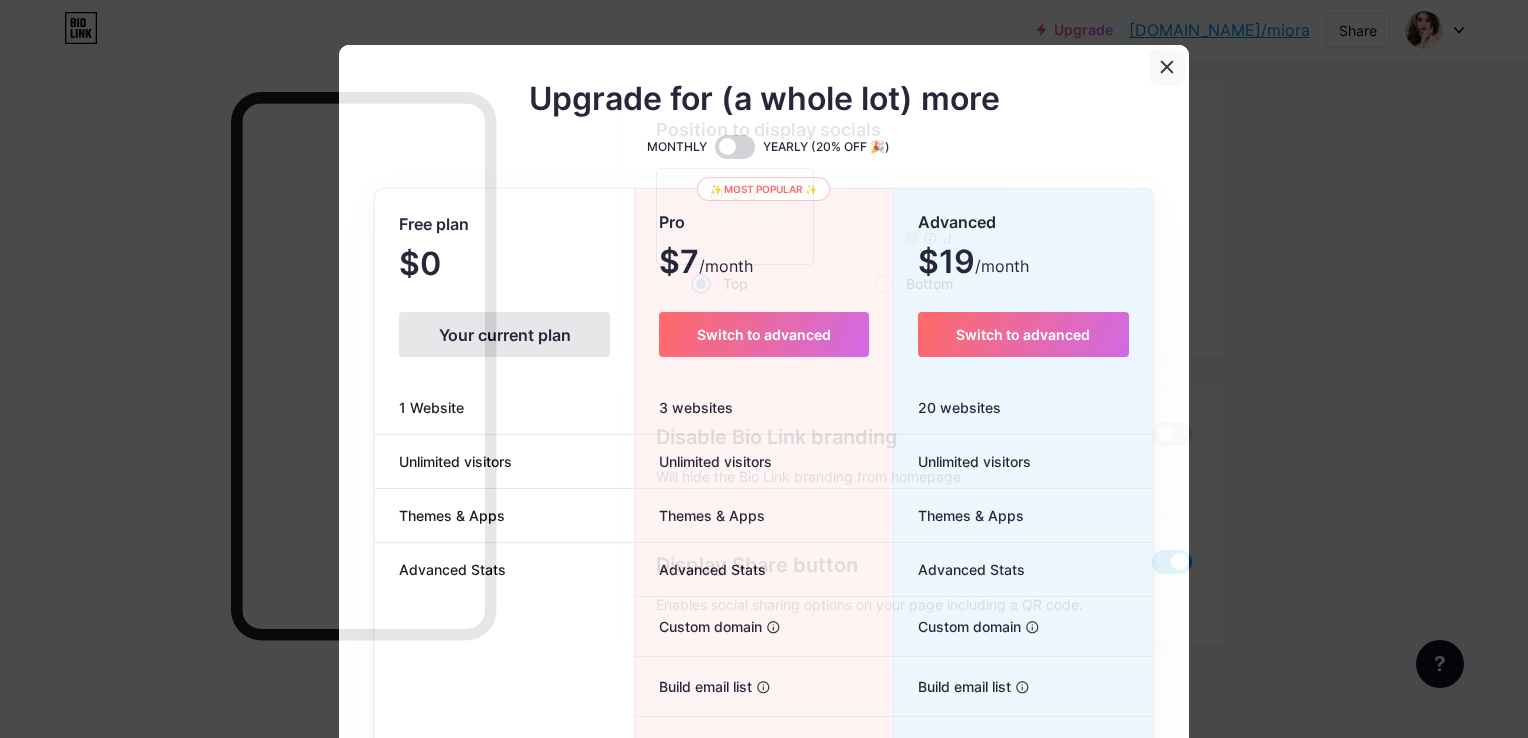 click at bounding box center (1167, 67) 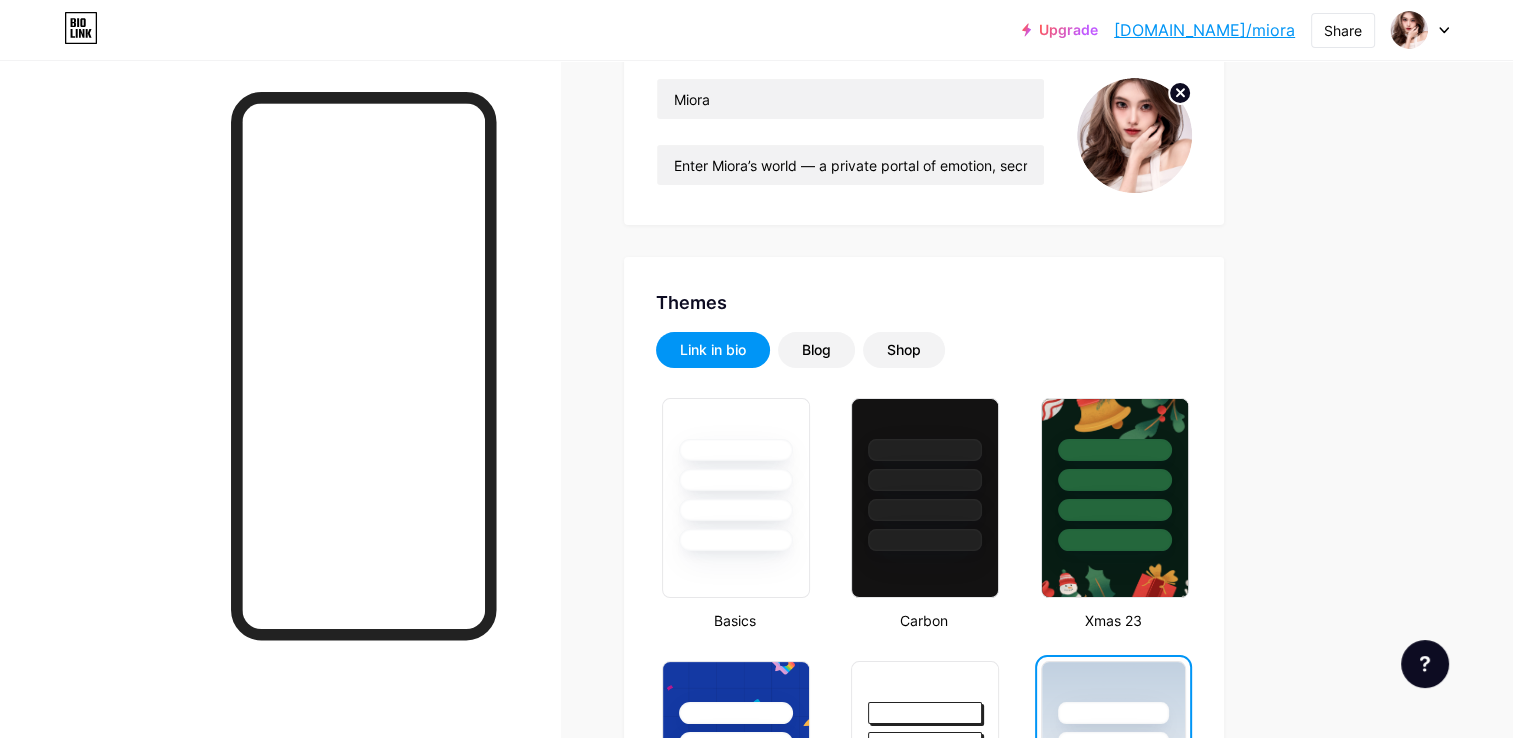 scroll, scrollTop: 0, scrollLeft: 0, axis: both 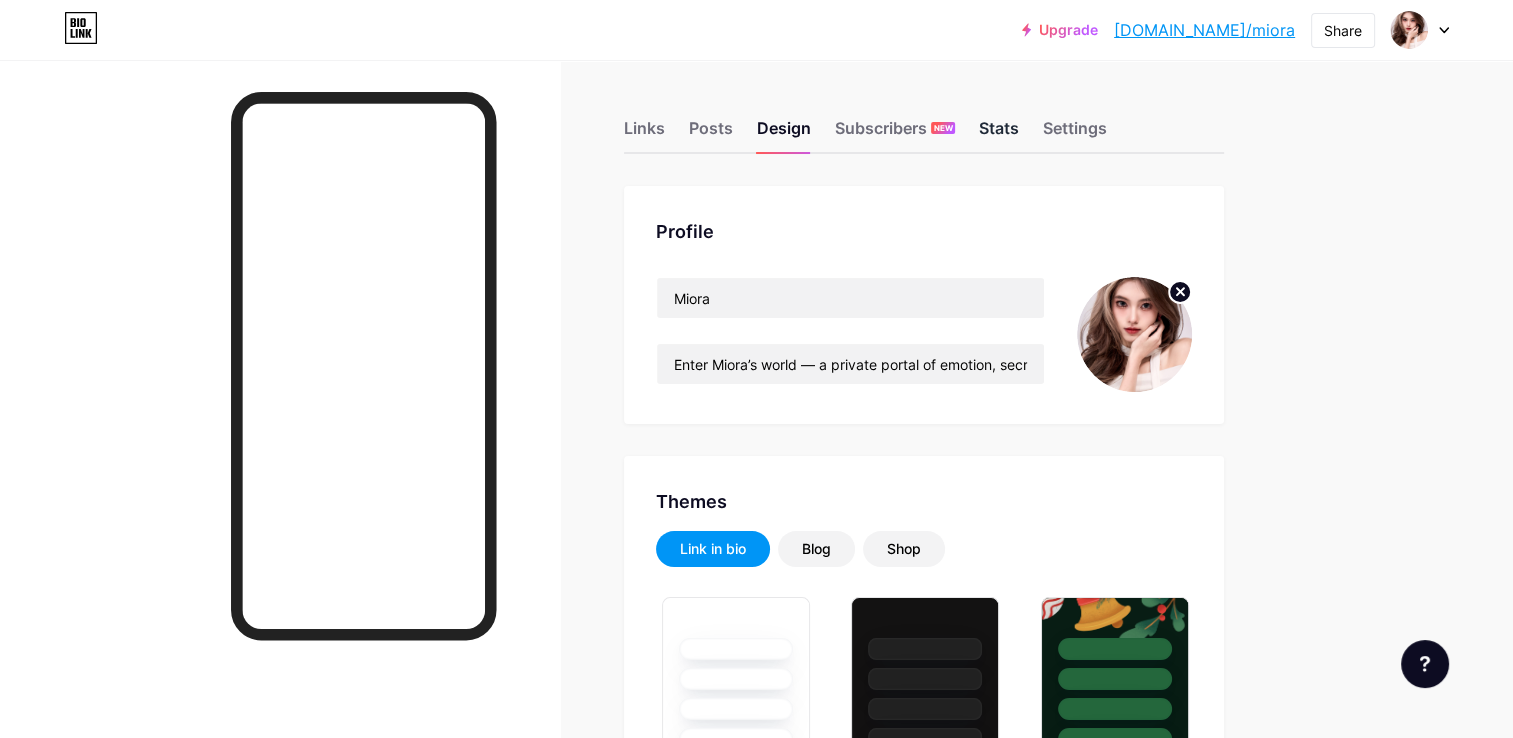 click on "Stats" at bounding box center [999, 134] 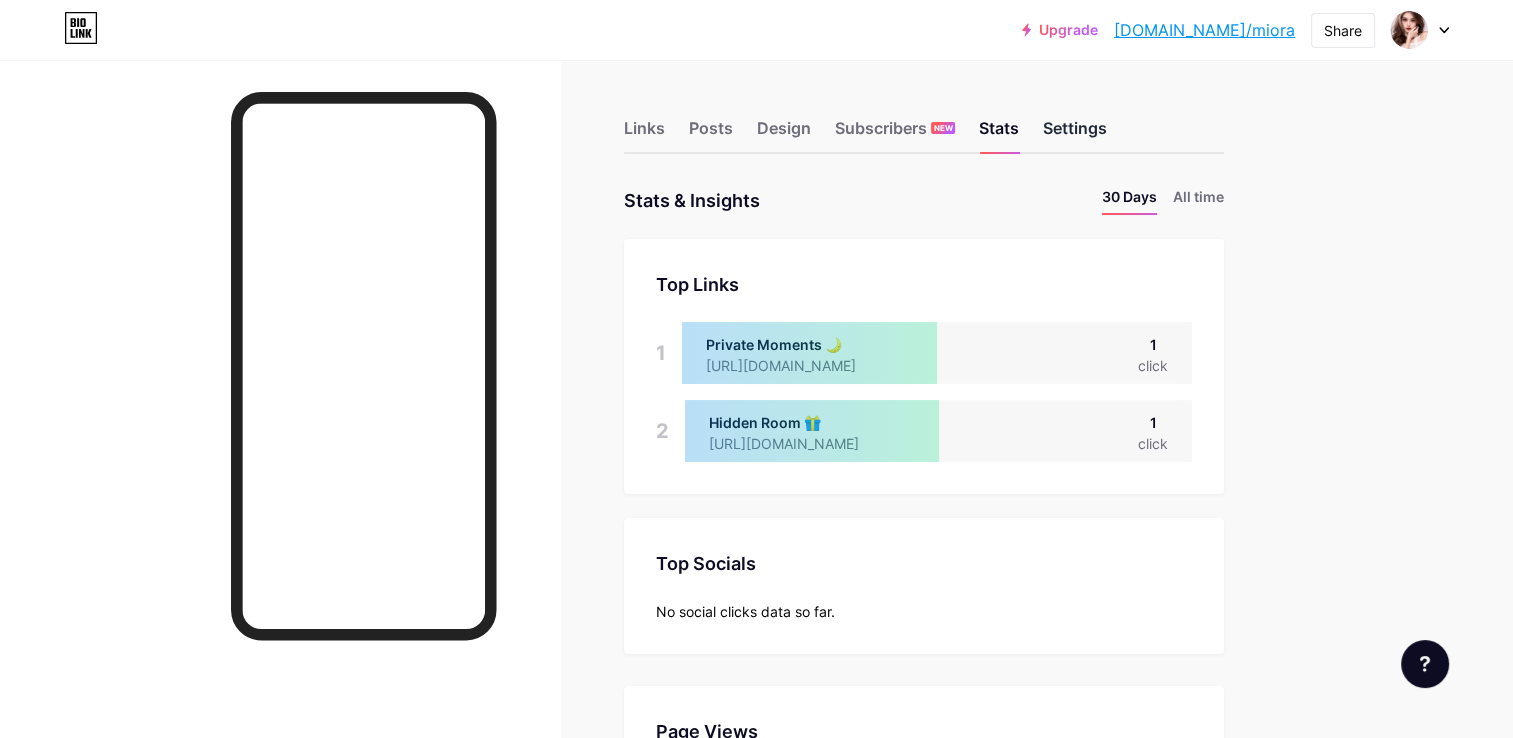 scroll, scrollTop: 999261, scrollLeft: 998487, axis: both 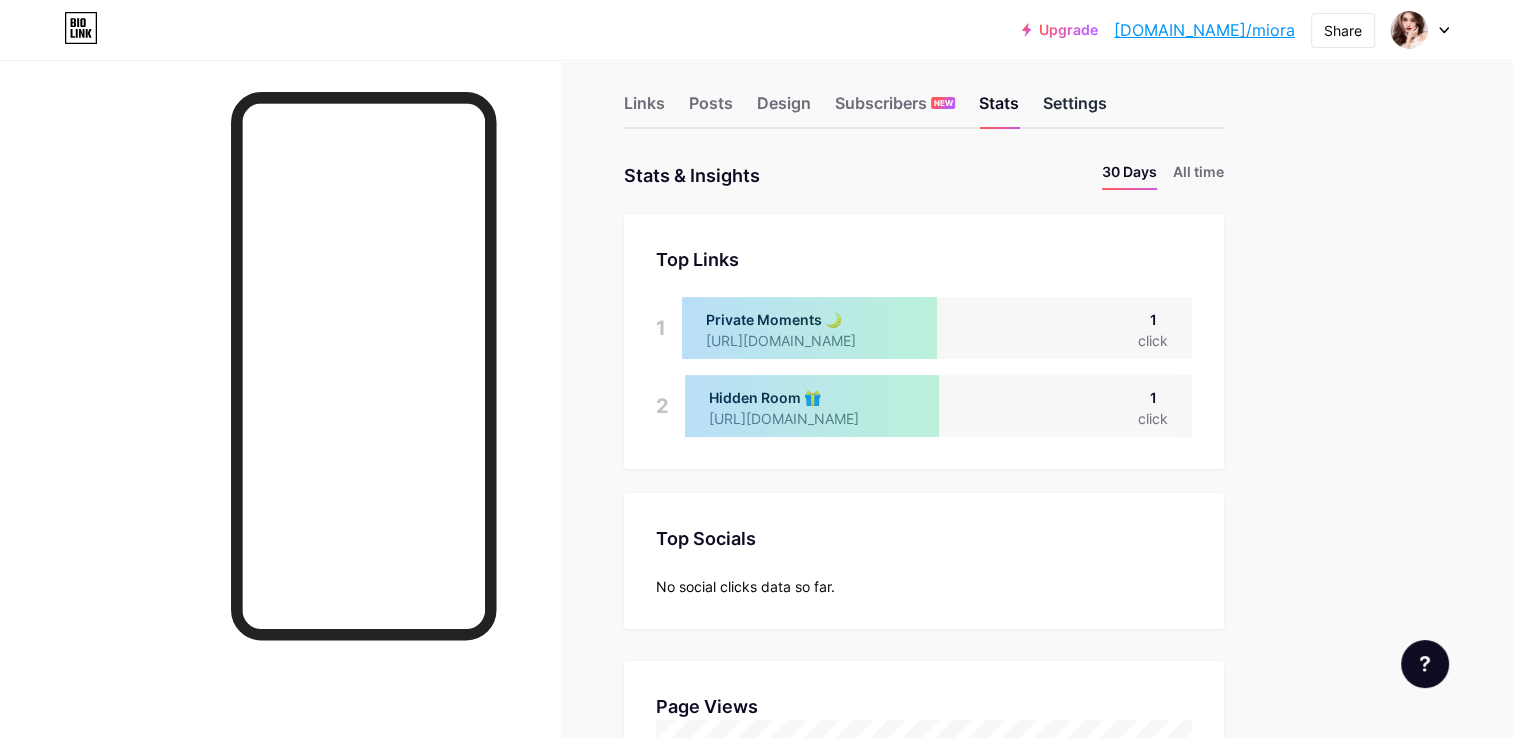 click on "Settings" at bounding box center [1075, 109] 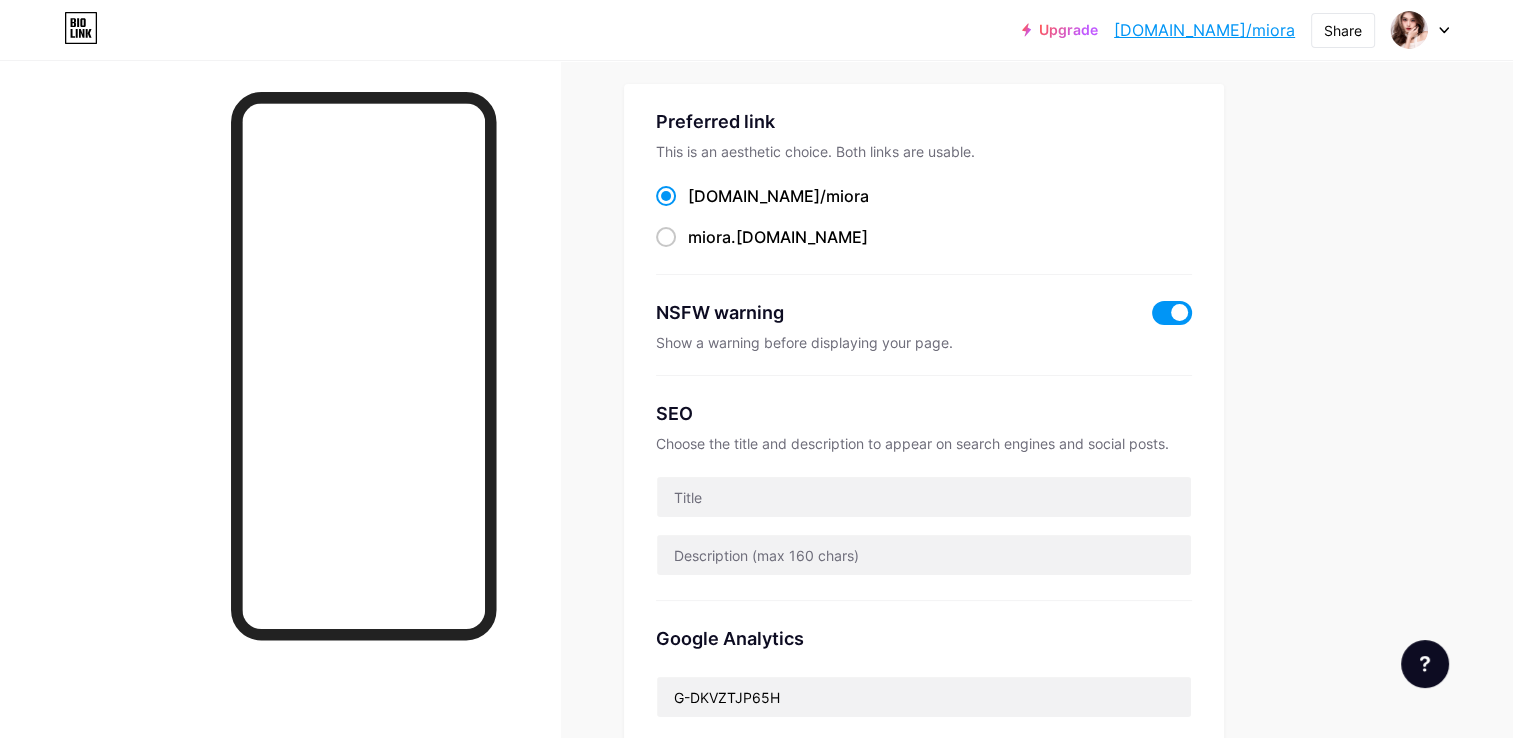 scroll, scrollTop: 300, scrollLeft: 0, axis: vertical 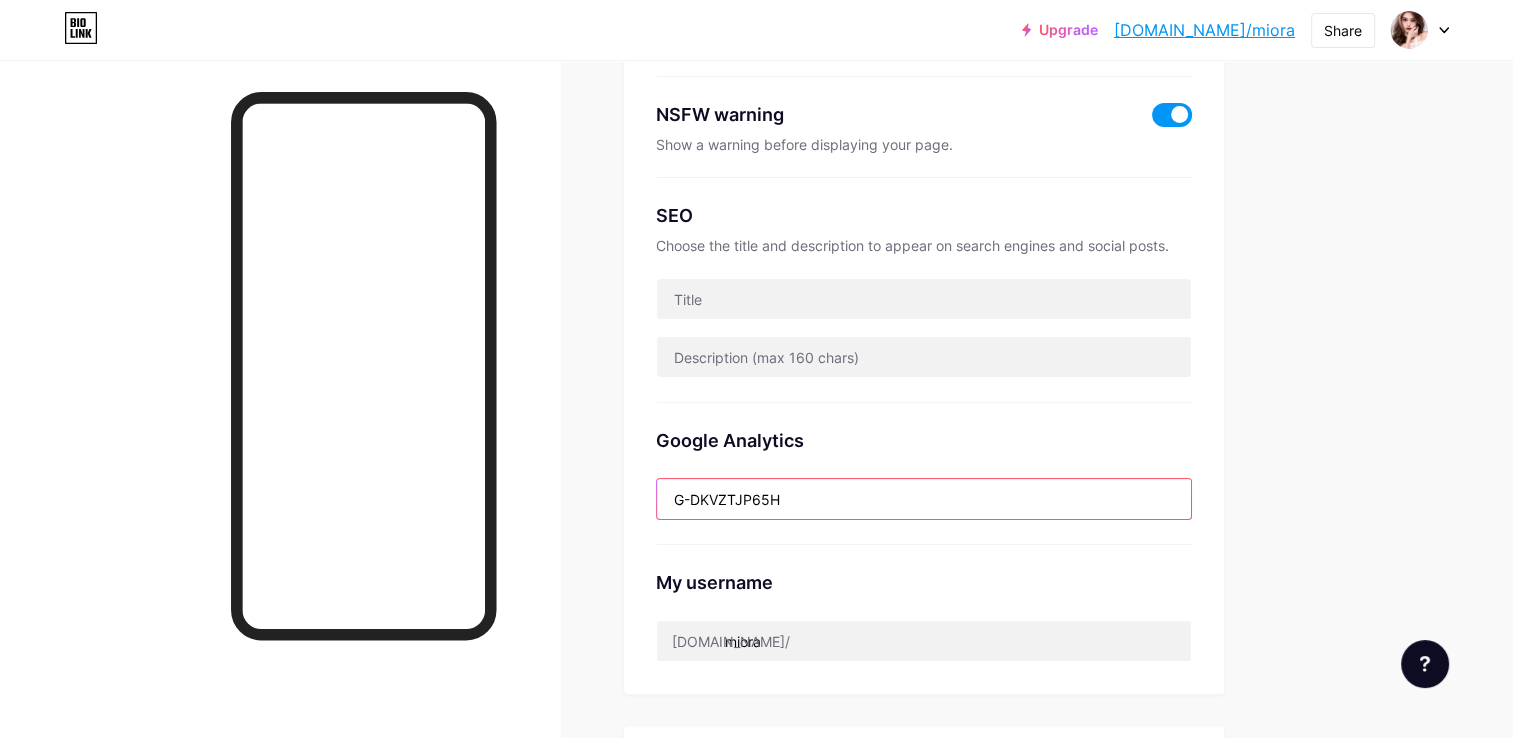 click on "G-DKVZTJP65H" at bounding box center [924, 499] 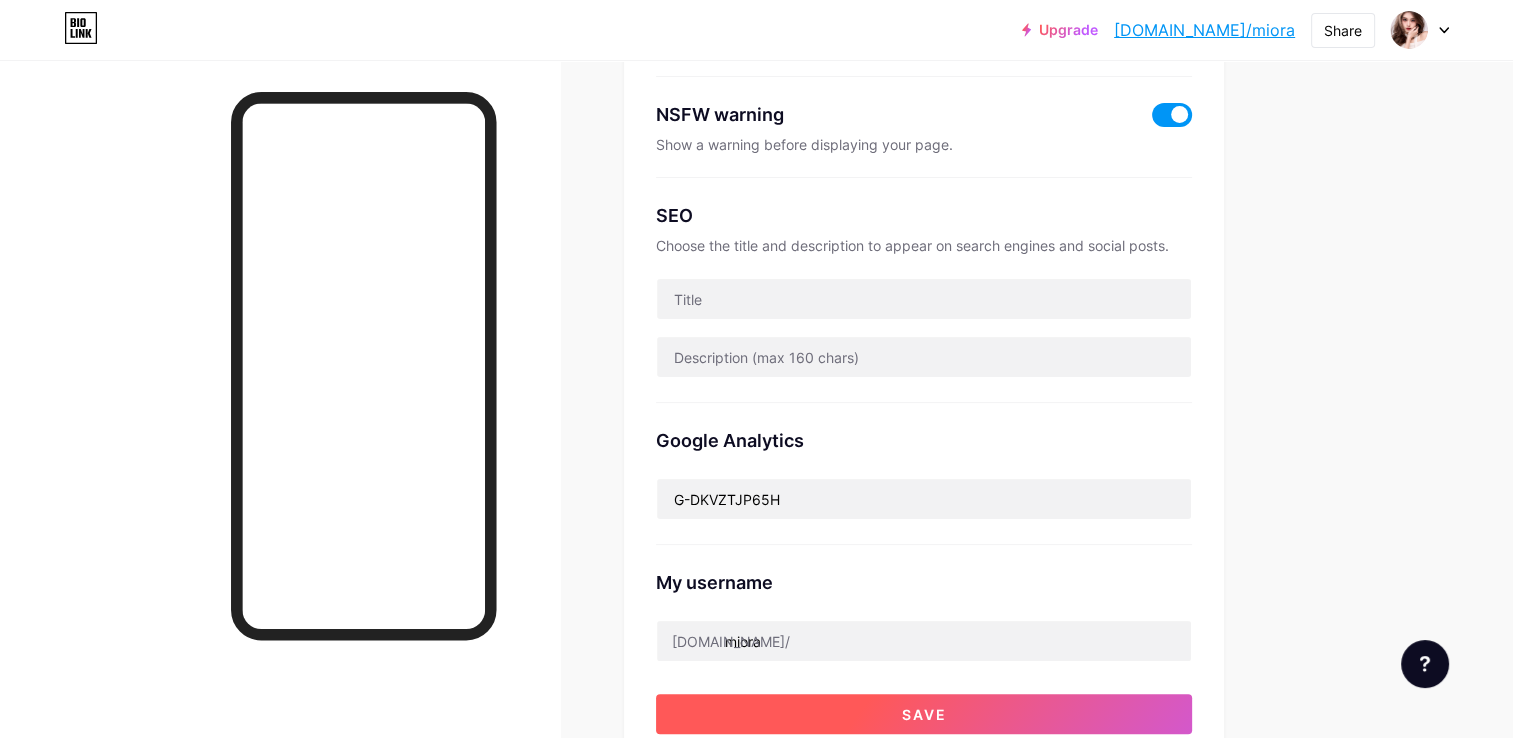 click on "Save" at bounding box center (924, 714) 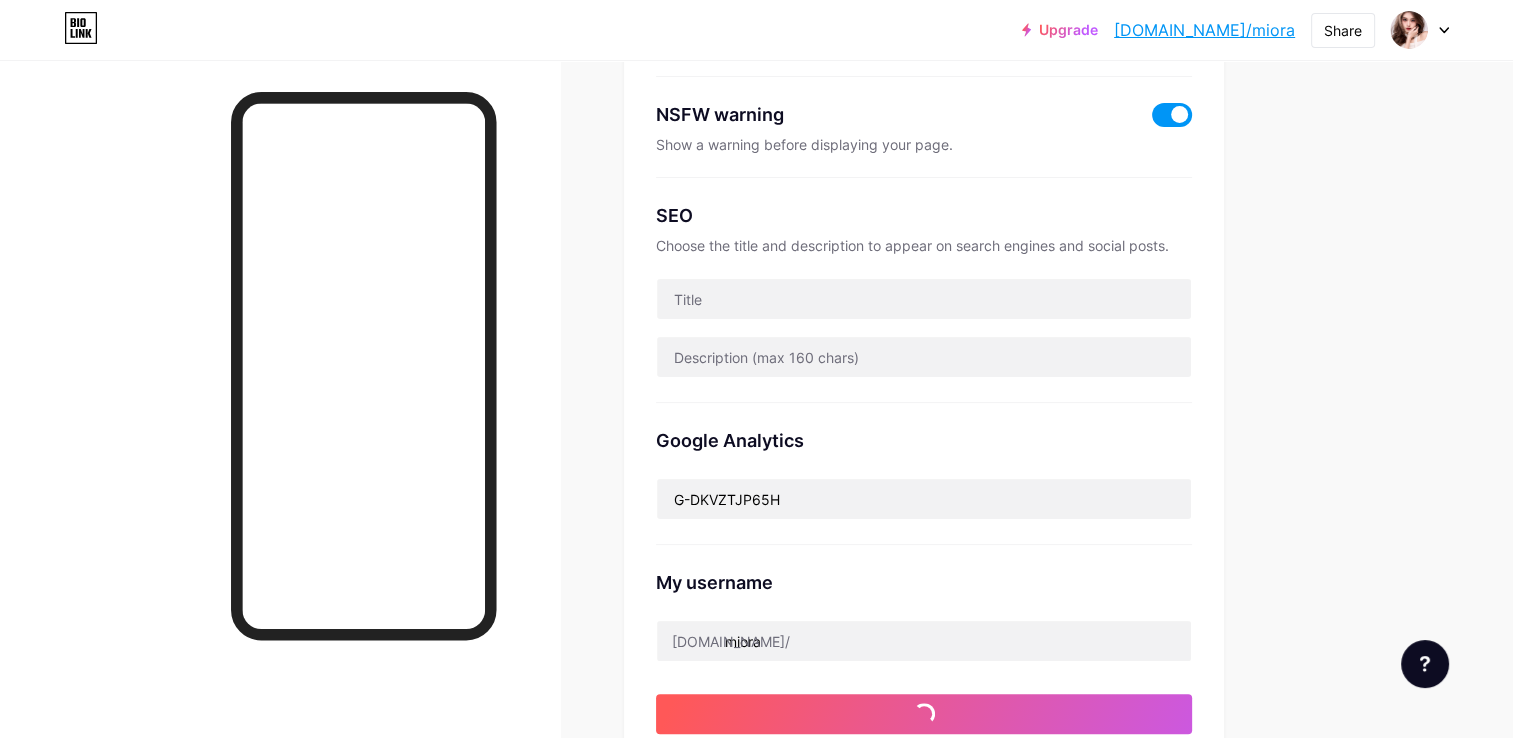 type 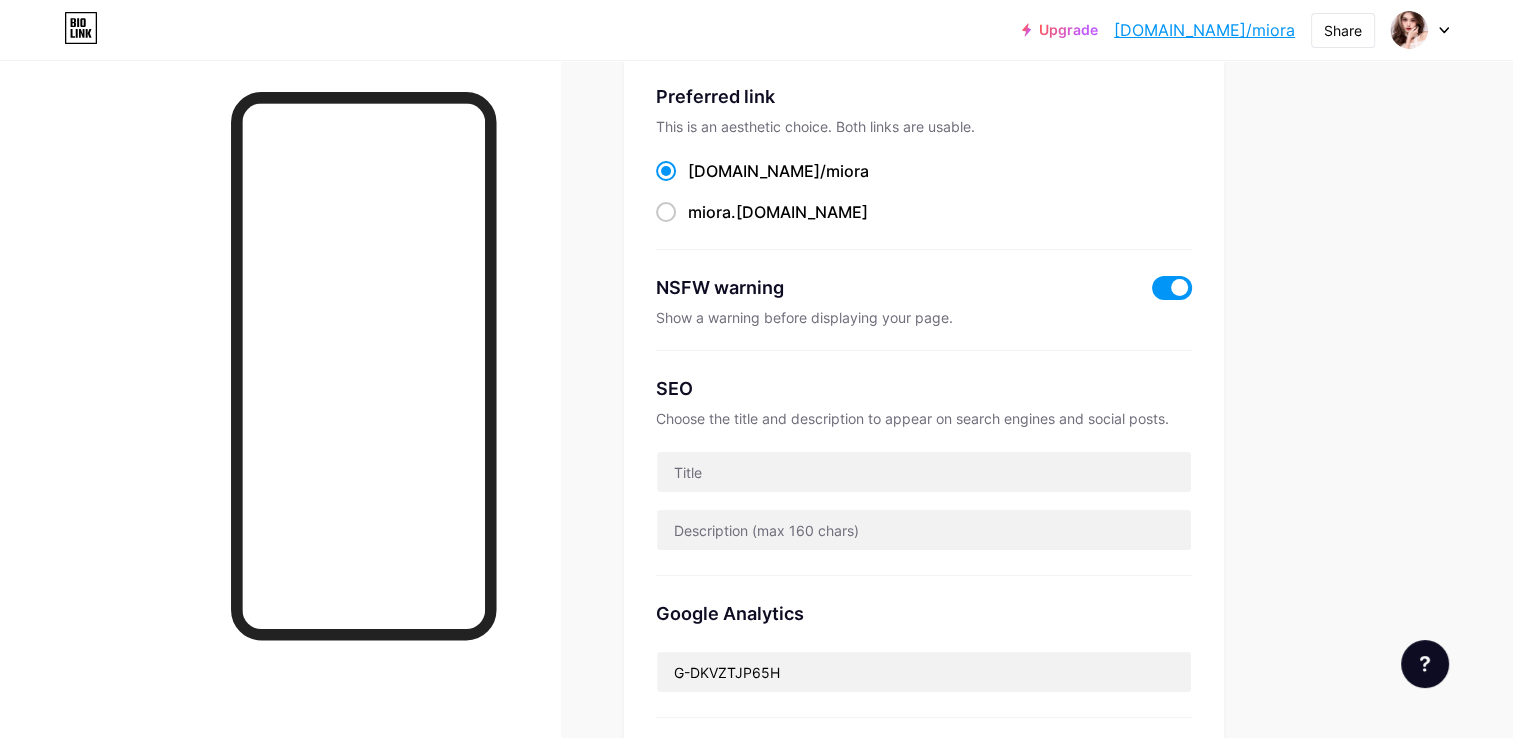 scroll, scrollTop: 0, scrollLeft: 0, axis: both 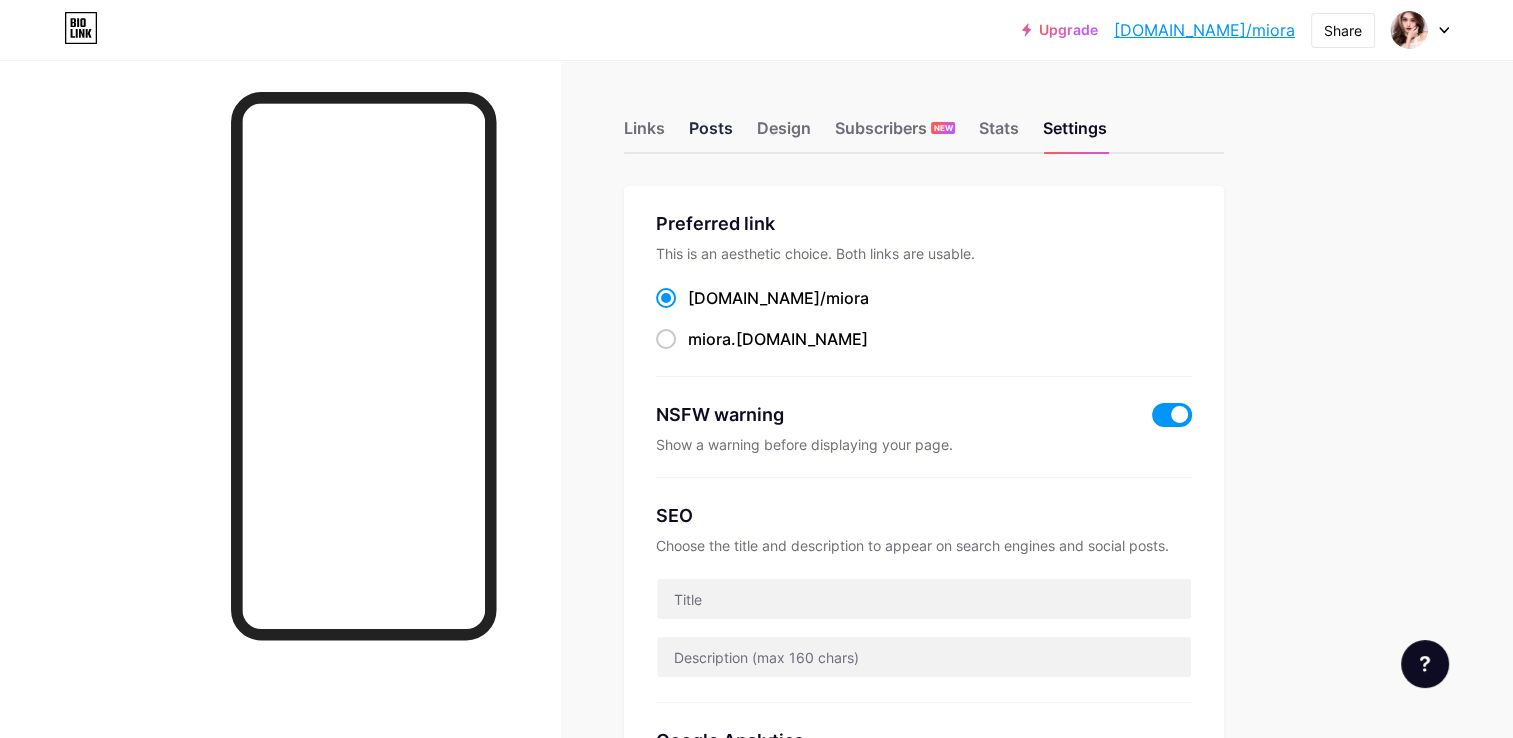 click on "Posts" at bounding box center [711, 134] 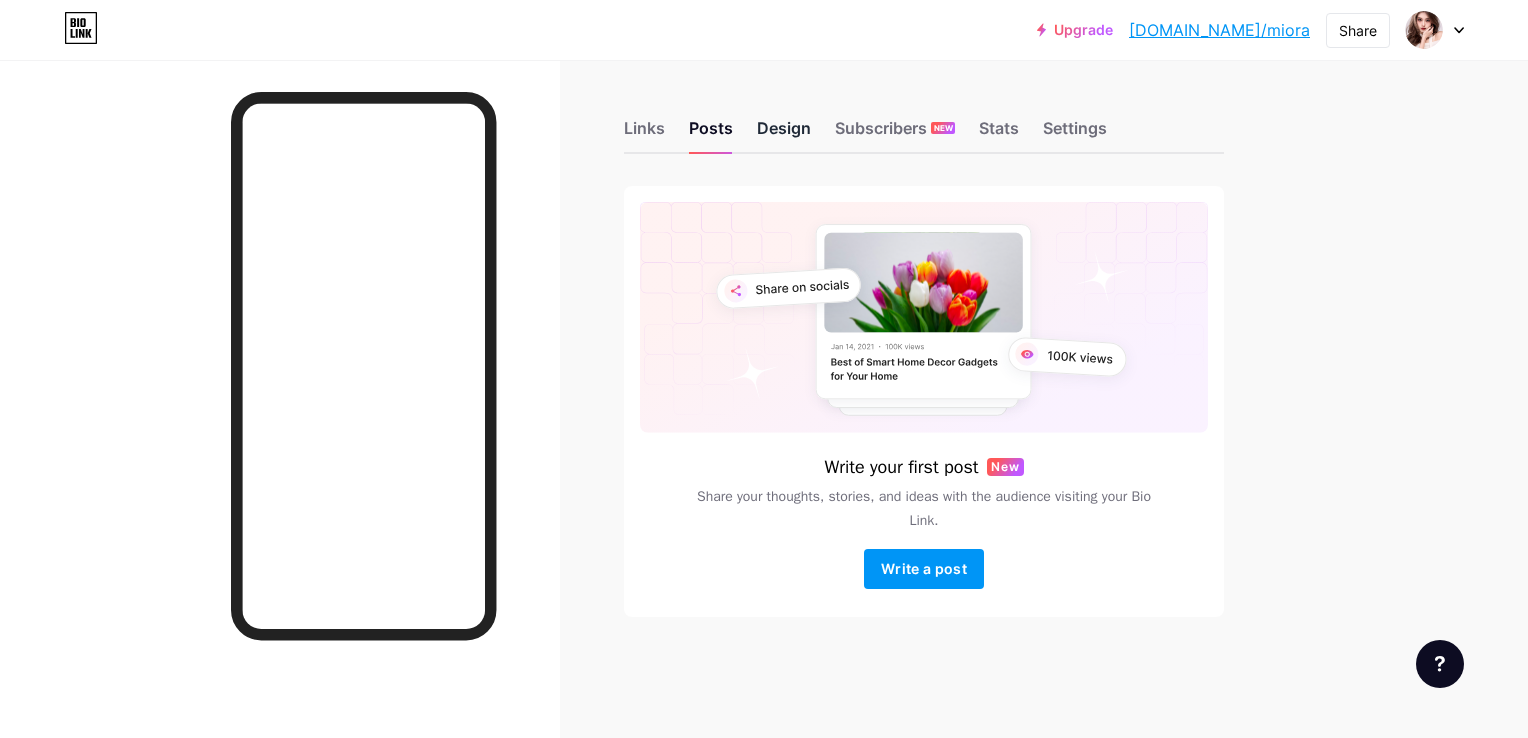 click on "Design" at bounding box center (784, 134) 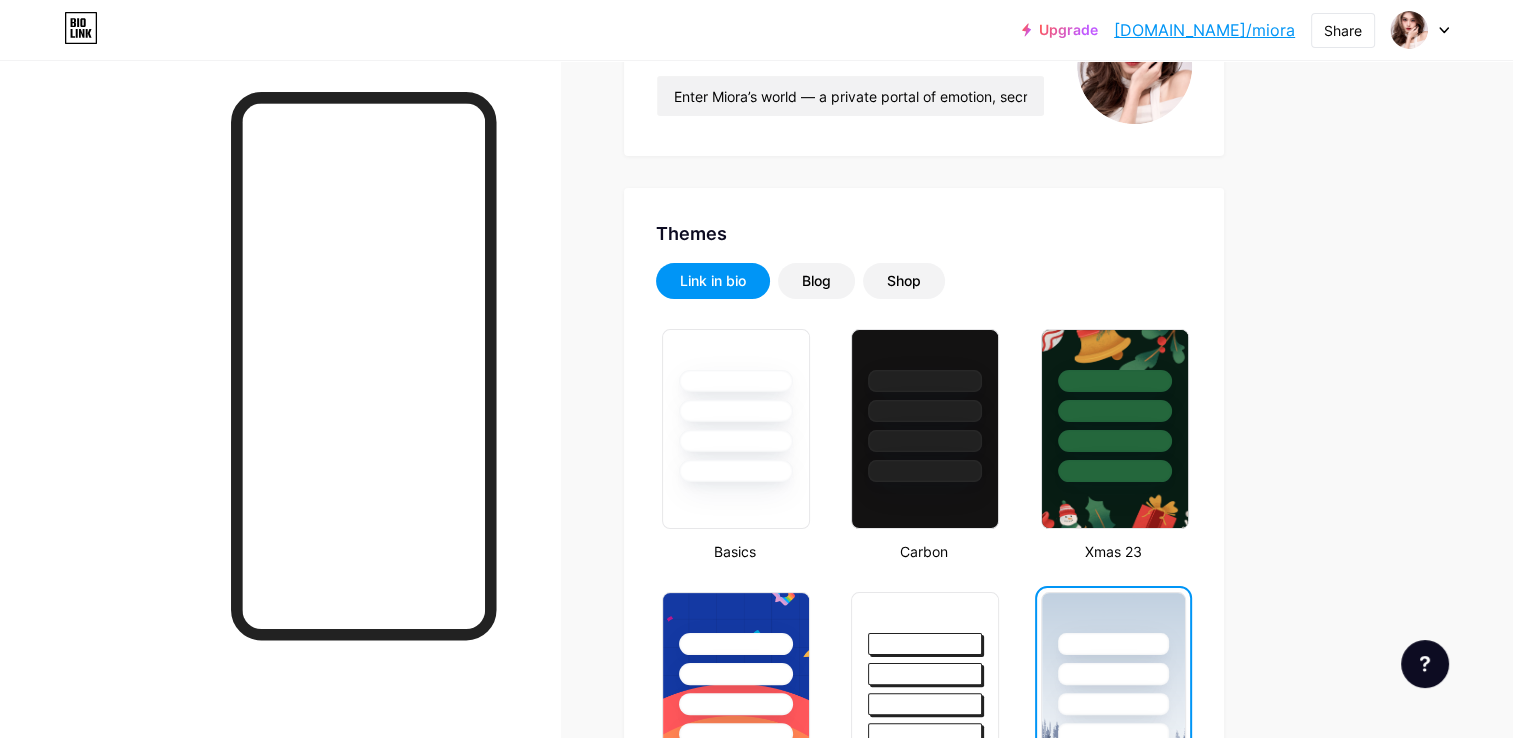 scroll, scrollTop: 0, scrollLeft: 0, axis: both 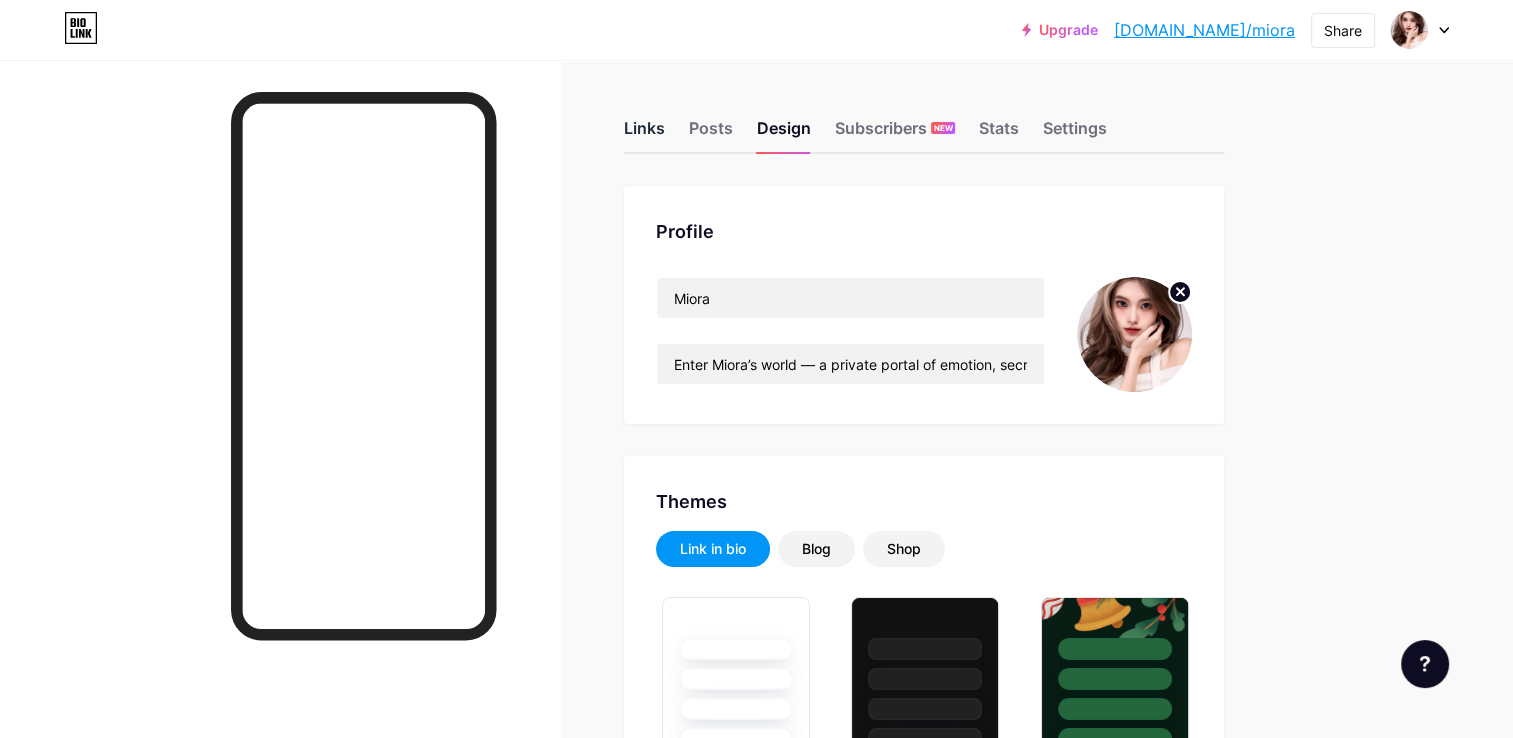 click on "Links" at bounding box center [644, 134] 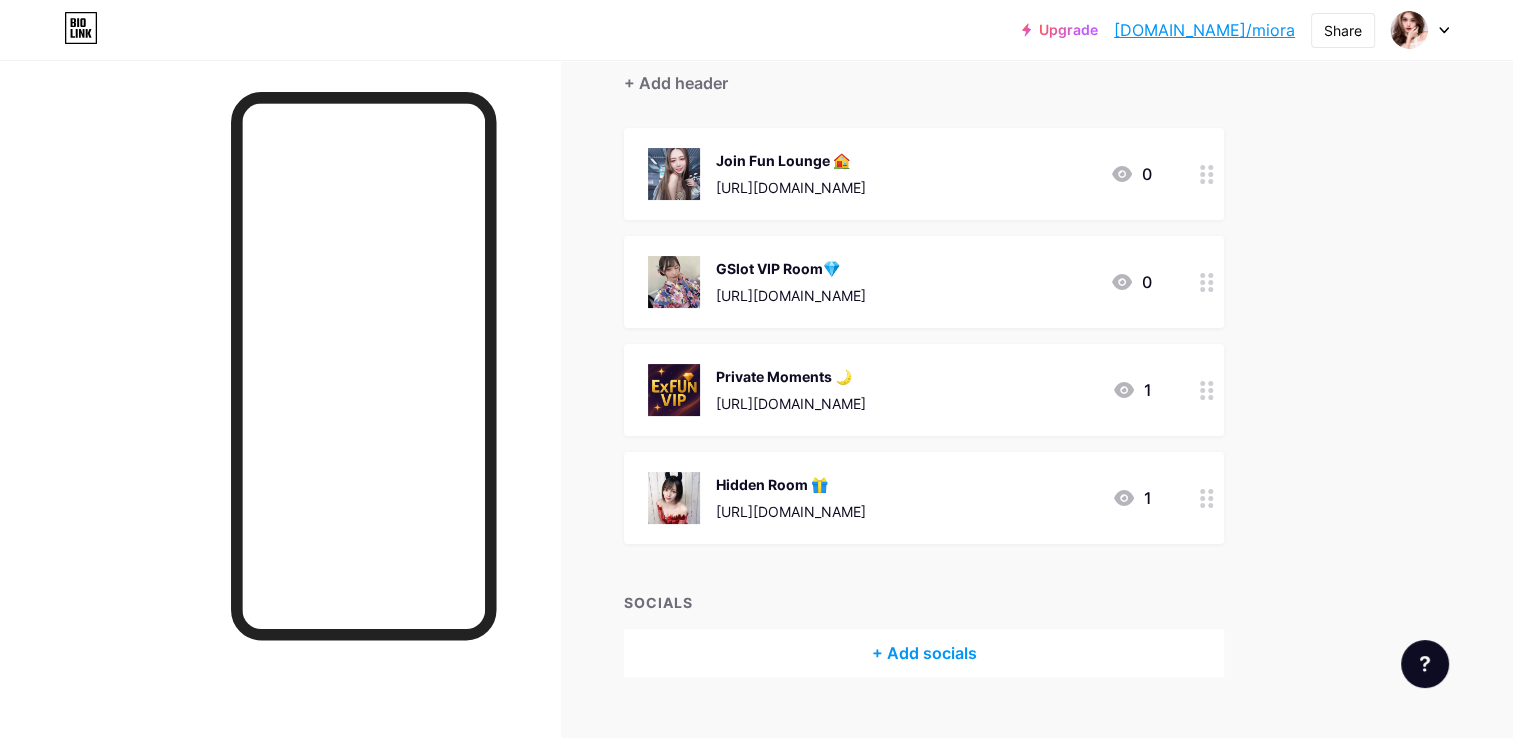 scroll, scrollTop: 200, scrollLeft: 0, axis: vertical 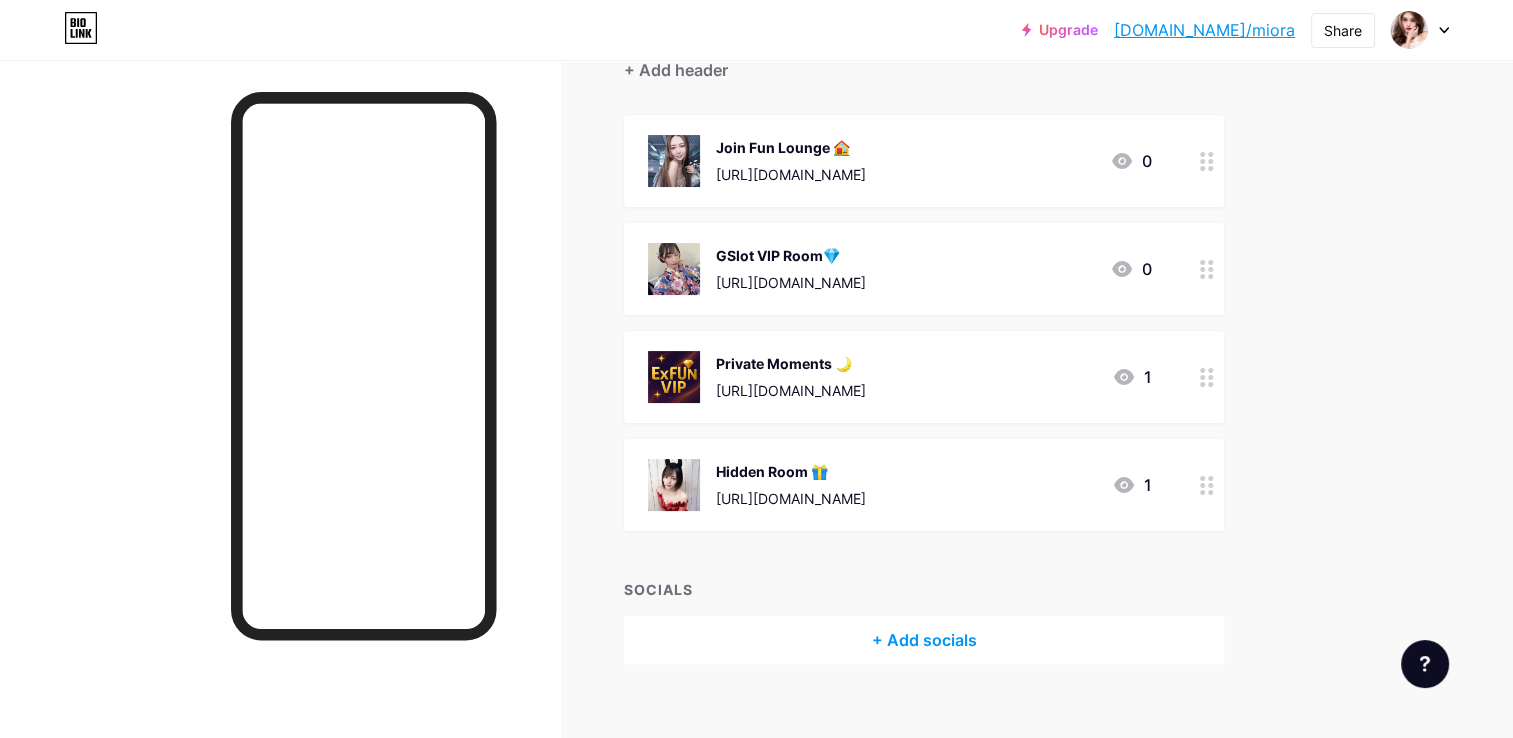 click 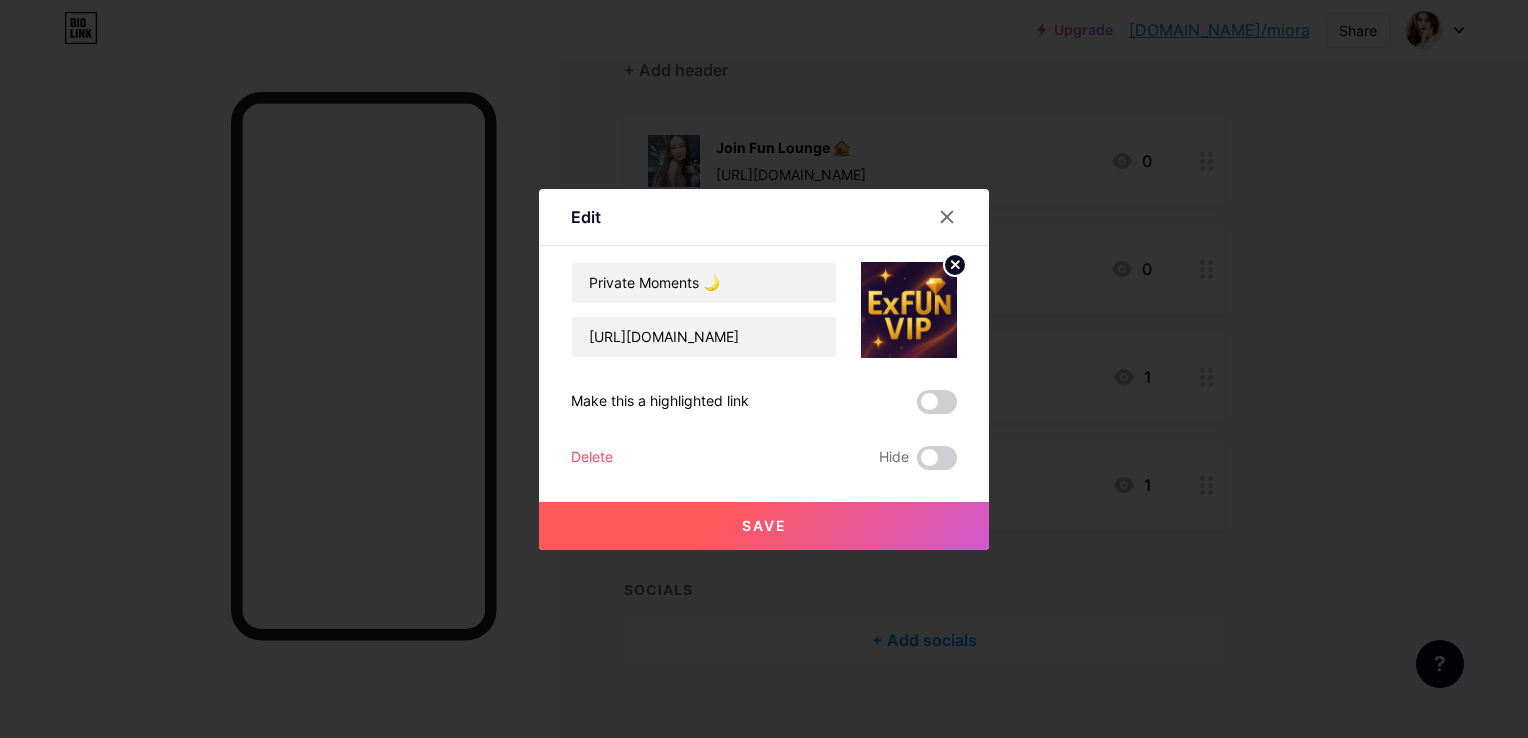 click at bounding box center [764, 369] 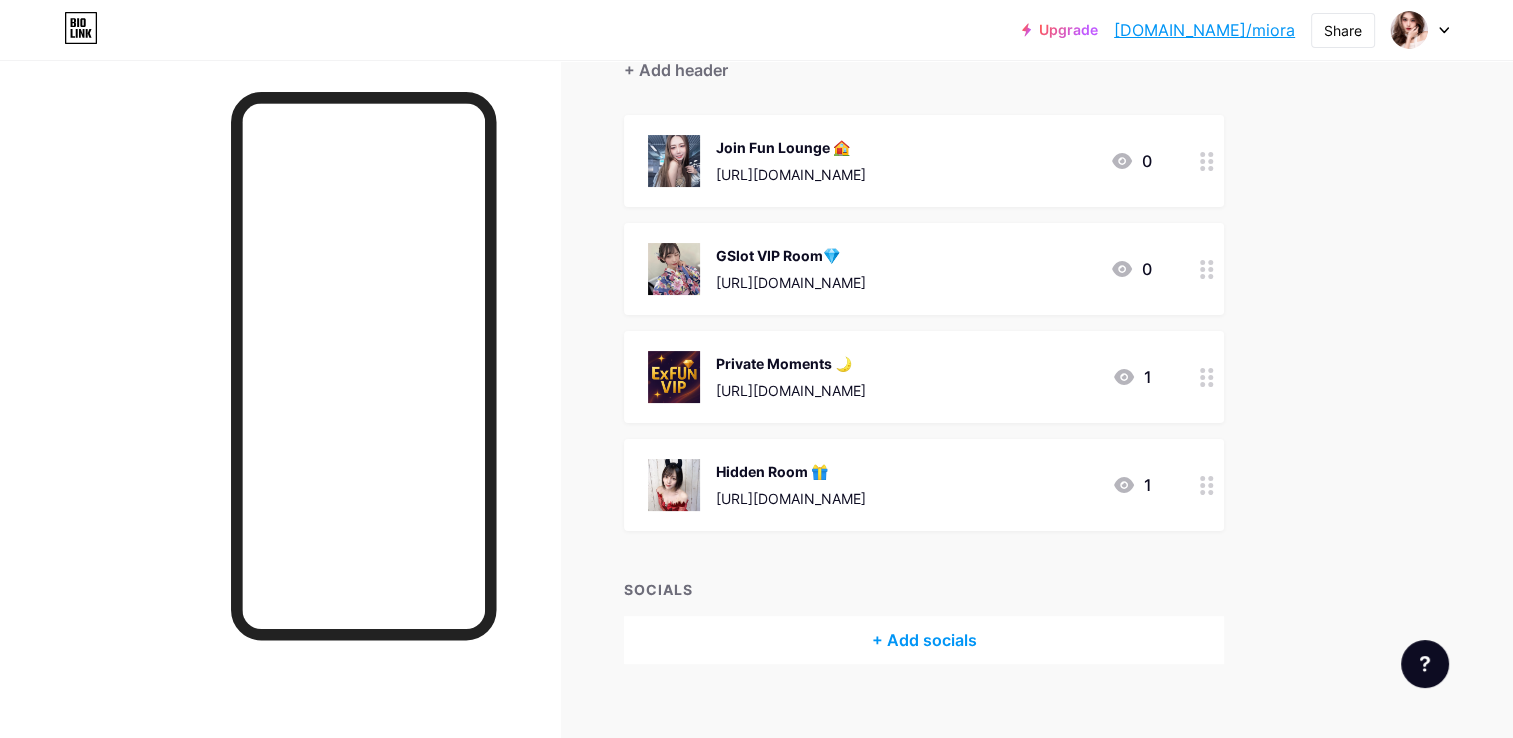 click at bounding box center [674, 377] 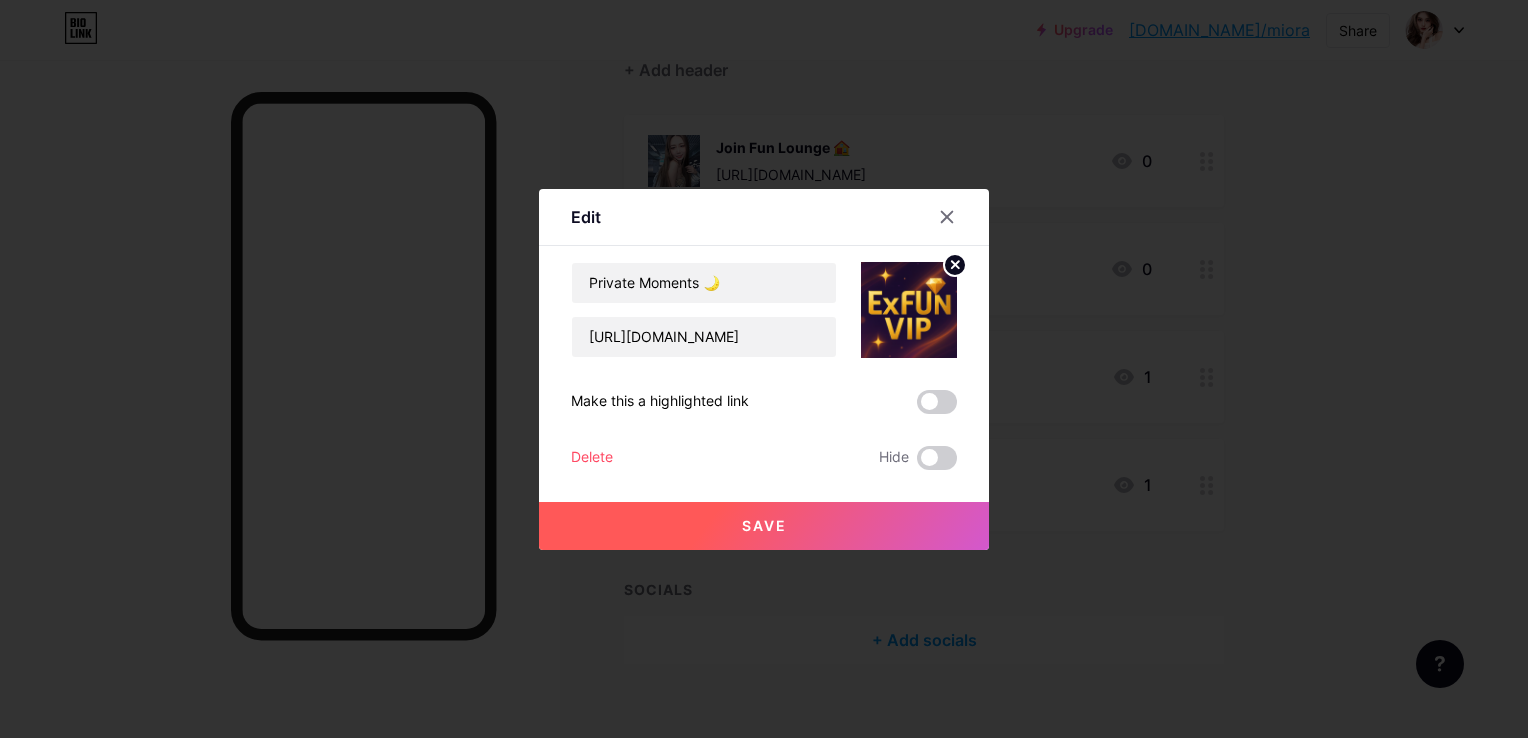 click at bounding box center [909, 310] 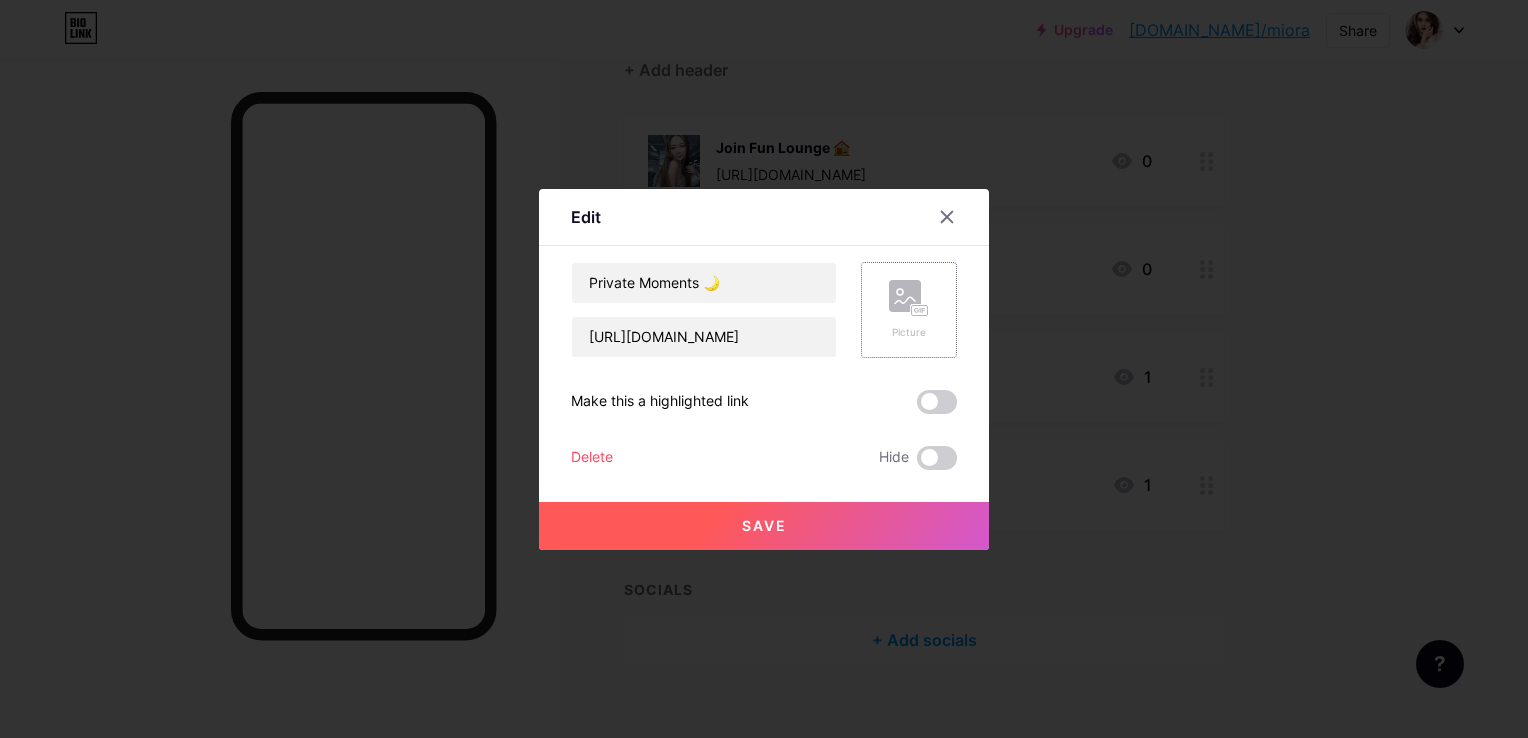 click 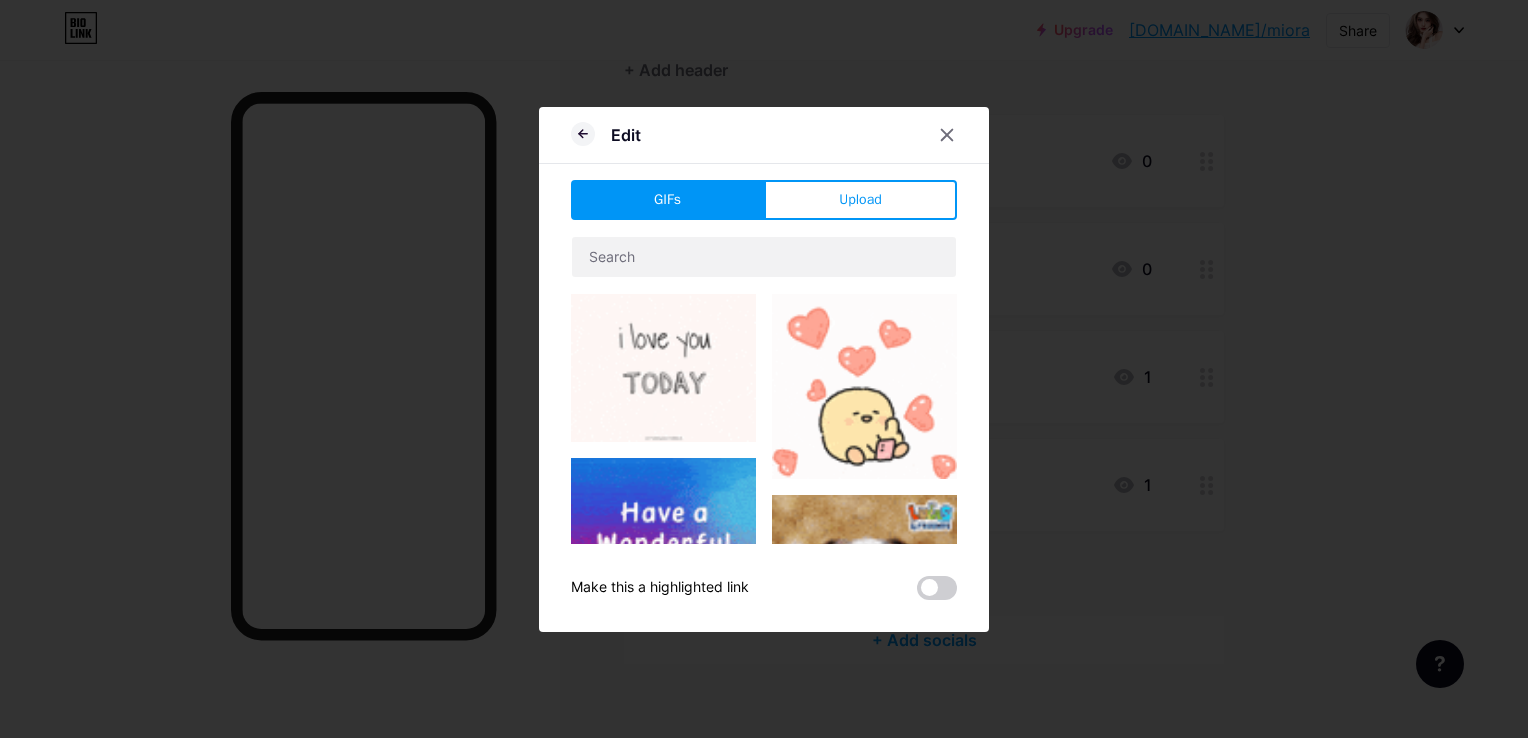 click on "Edit       GIFs     Upload       Content
YouTube
Play YouTube video without leaving your page.
ADD
Vimeo
Play Vimeo video without leaving your page.
ADD
Tiktok
Grow your TikTok following
ADD
Tweet
Embed a tweet.
ADD
Reddit
Showcase your Reddit profile
ADD
Spotify
Embed Spotify to play the preview of a track.
ADD
Twitch
Play Twitch video without leaving your page.
ADD
ADD" at bounding box center (764, 369) 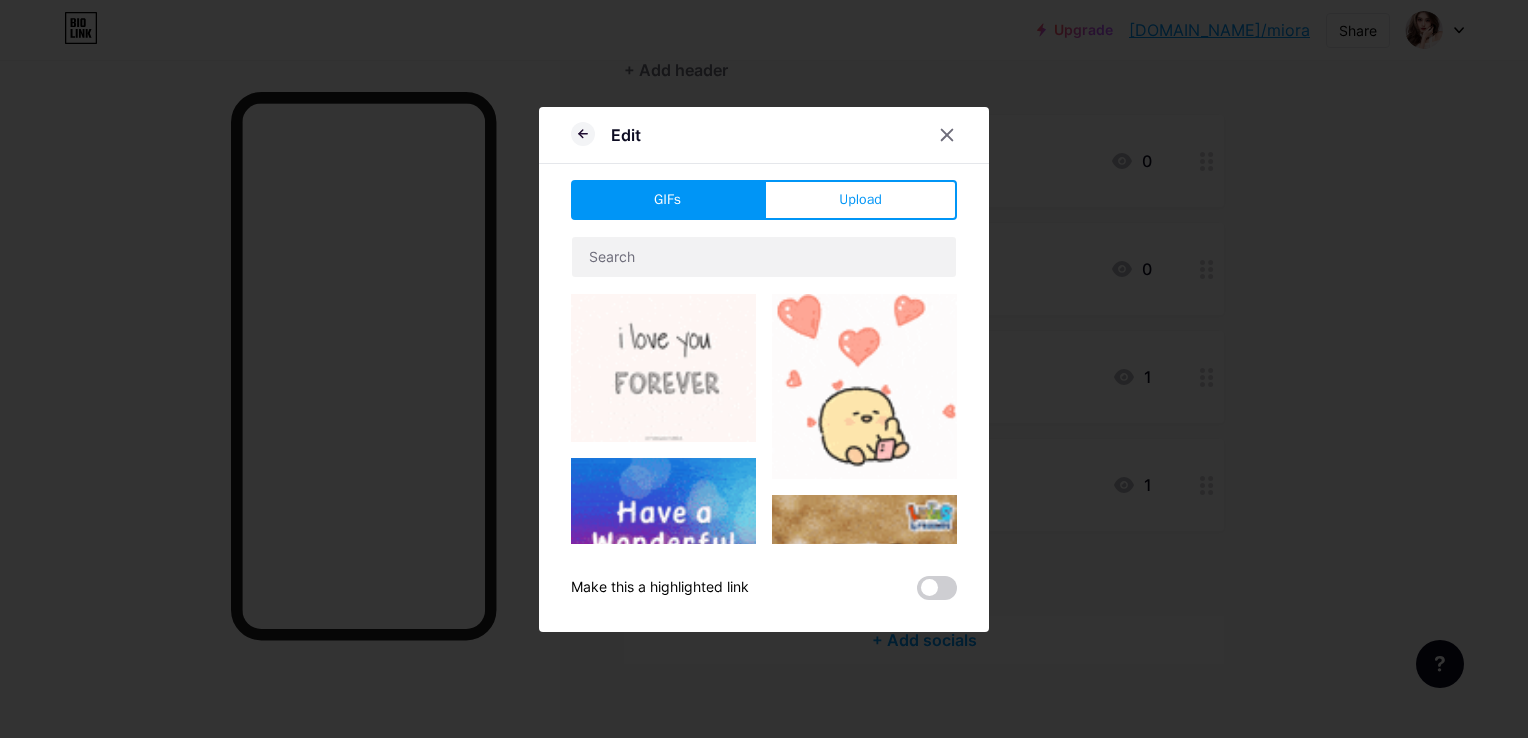 click on "Upload" at bounding box center [860, 199] 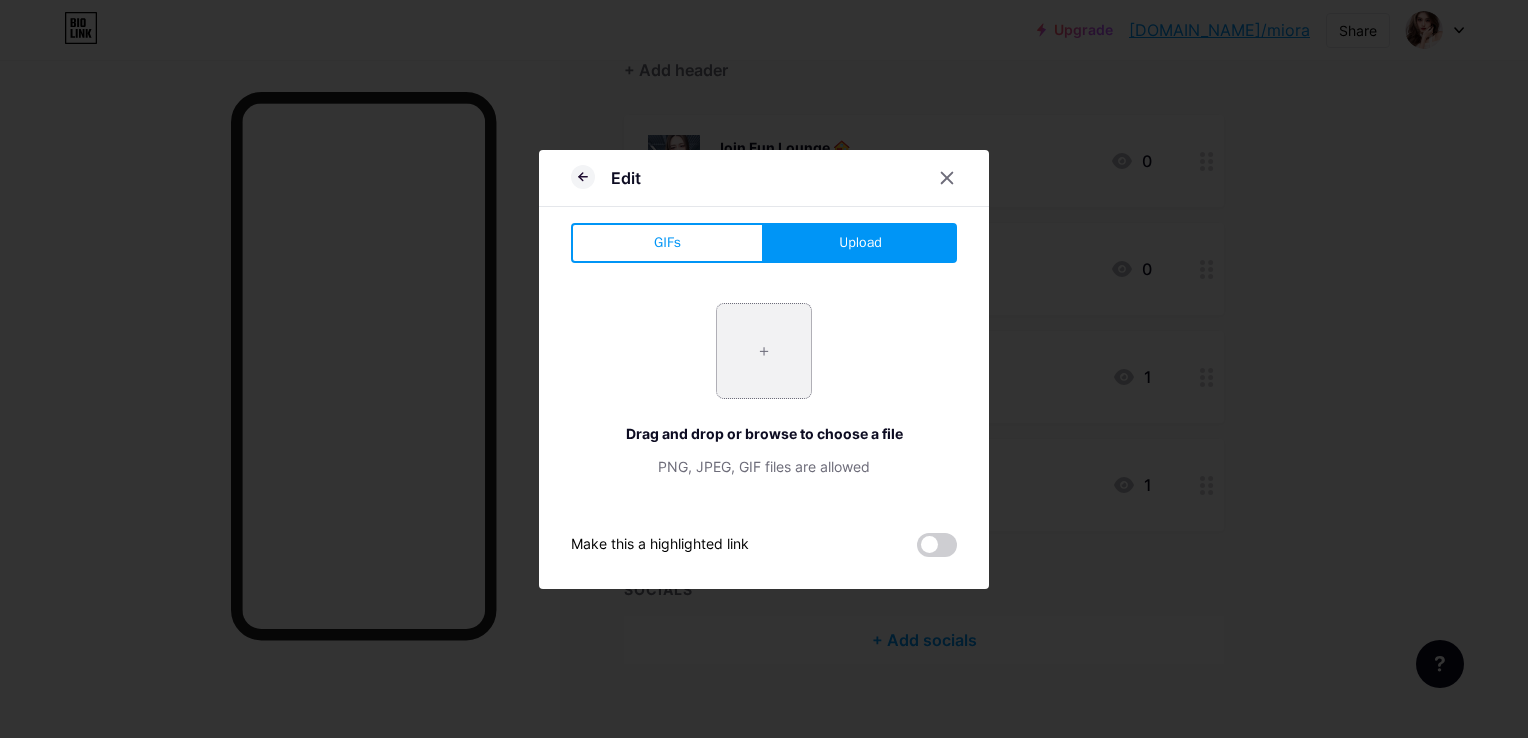 click at bounding box center [764, 351] 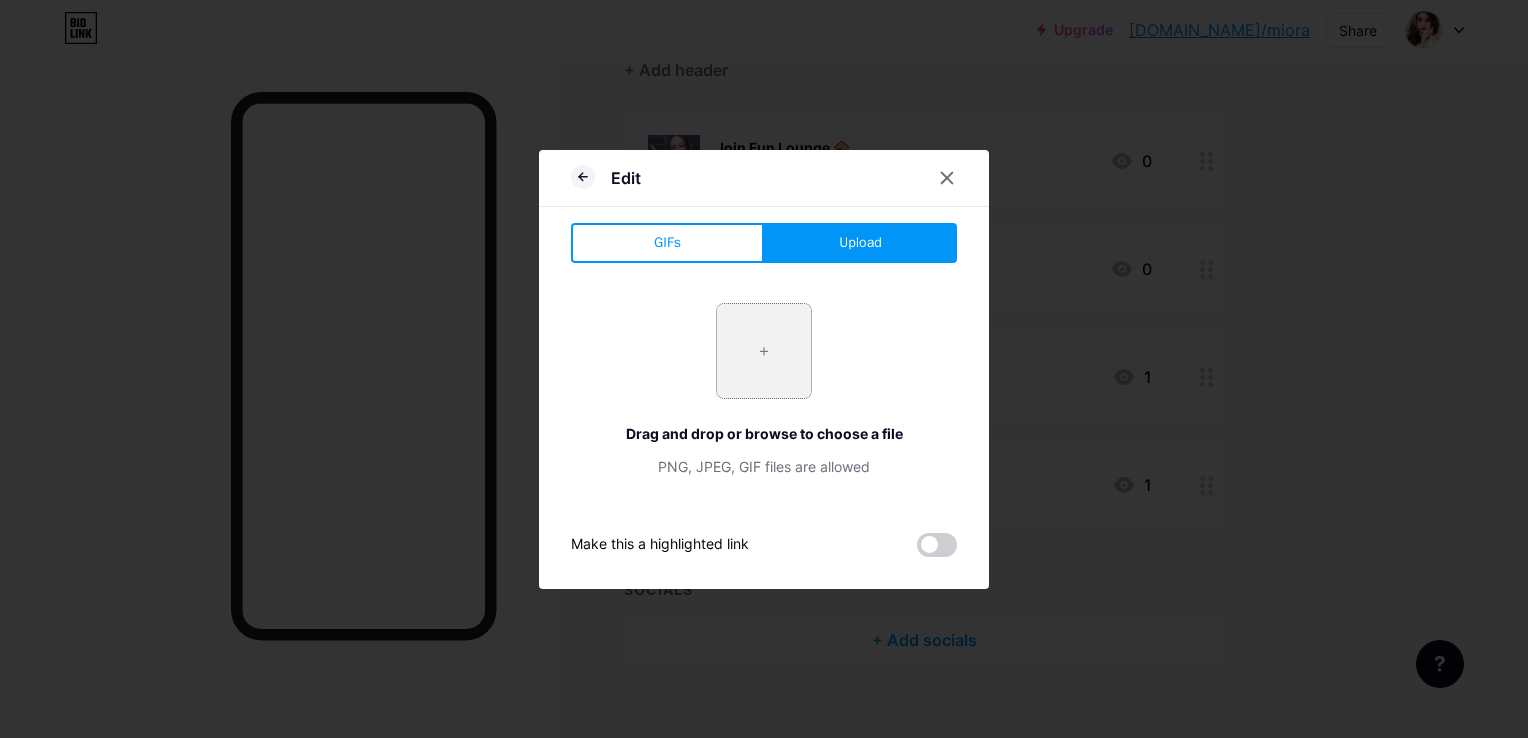 type on "C:\fakepath\logo3.jpg" 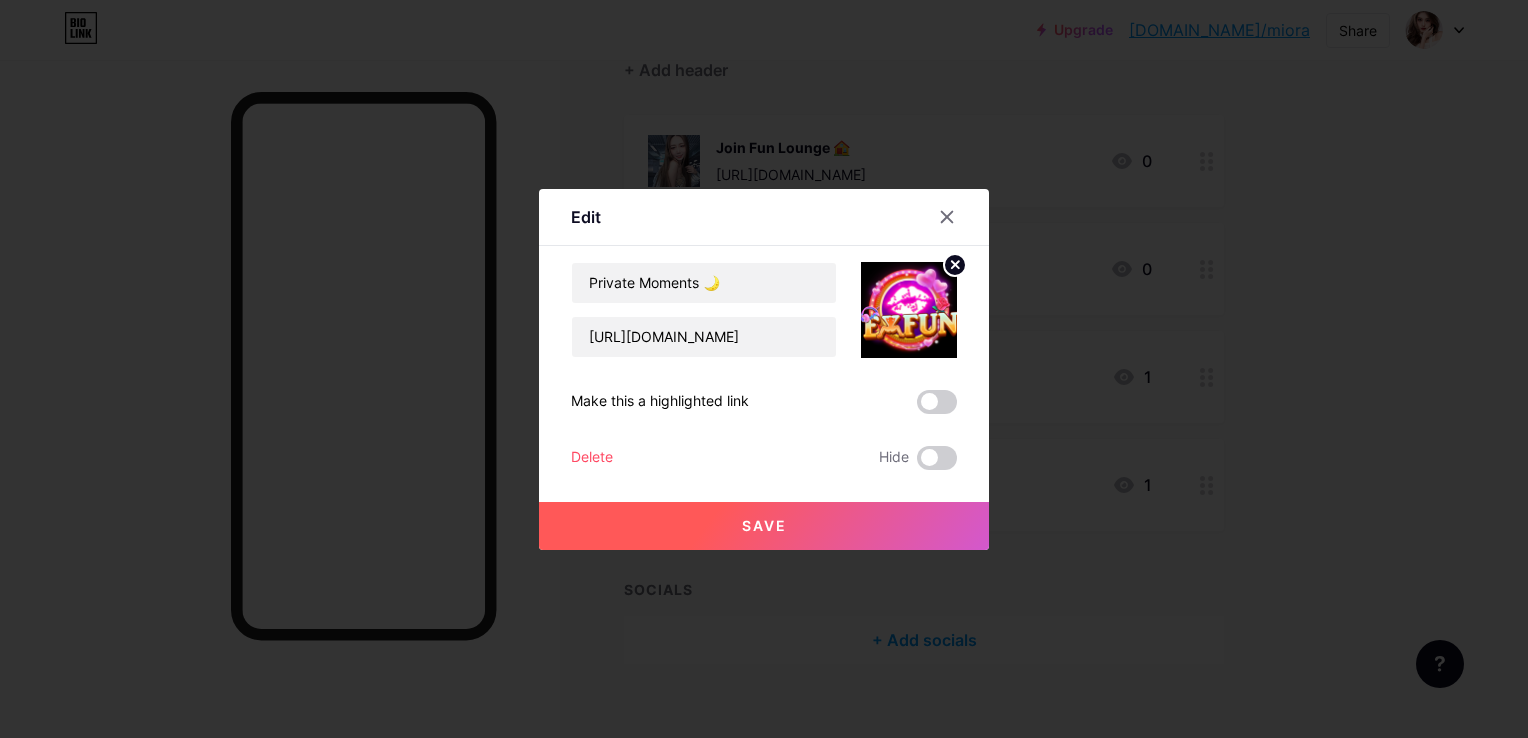 click on "Save" at bounding box center (764, 525) 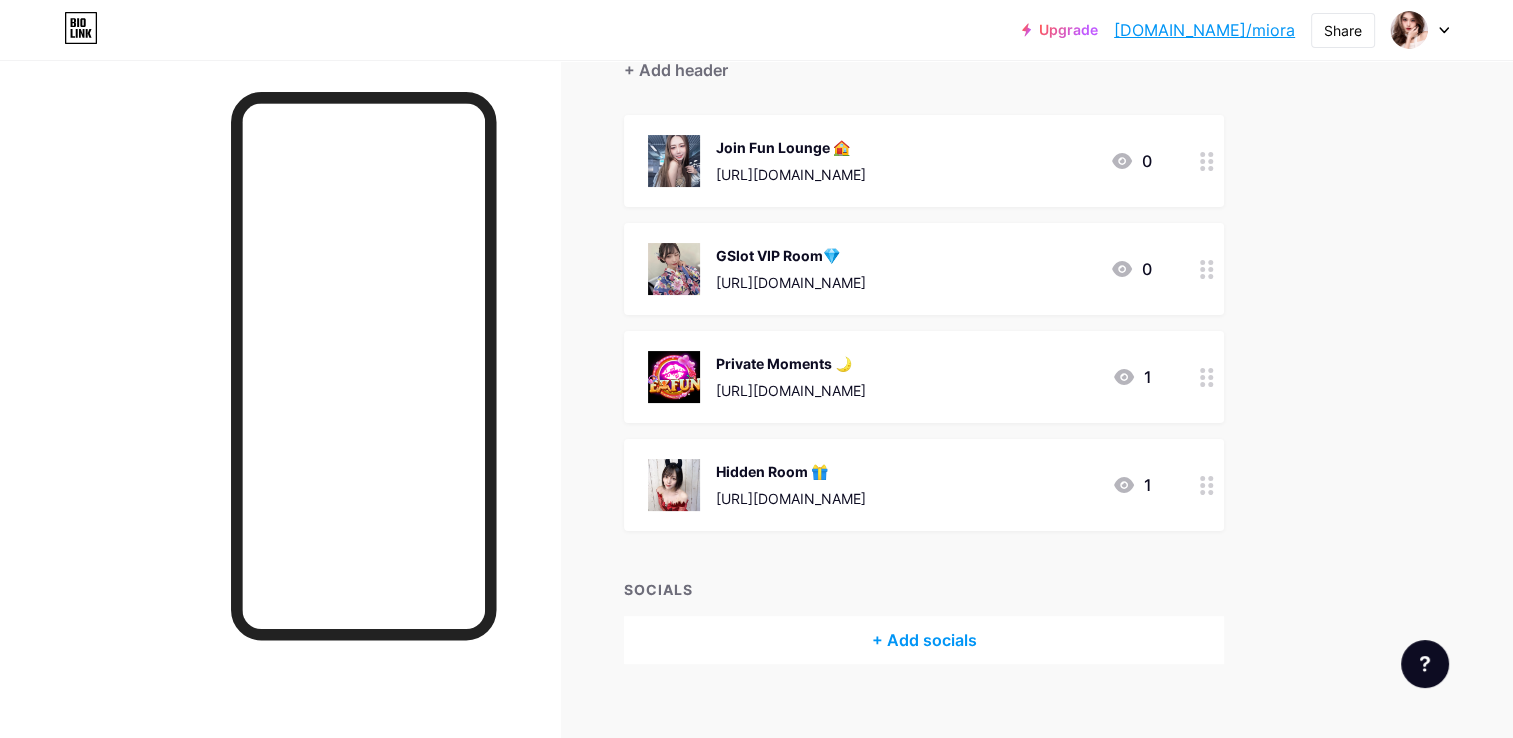 click on "Private Moments 🌙
[URL][DOMAIN_NAME]
1" at bounding box center (900, 377) 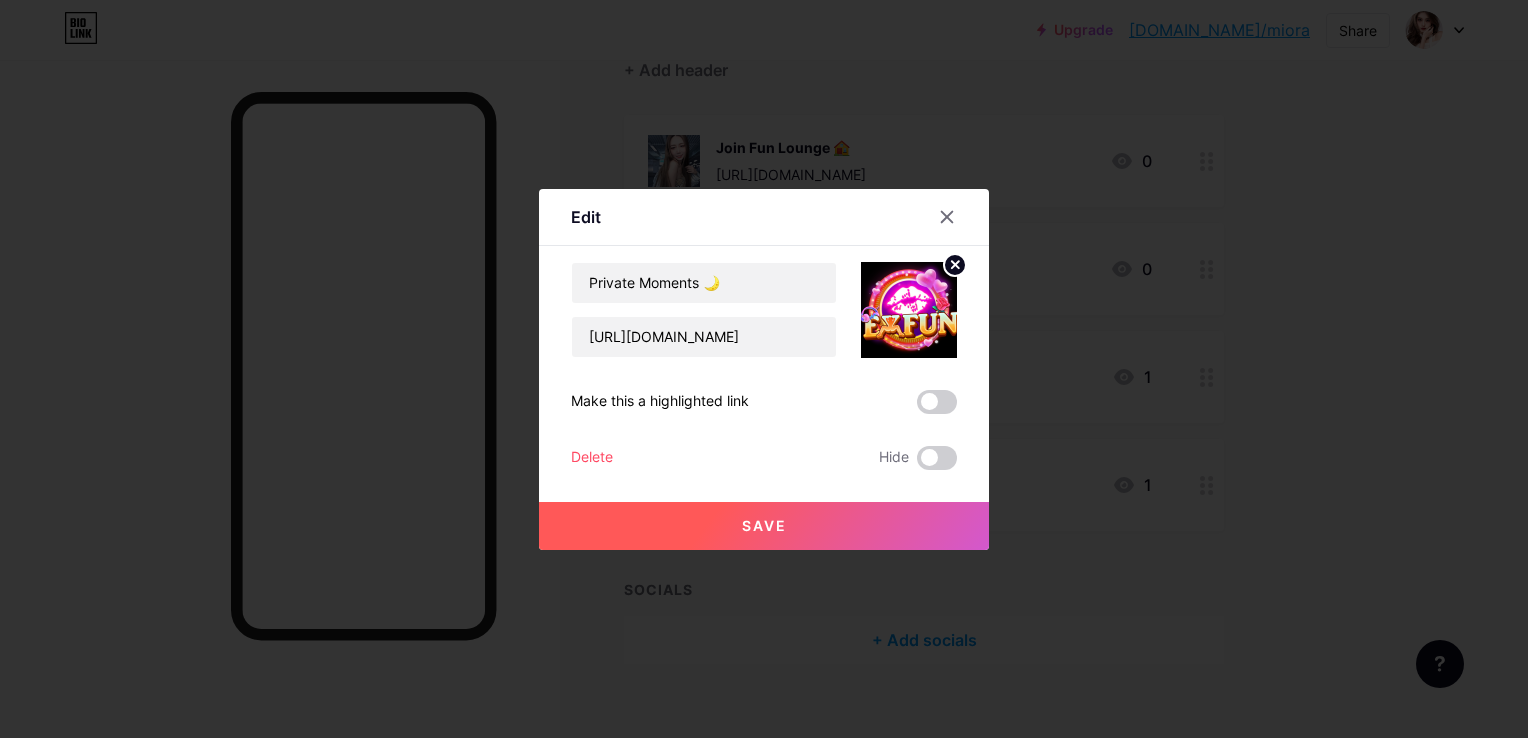 click at bounding box center (909, 310) 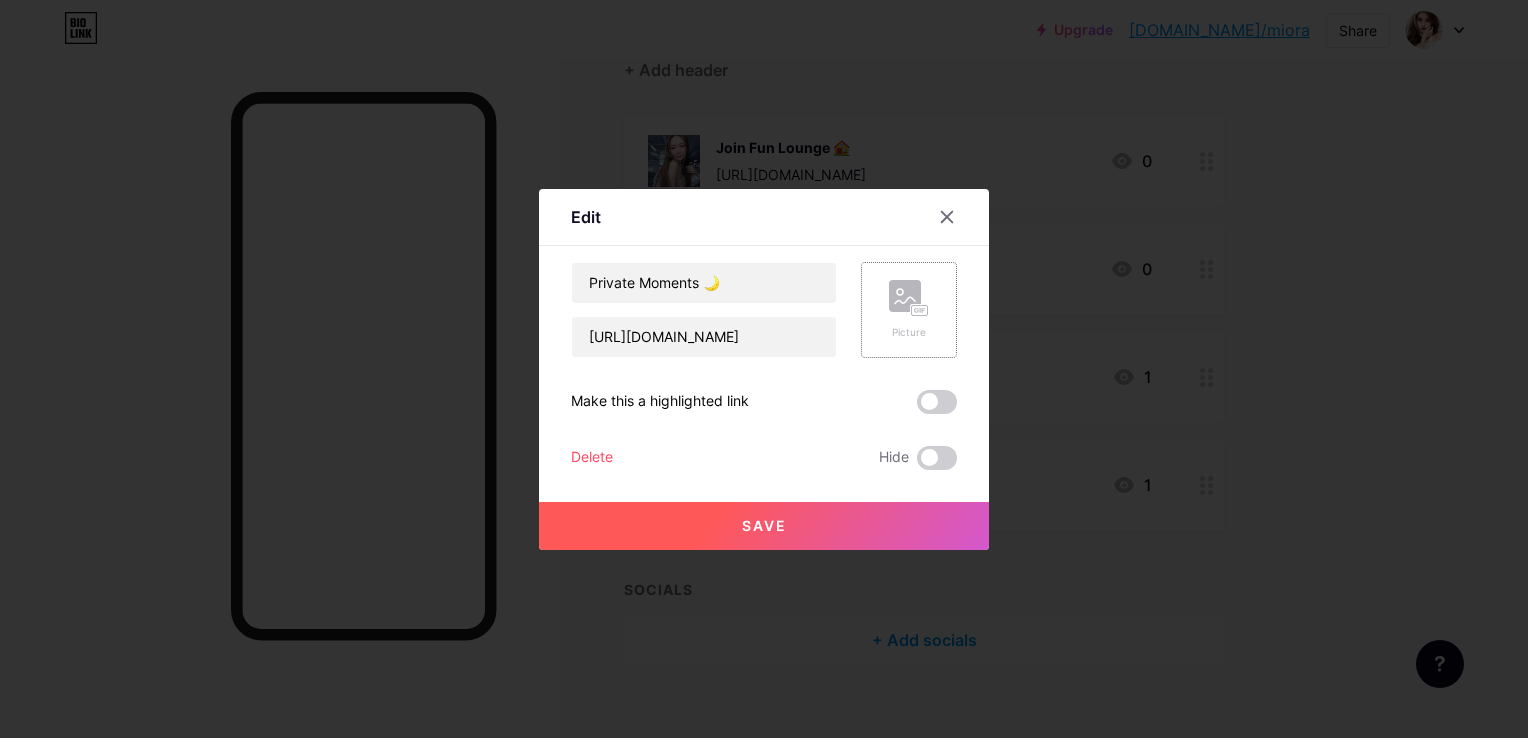 click 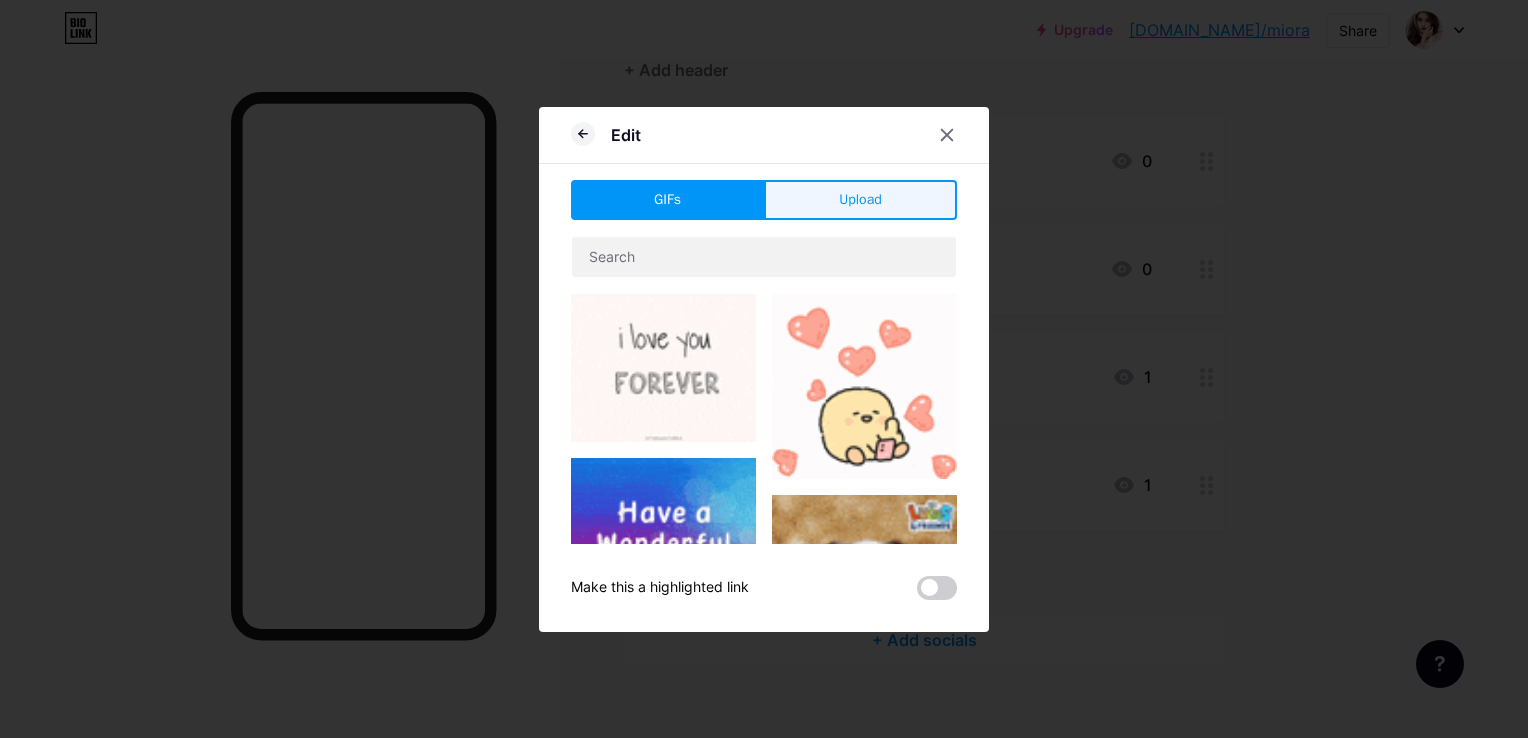 click on "Upload" at bounding box center [860, 200] 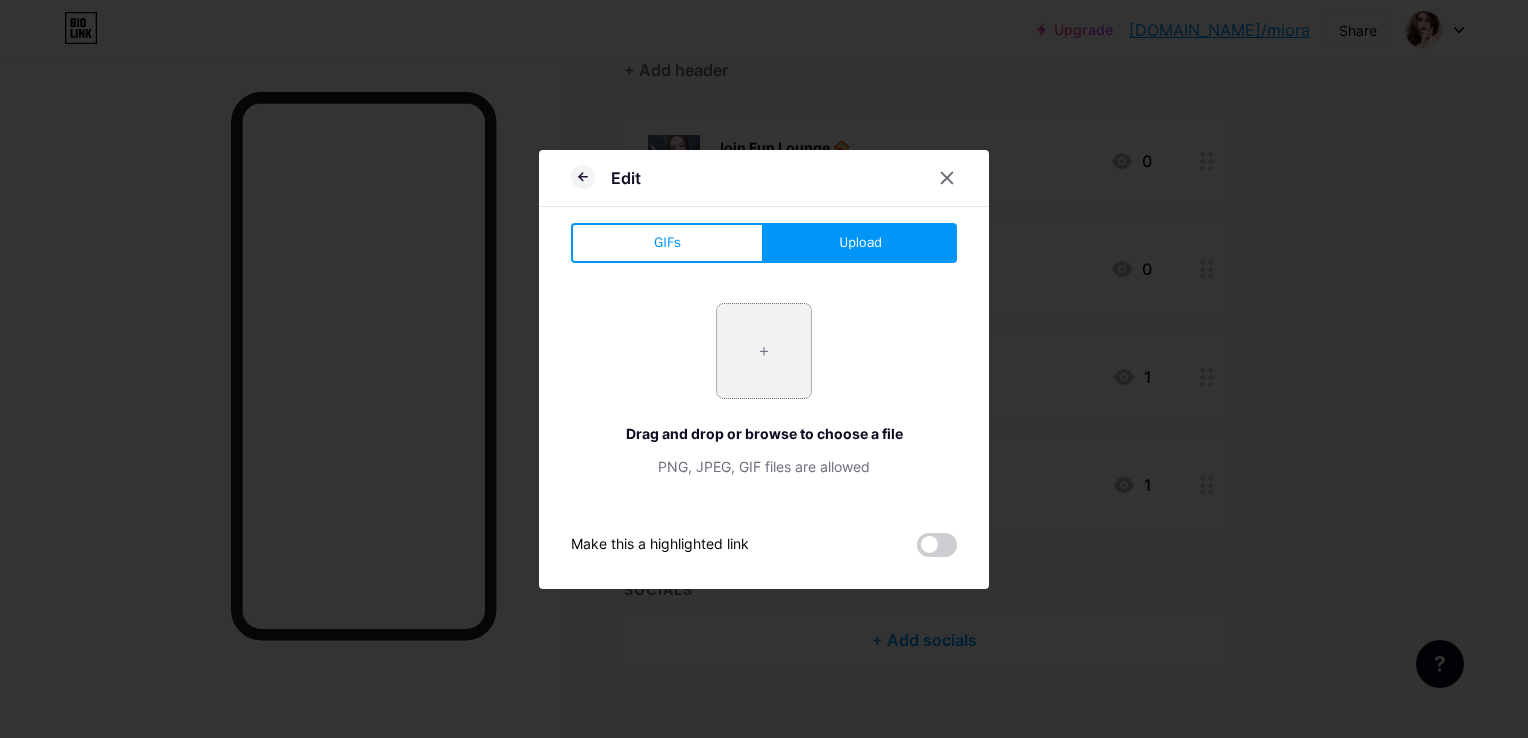 click at bounding box center (764, 351) 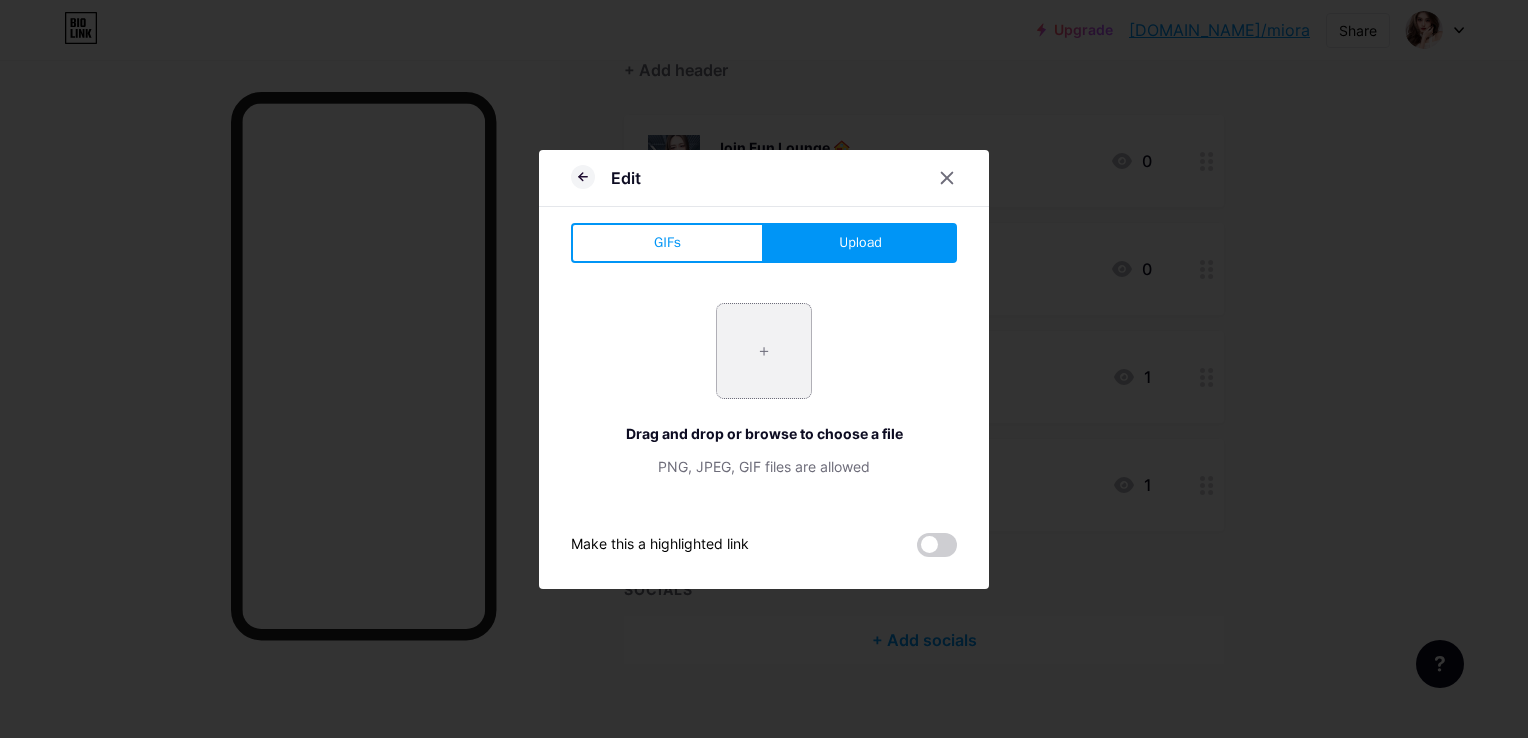 type on "C:\fakepath\994e93ce-e549-4b15-9c8e-8457997430ae.jpg" 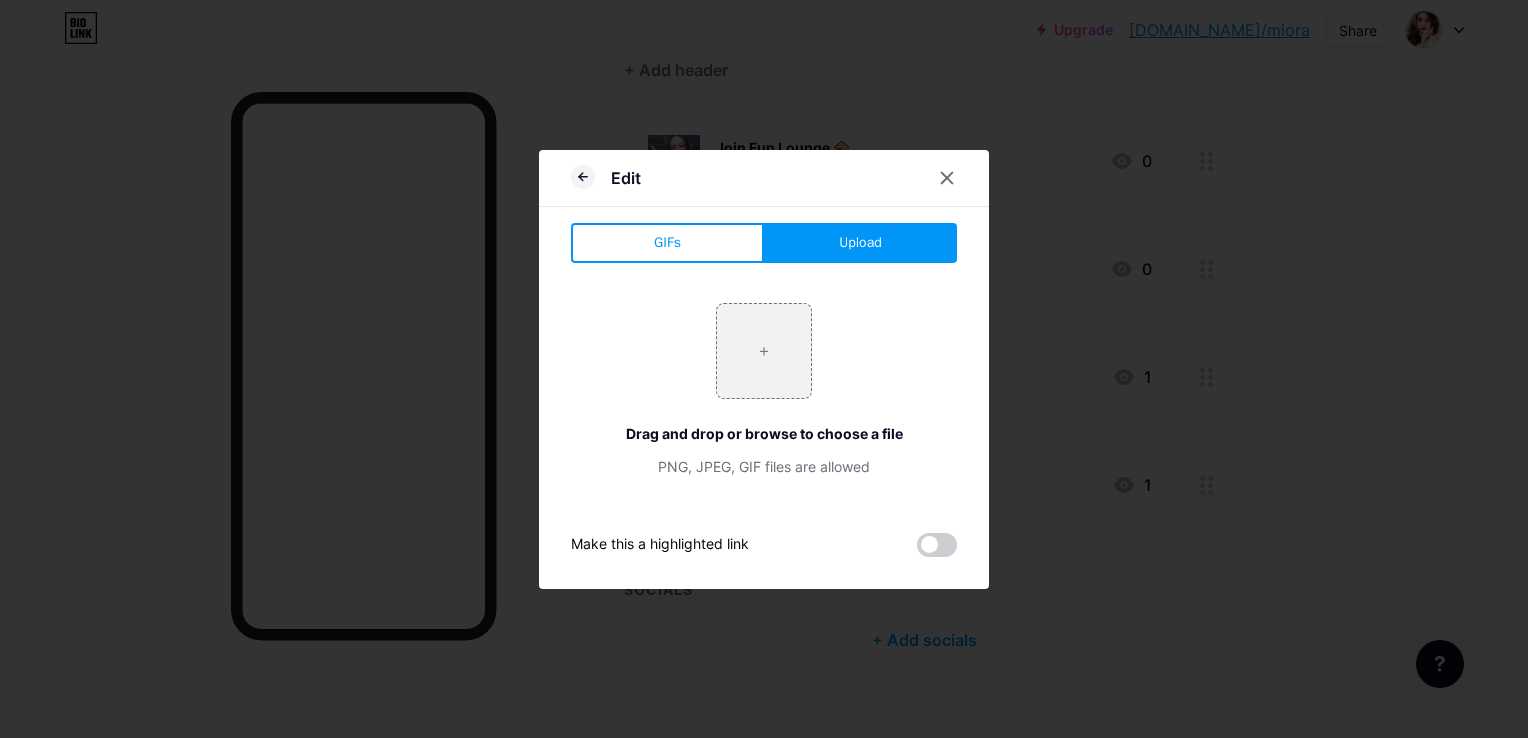 click at bounding box center (764, 369) 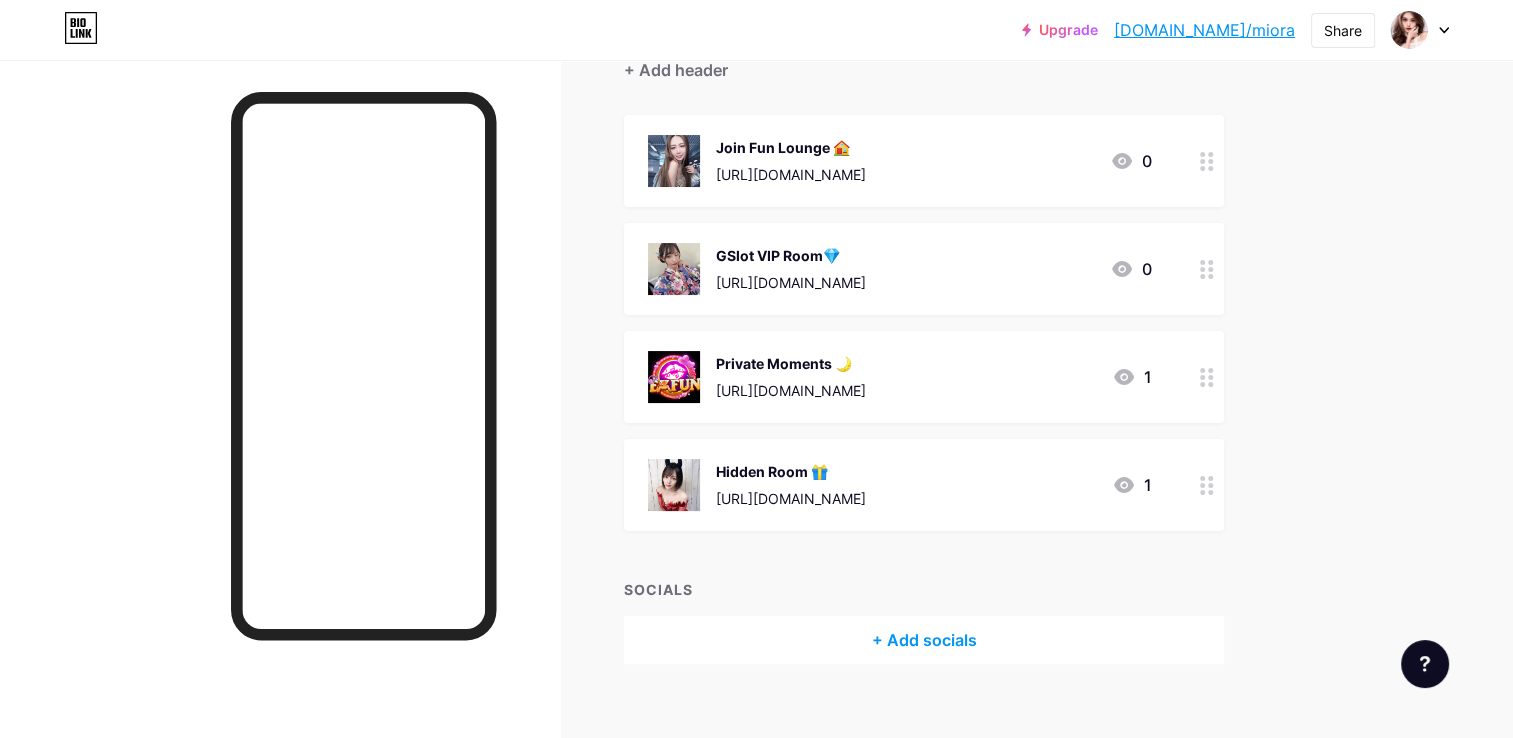 click at bounding box center [674, 377] 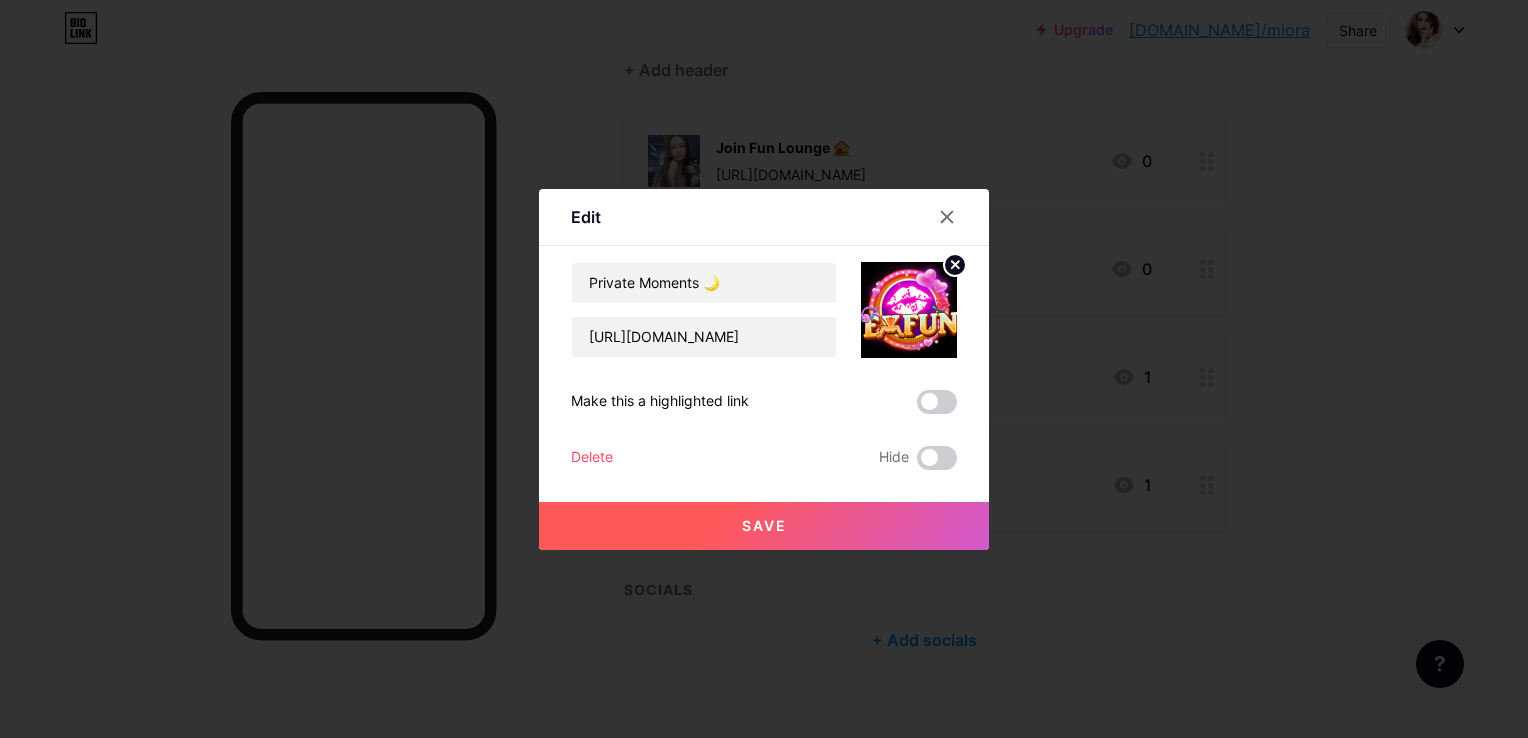 click at bounding box center [909, 310] 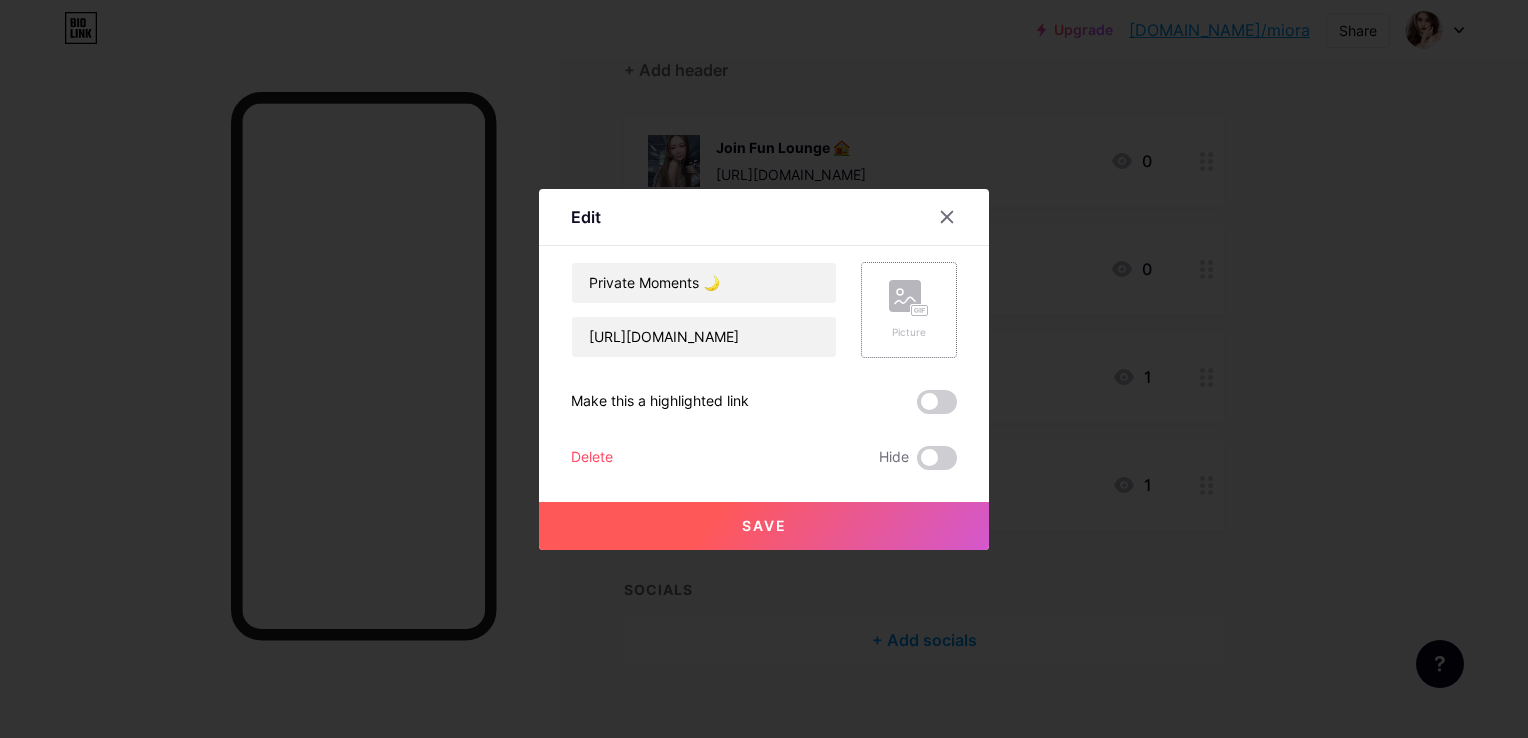 click 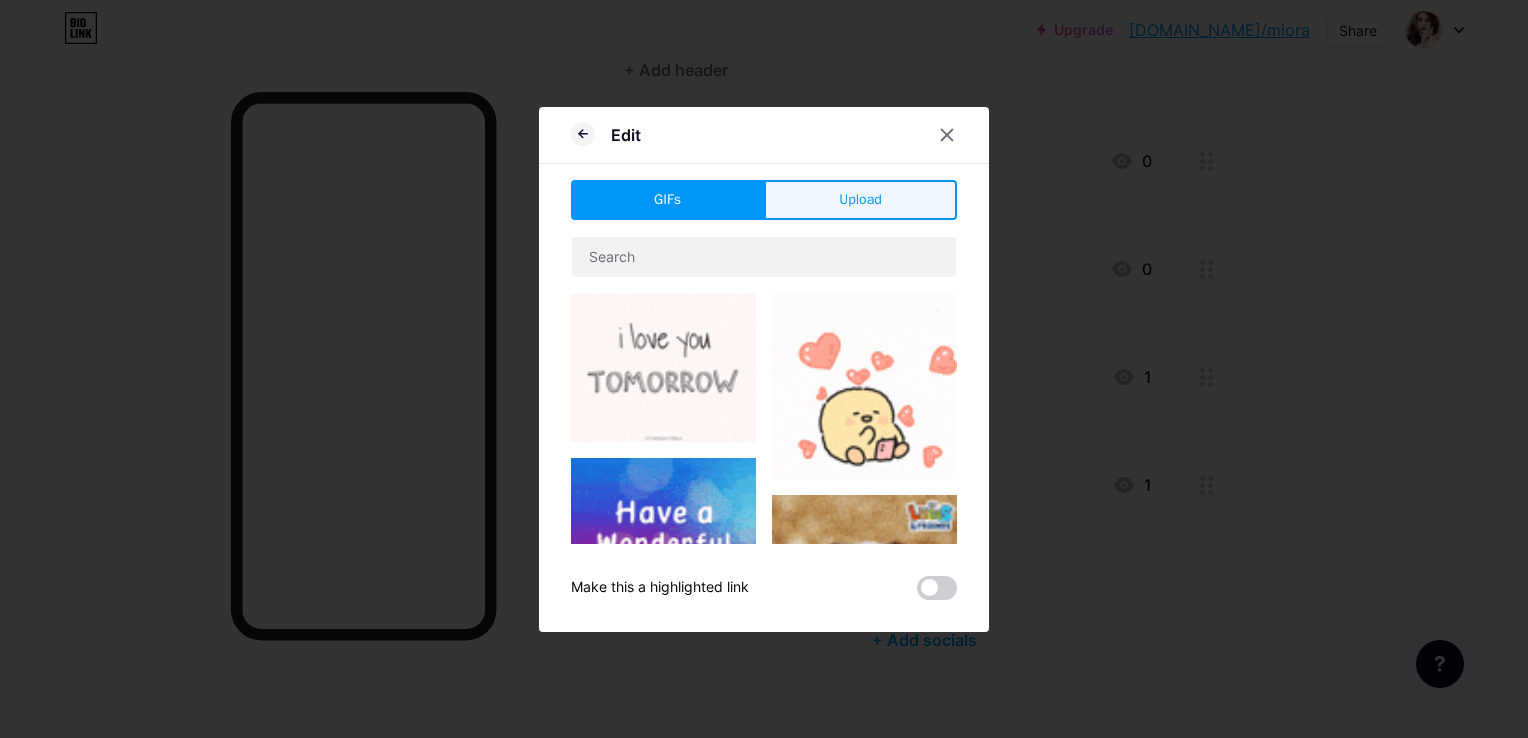 click on "Upload" at bounding box center [860, 199] 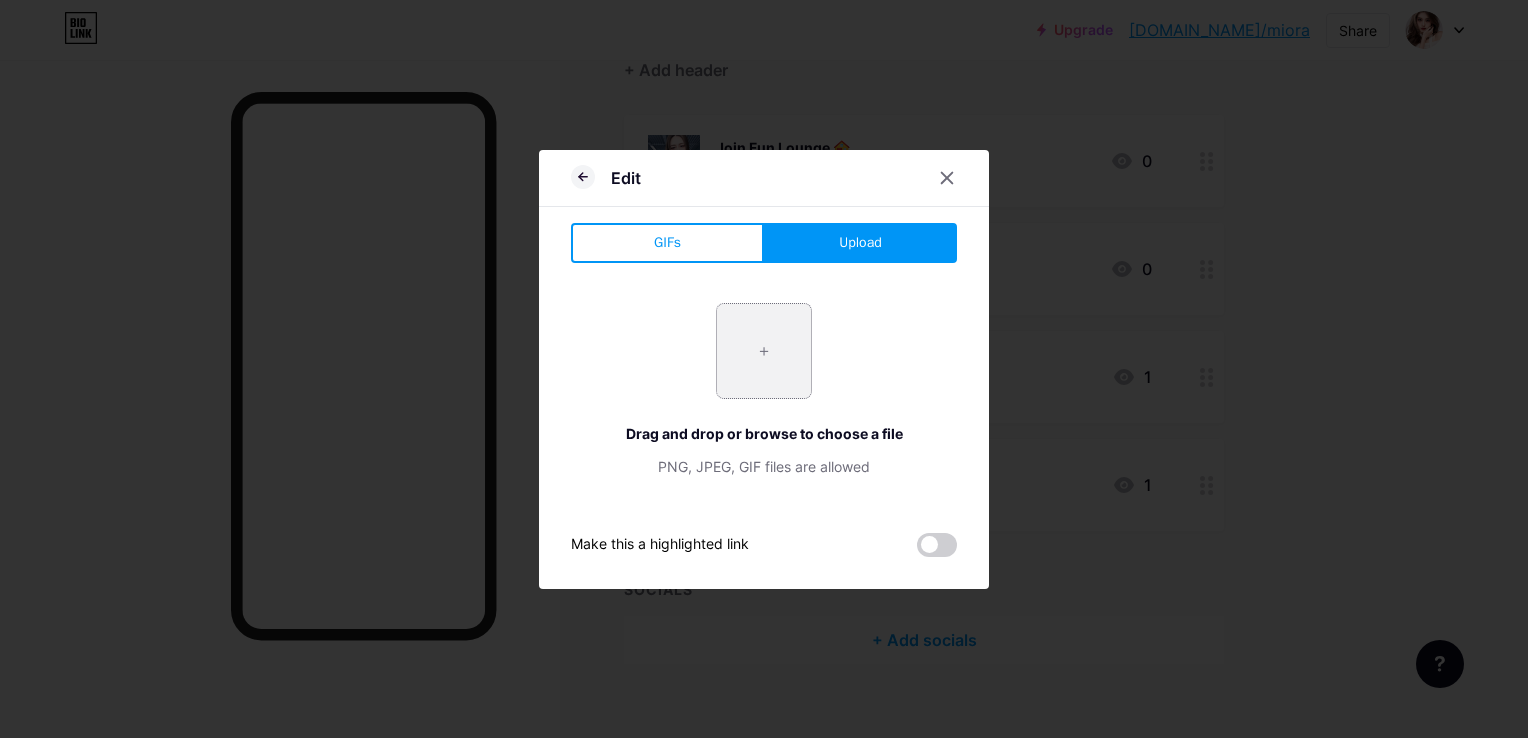 click at bounding box center [764, 351] 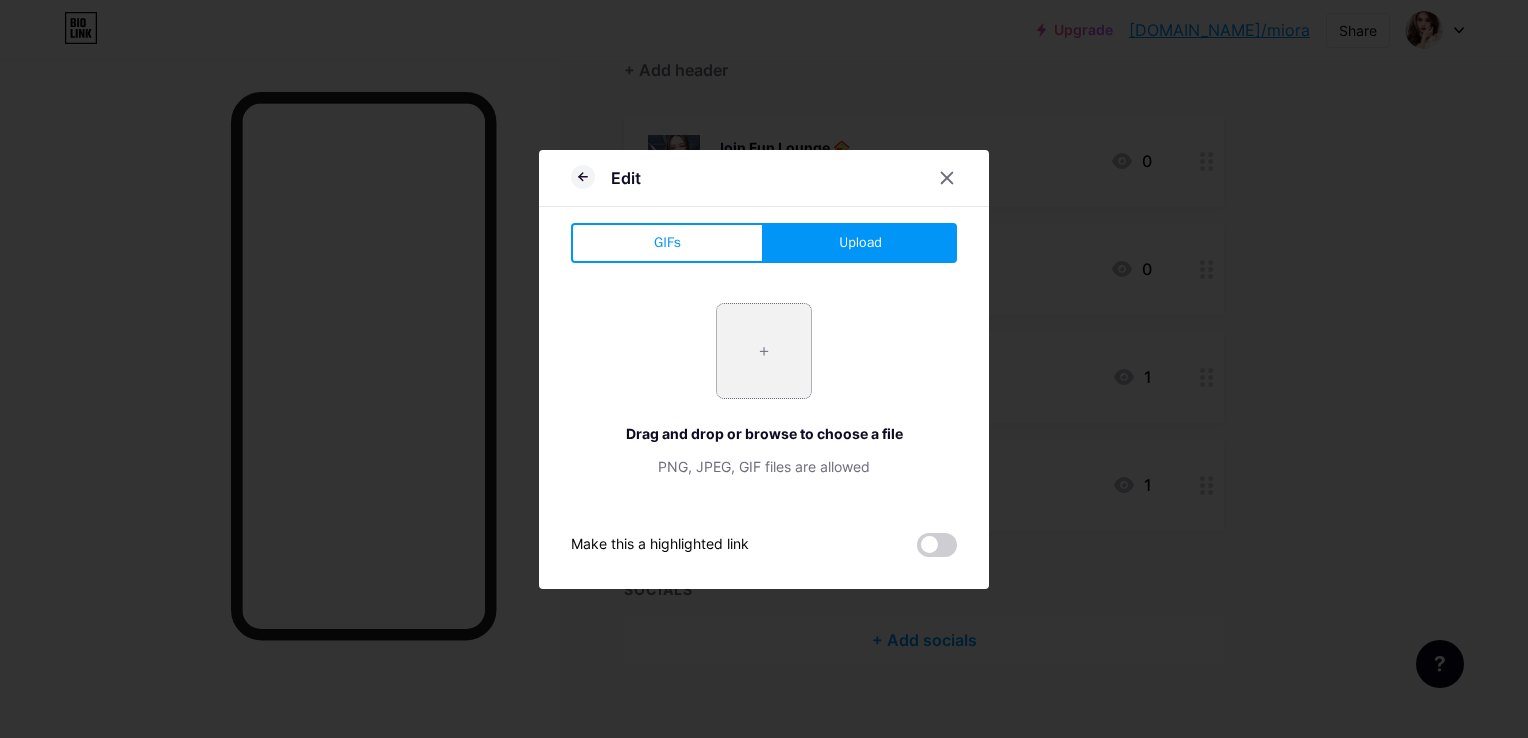 type on "C:\fakepath\994e93ce-e549-4b15-9c8e-8457997430ae.jpg" 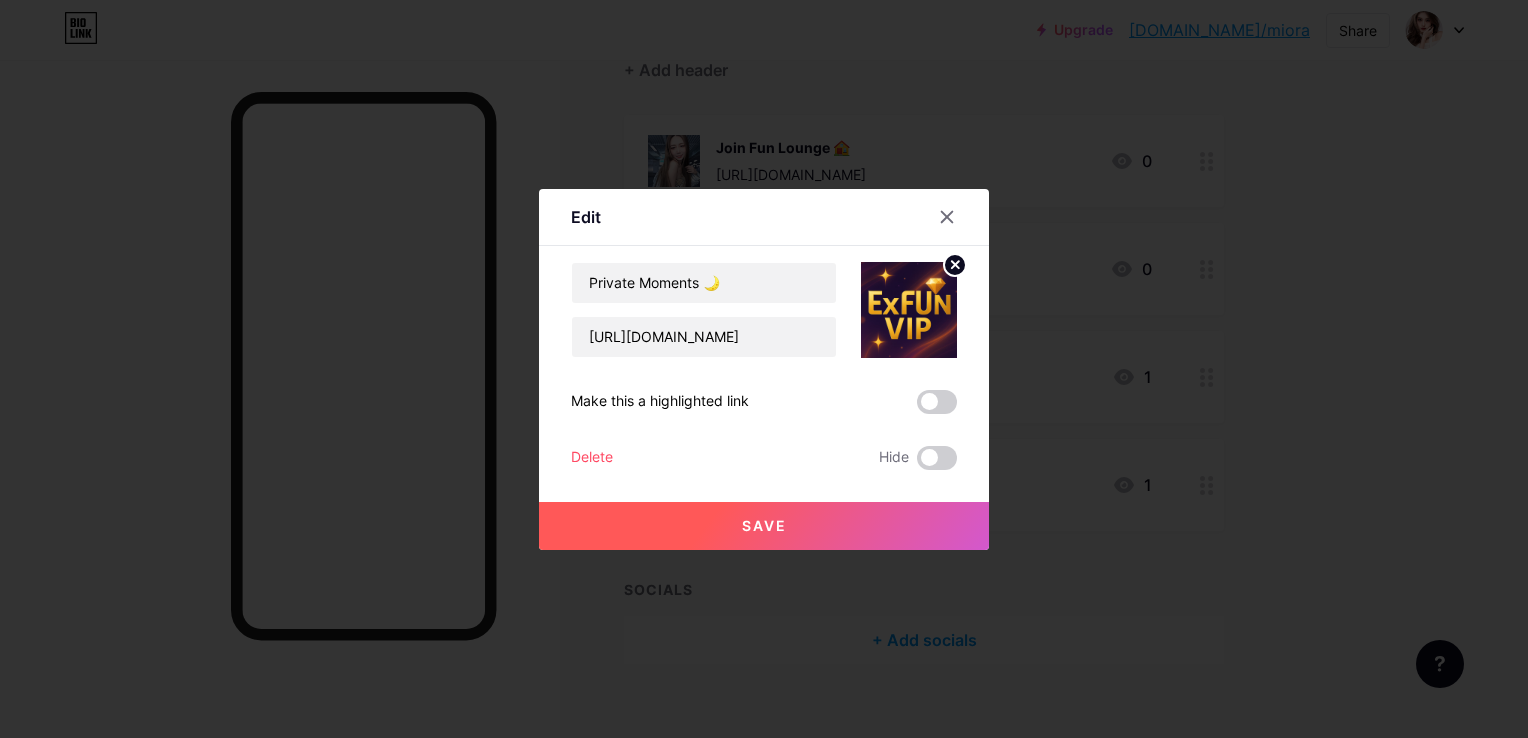 click on "Save" at bounding box center (764, 525) 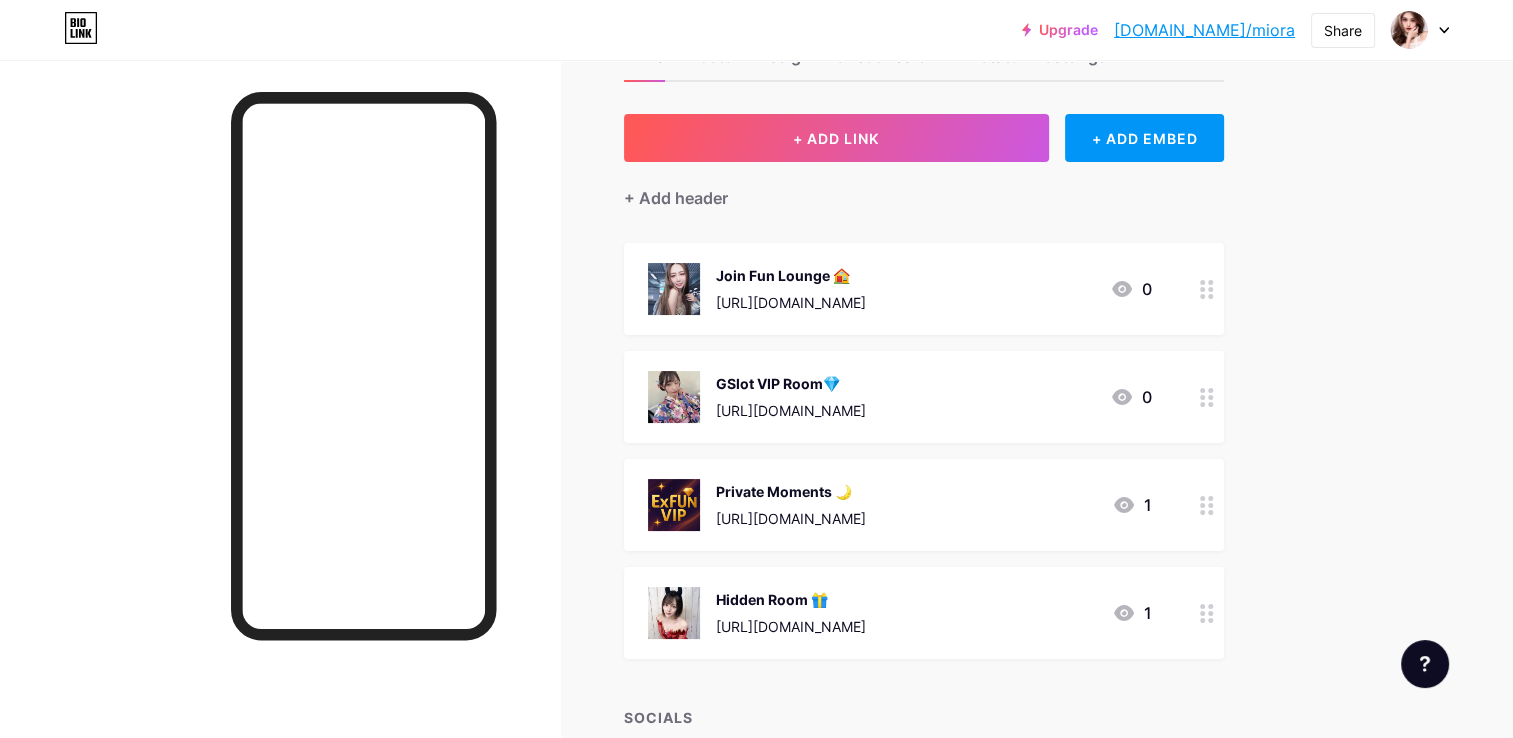 scroll, scrollTop: 0, scrollLeft: 0, axis: both 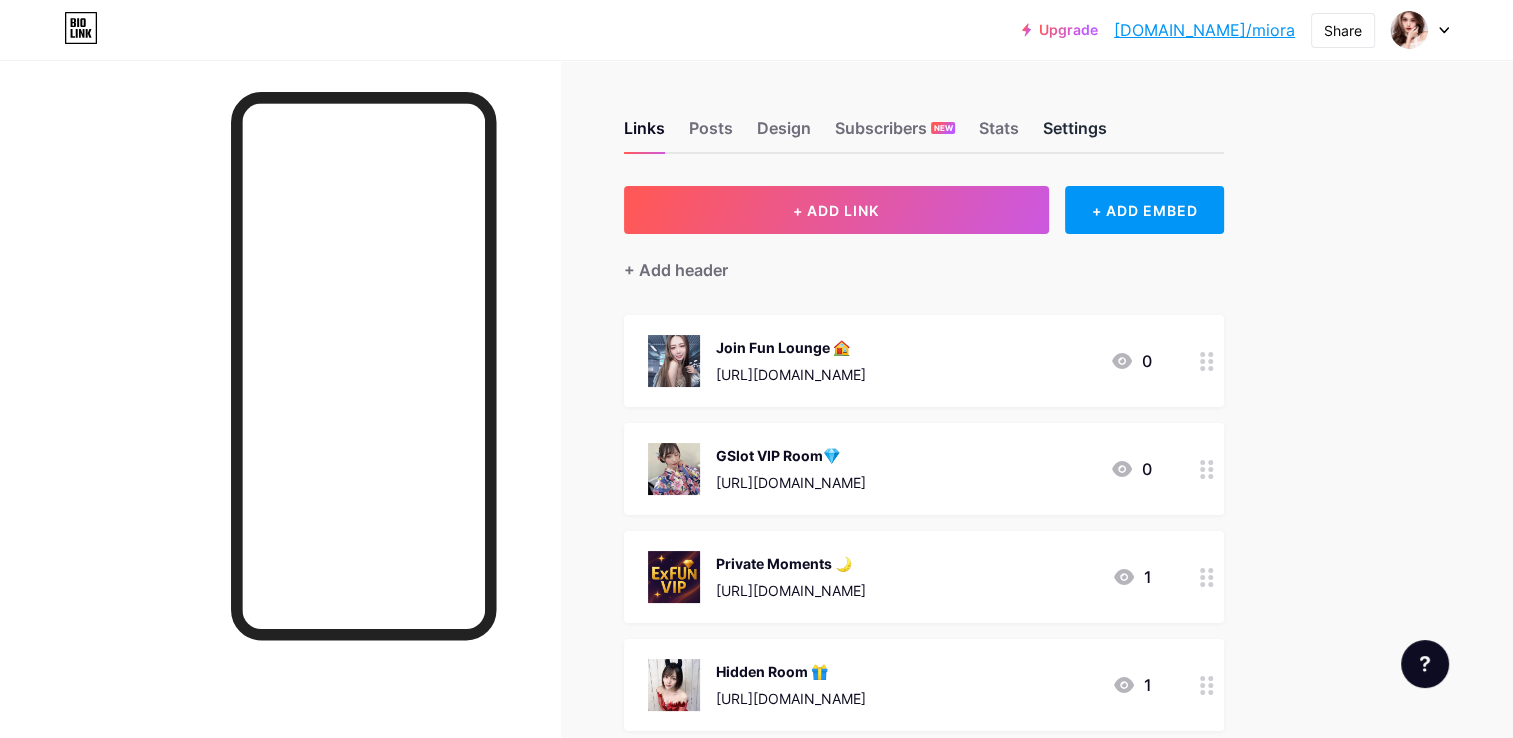 click on "Settings" at bounding box center (1075, 134) 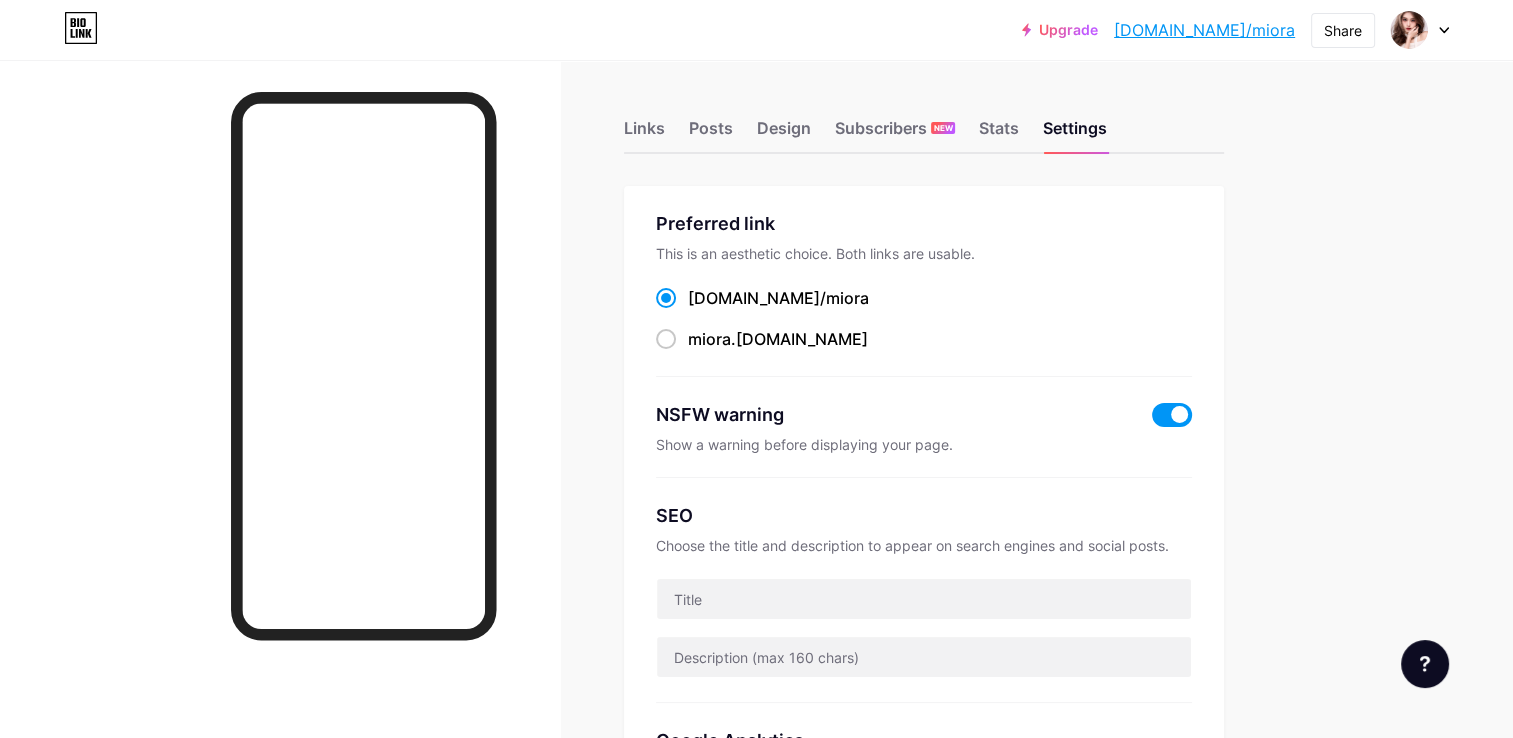 click on "Links
Posts
Design
Subscribers
NEW
Stats
Settings" at bounding box center (924, 119) 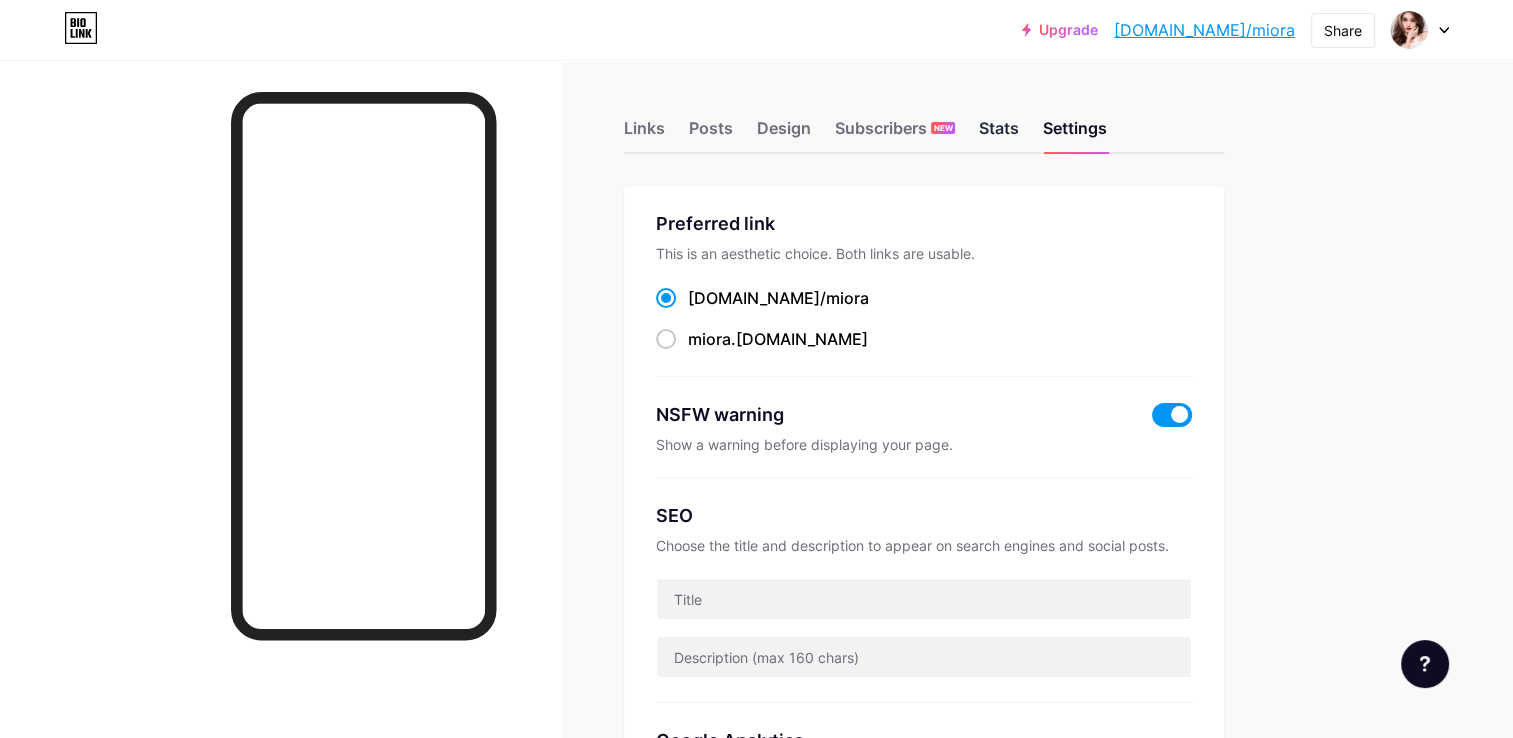 click on "Stats" at bounding box center (999, 134) 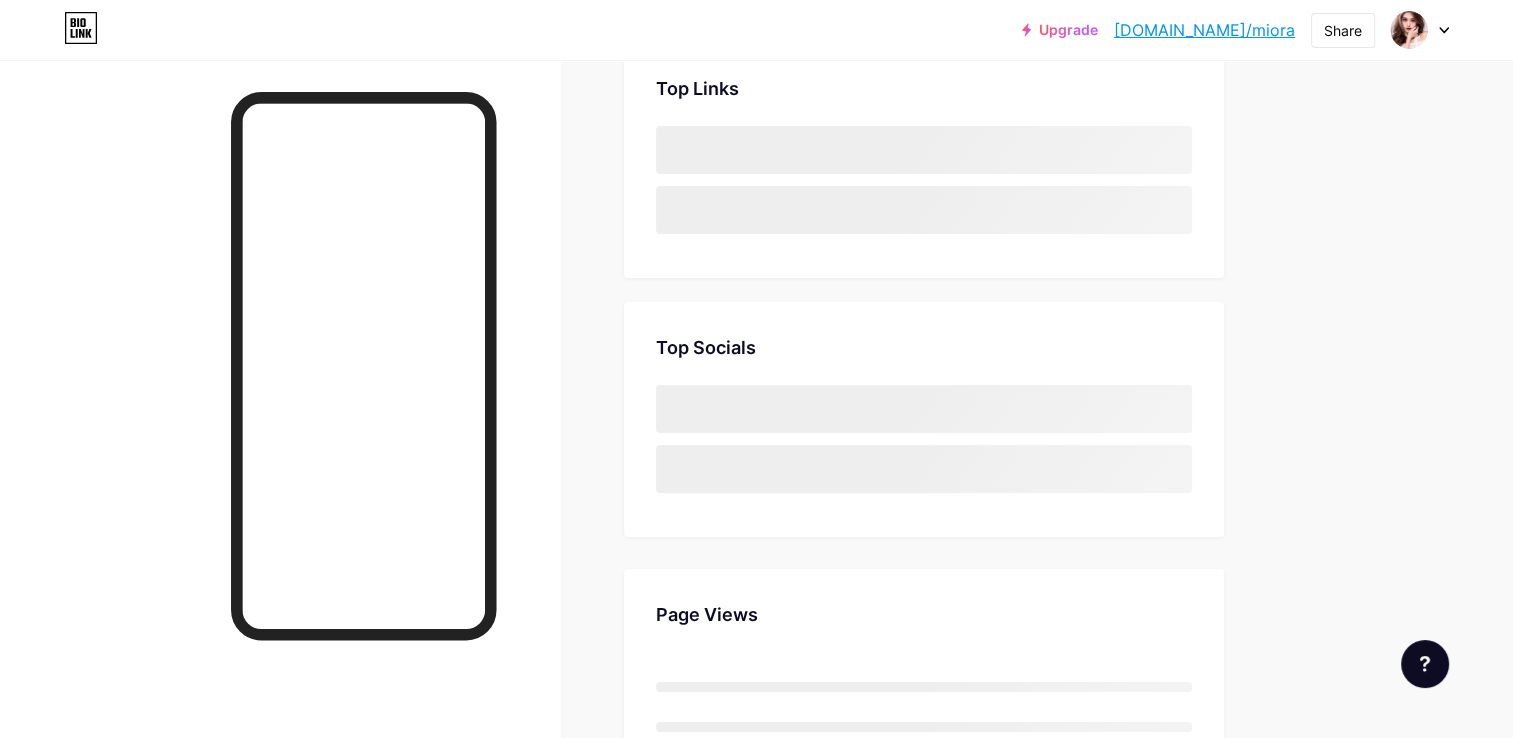 scroll, scrollTop: 200, scrollLeft: 0, axis: vertical 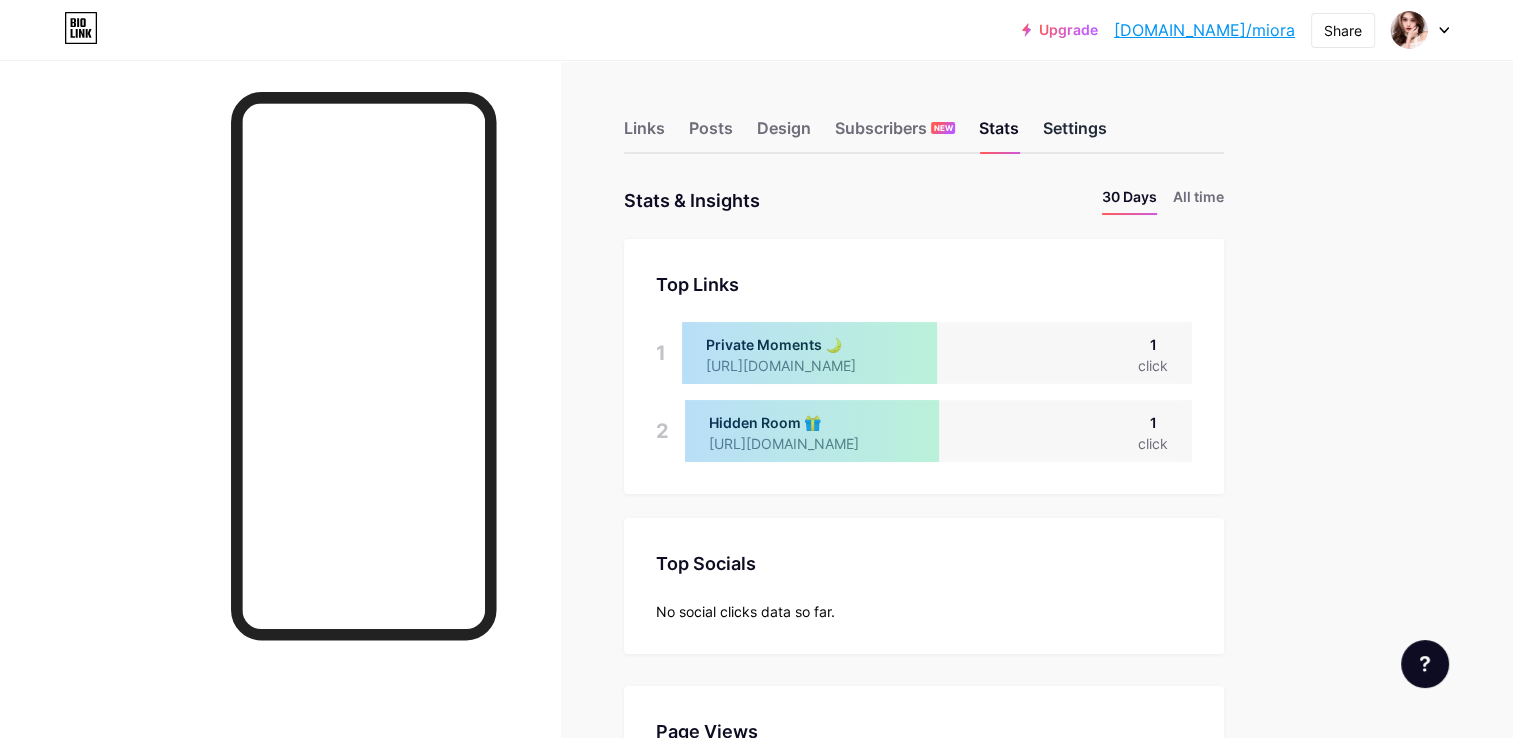 click on "Settings" at bounding box center [1075, 134] 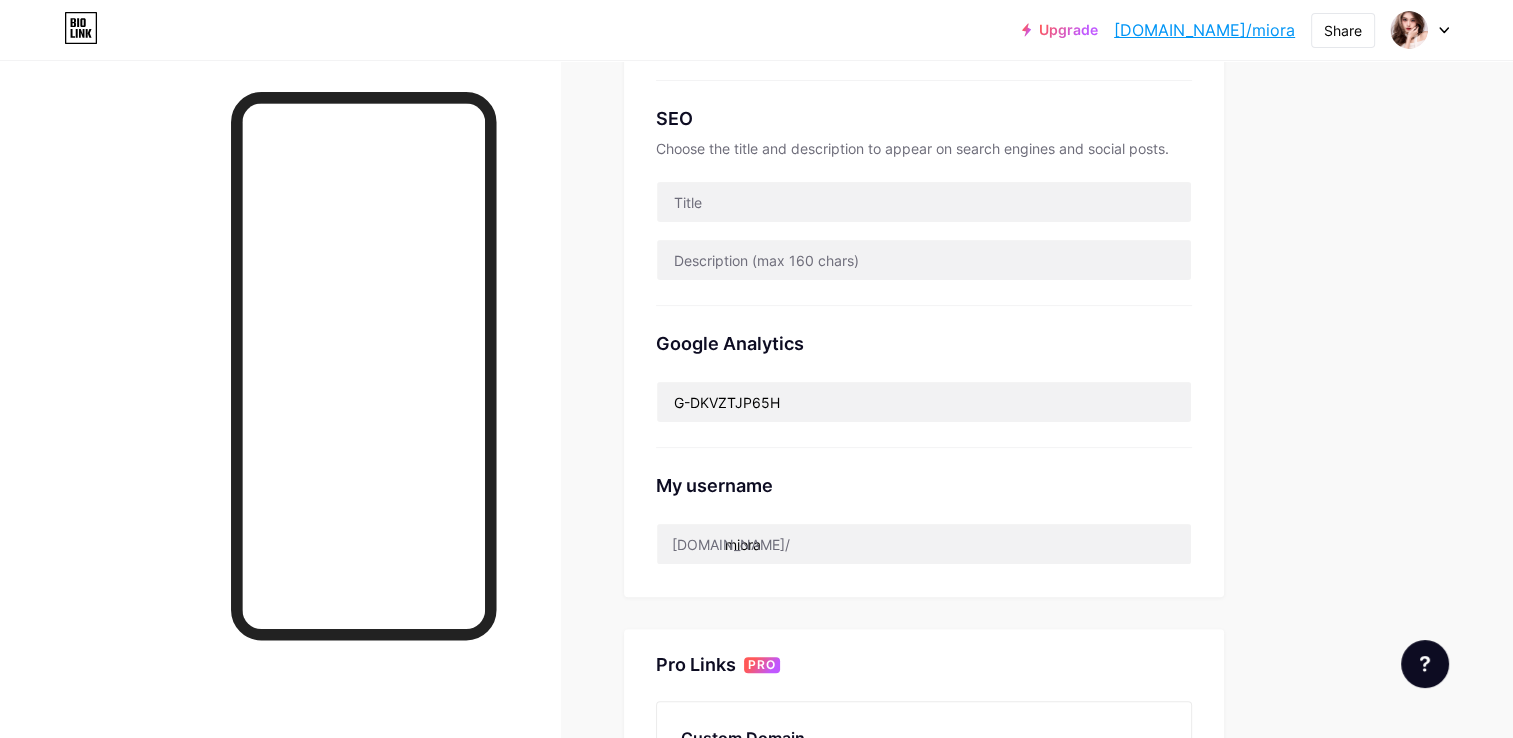 scroll, scrollTop: 400, scrollLeft: 0, axis: vertical 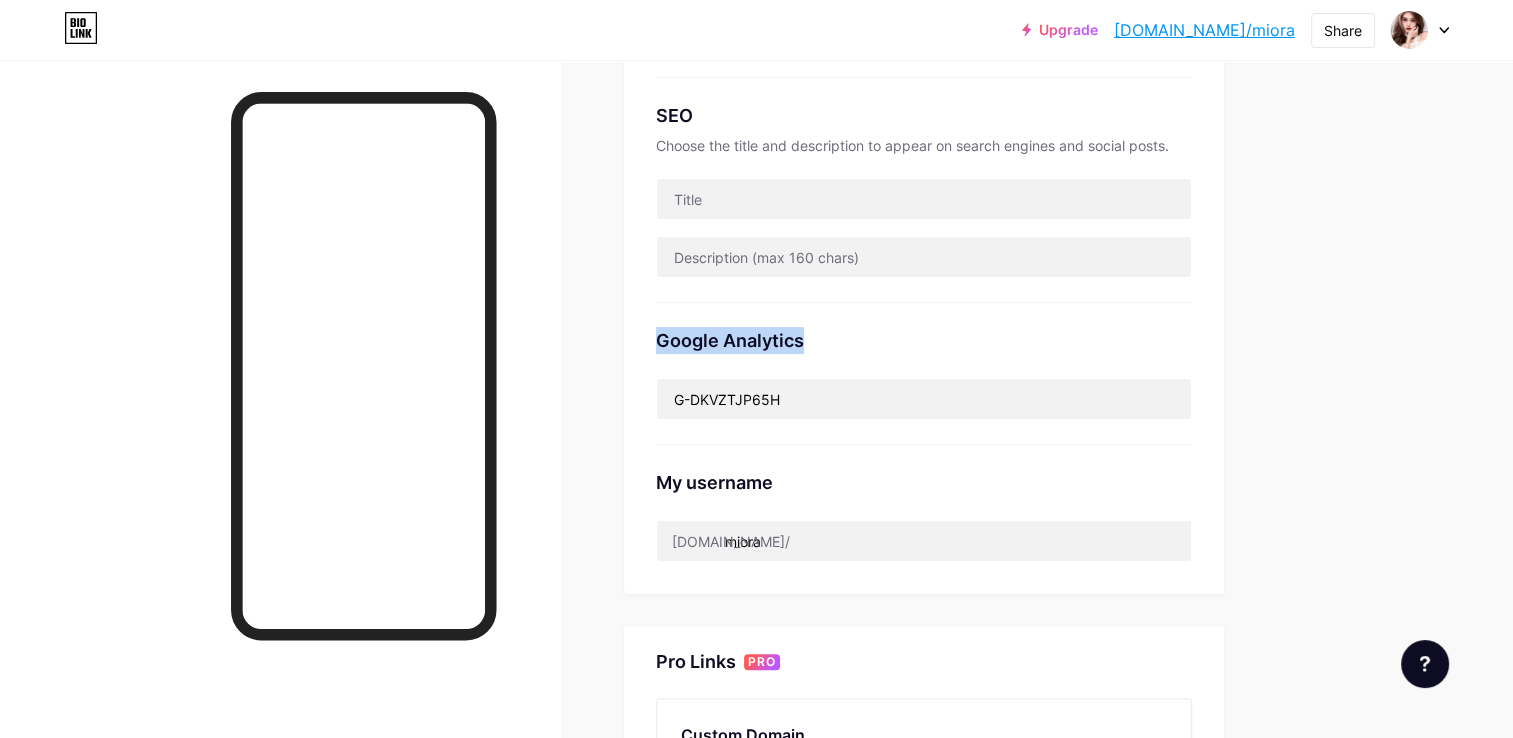 drag, startPoint x: 814, startPoint y: 345, endPoint x: 642, endPoint y: 343, distance: 172.01163 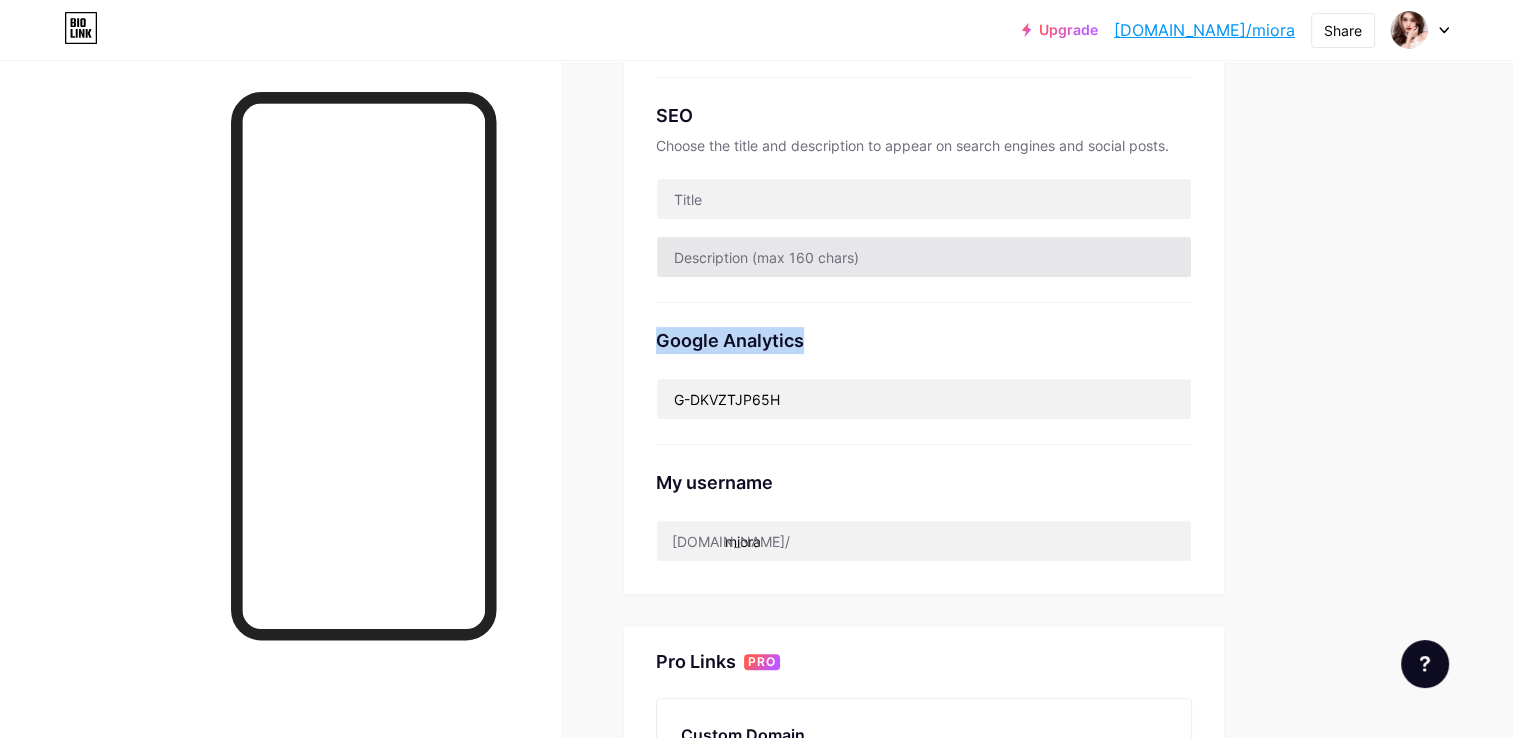 copy on "Google Analytics" 